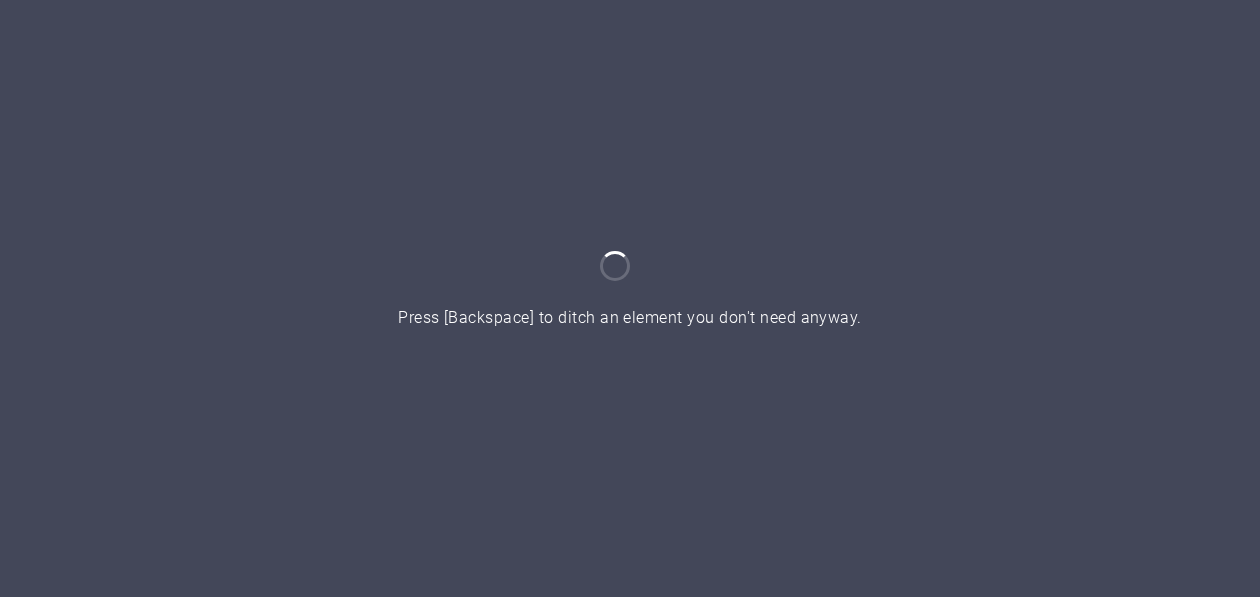 scroll, scrollTop: 0, scrollLeft: 0, axis: both 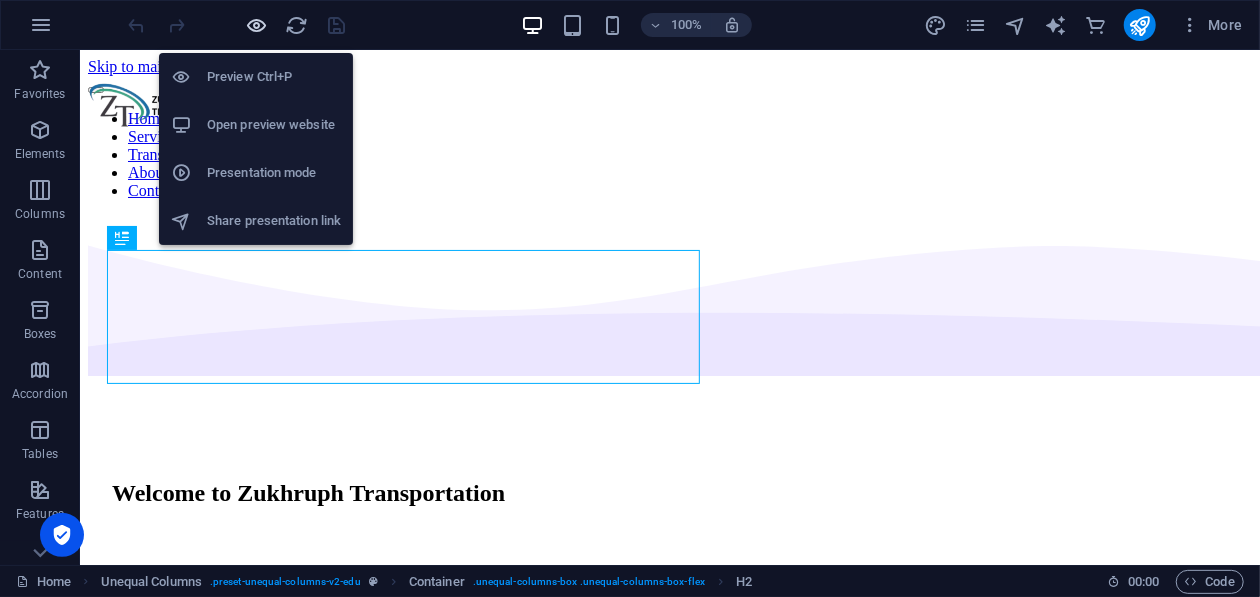 click at bounding box center [257, 25] 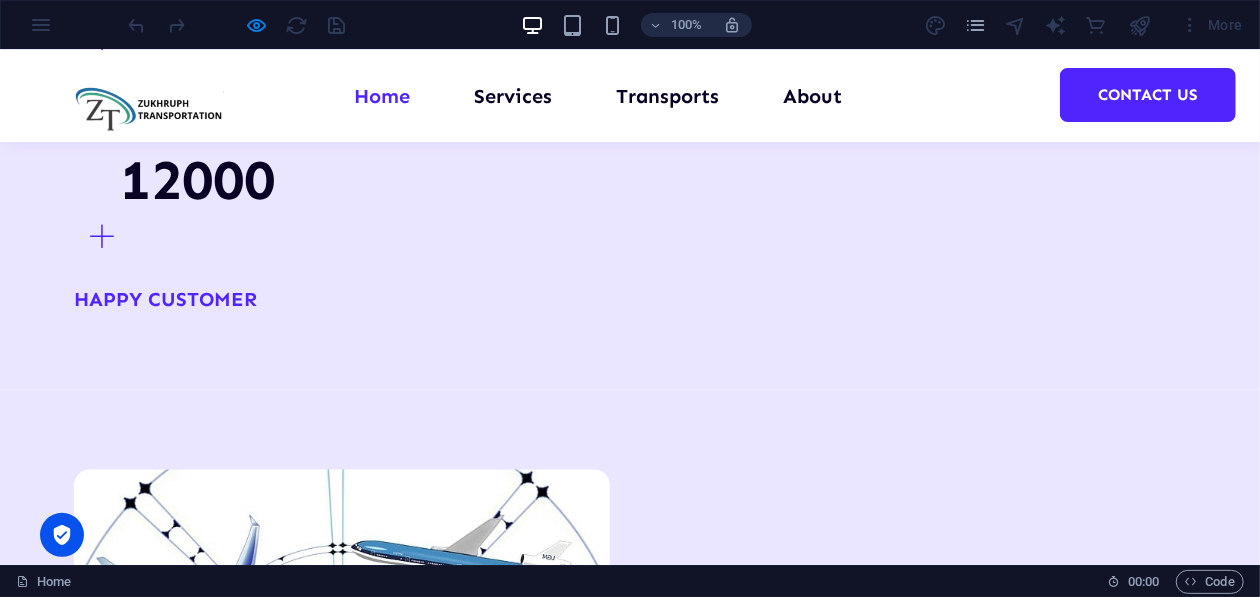 scroll, scrollTop: 2300, scrollLeft: 0, axis: vertical 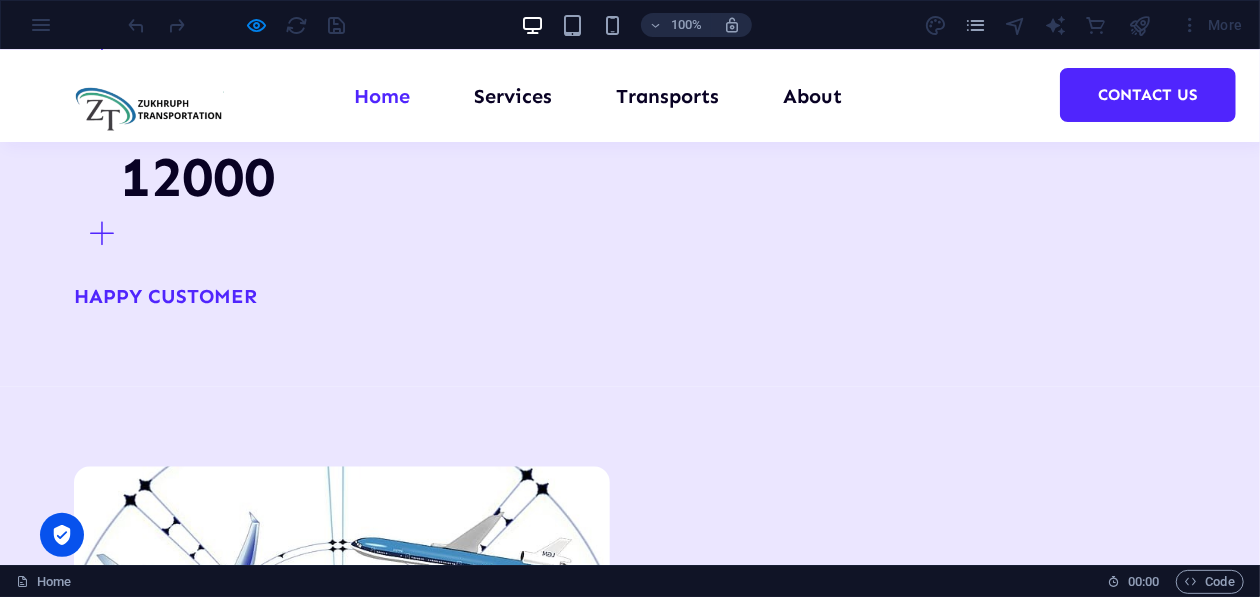 click on "All services" at bounding box center [630, 5011] 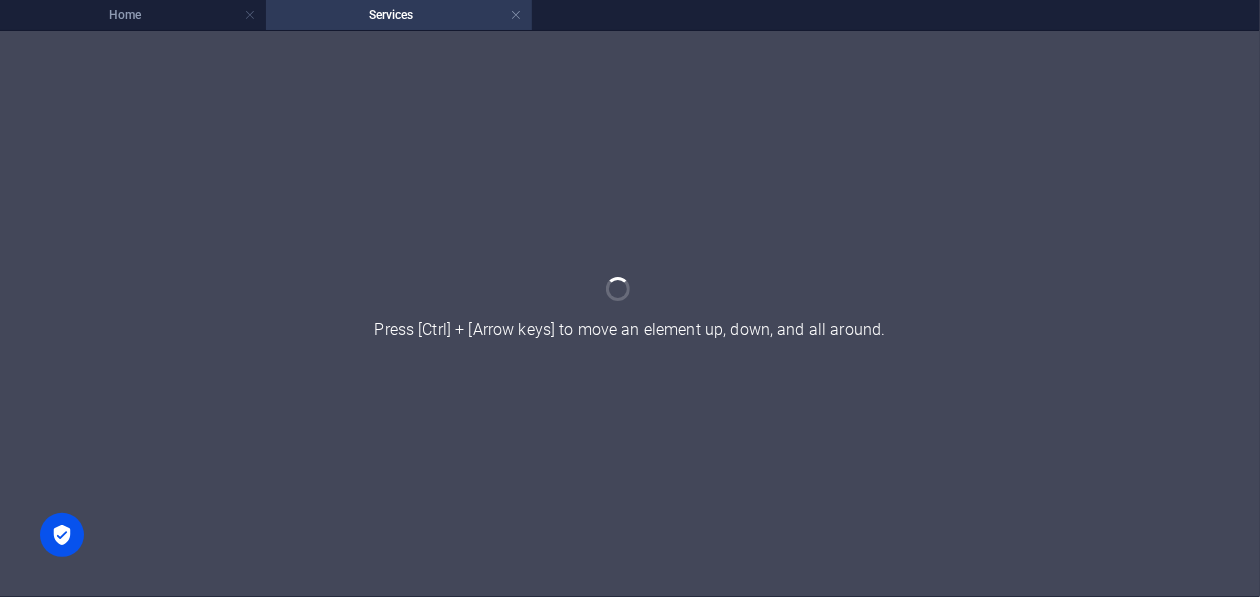 scroll, scrollTop: 0, scrollLeft: 0, axis: both 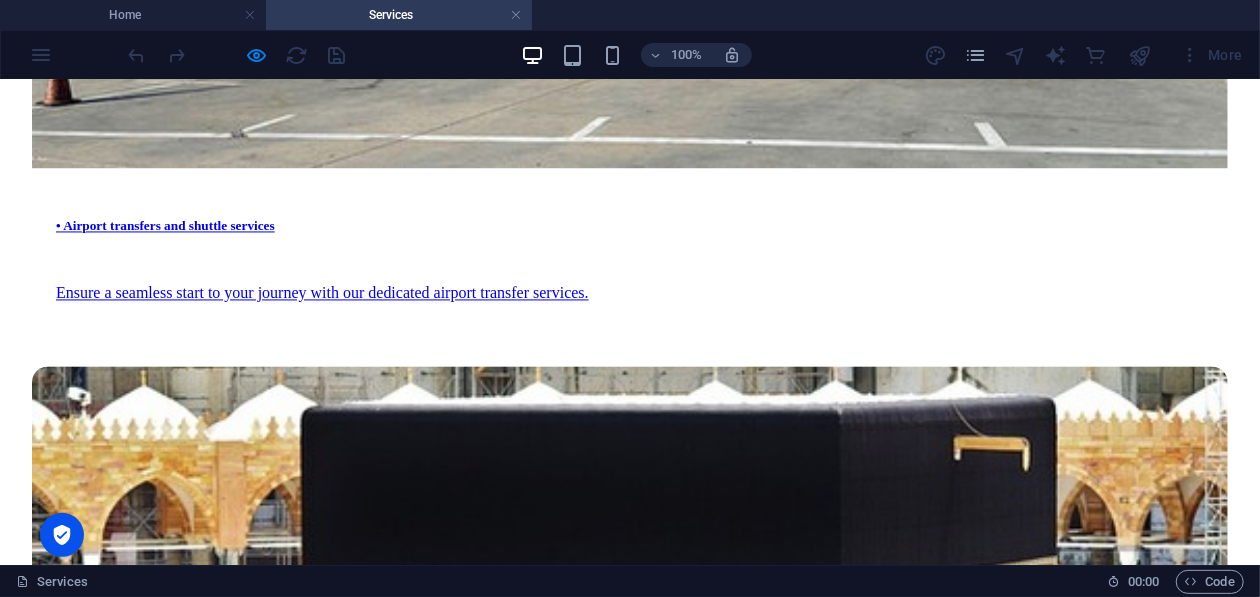 click on "•	Umrah visa processing Hassle-free Umrah visa processing with fast, reliable service to help you embark on your spiritual journey." at bounding box center (630, 4744) 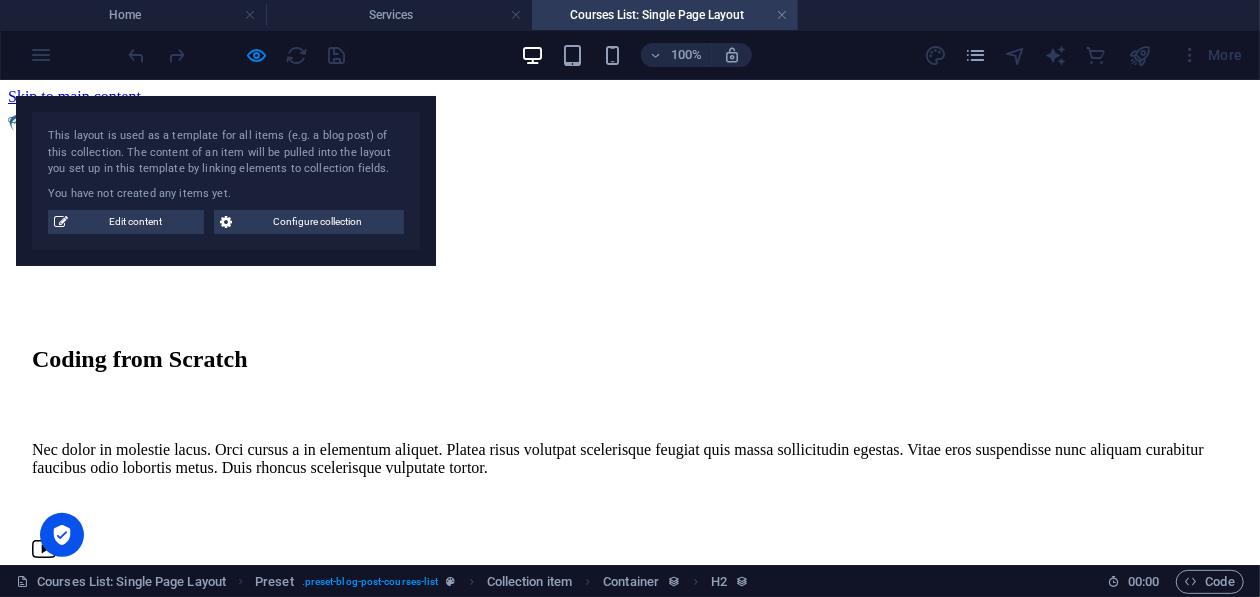 scroll, scrollTop: 1337, scrollLeft: 0, axis: vertical 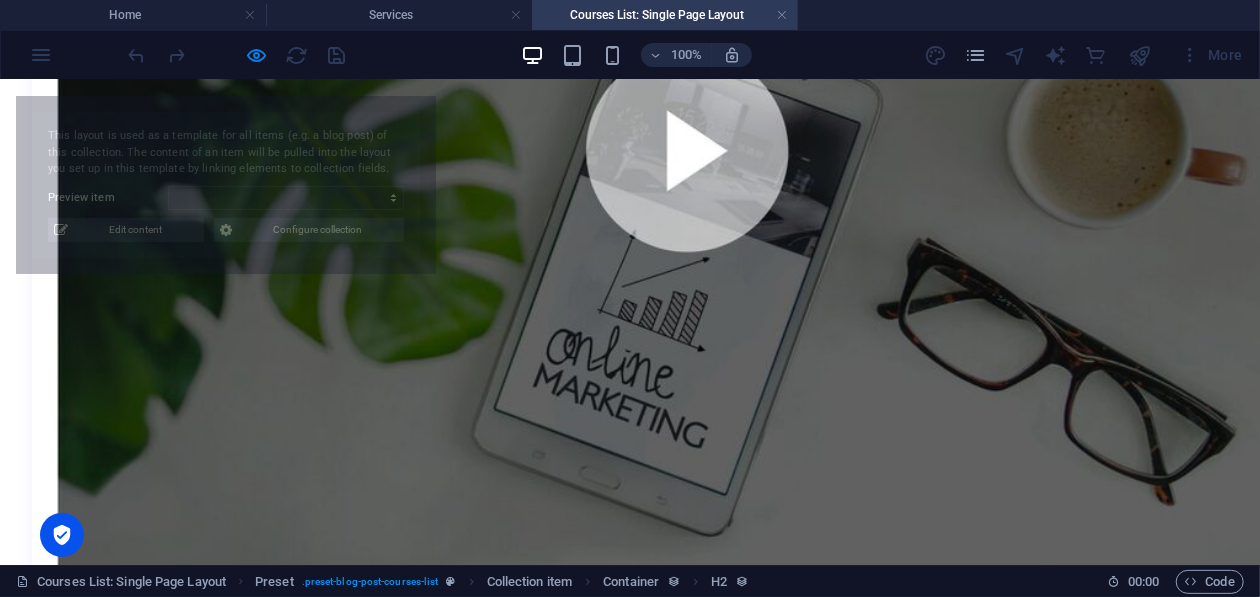 select on "68699b4173c4b648a50df198" 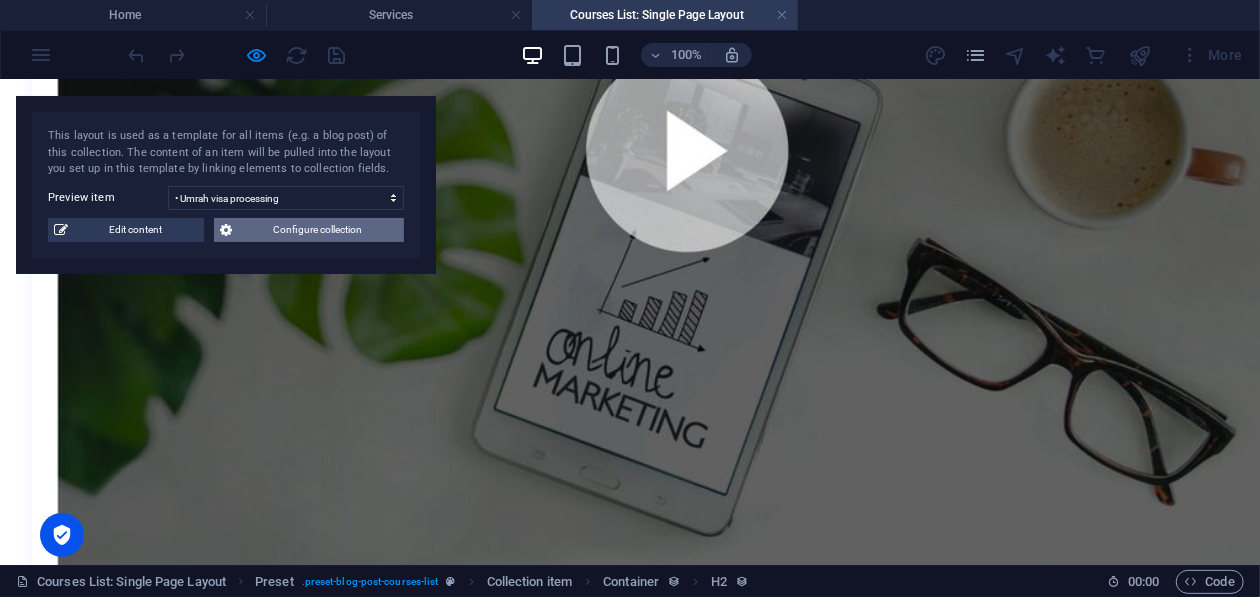 click on "Configure collection" at bounding box center [318, 230] 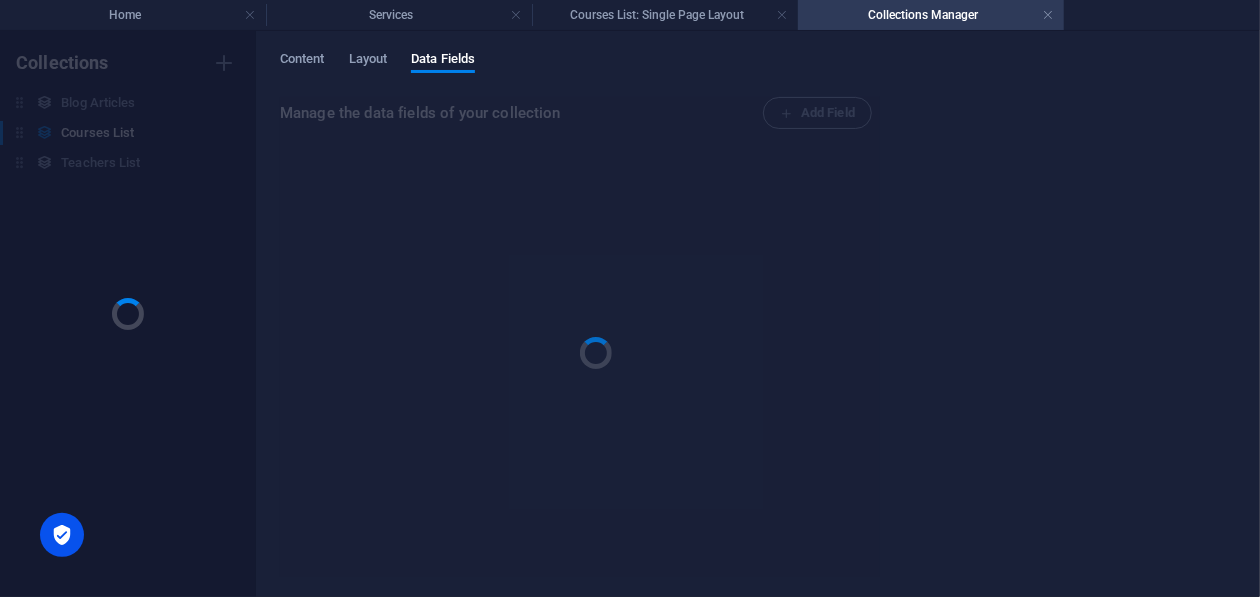 scroll, scrollTop: 0, scrollLeft: 0, axis: both 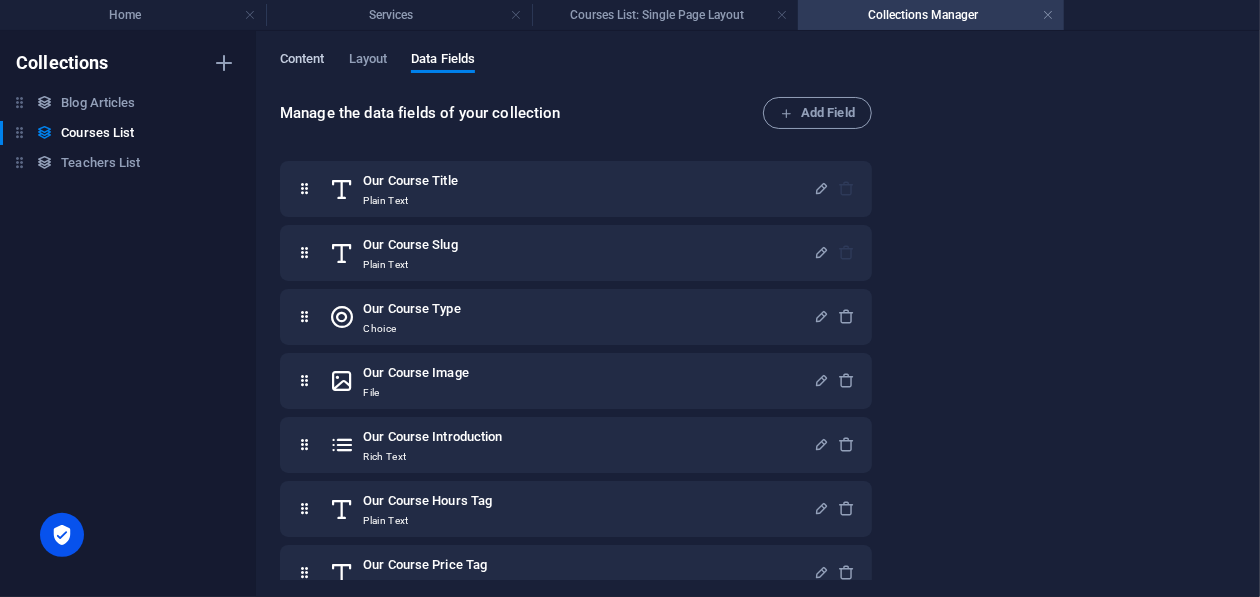 click on "Content" at bounding box center (302, 61) 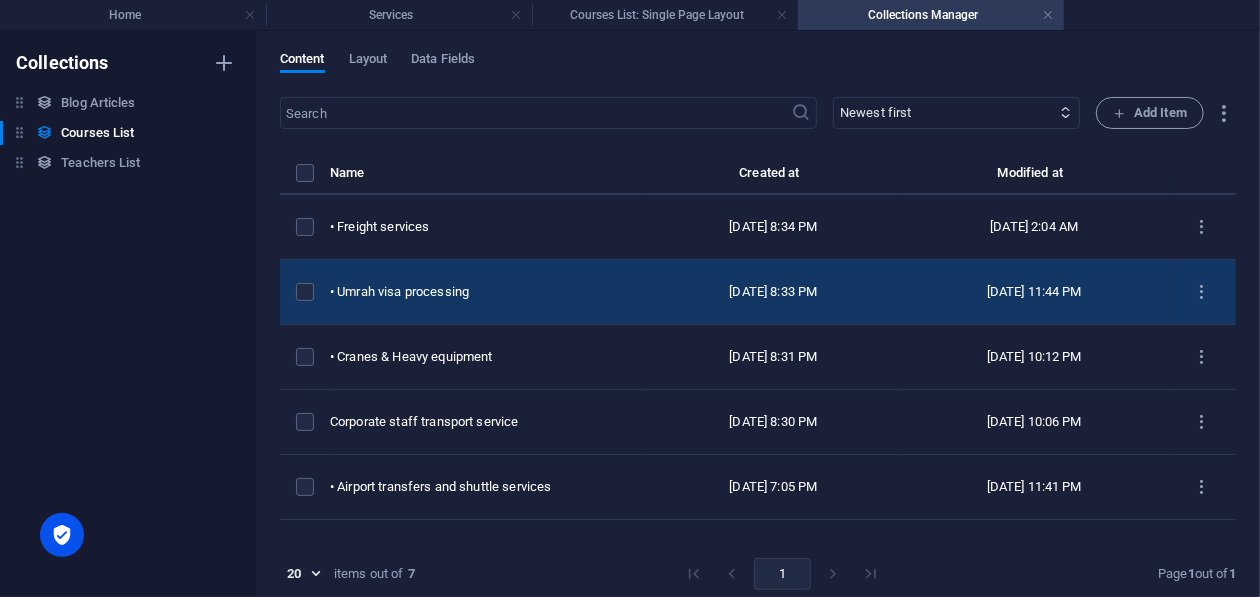 click on "•	Umrah visa processing" at bounding box center [480, 292] 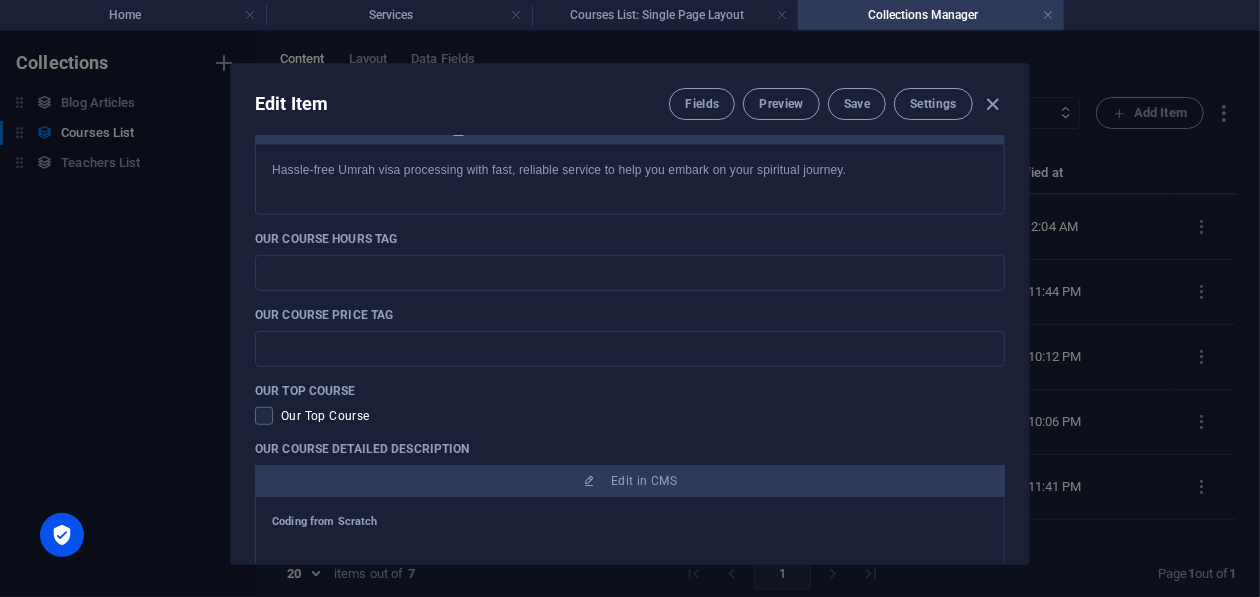 scroll, scrollTop: 799, scrollLeft: 0, axis: vertical 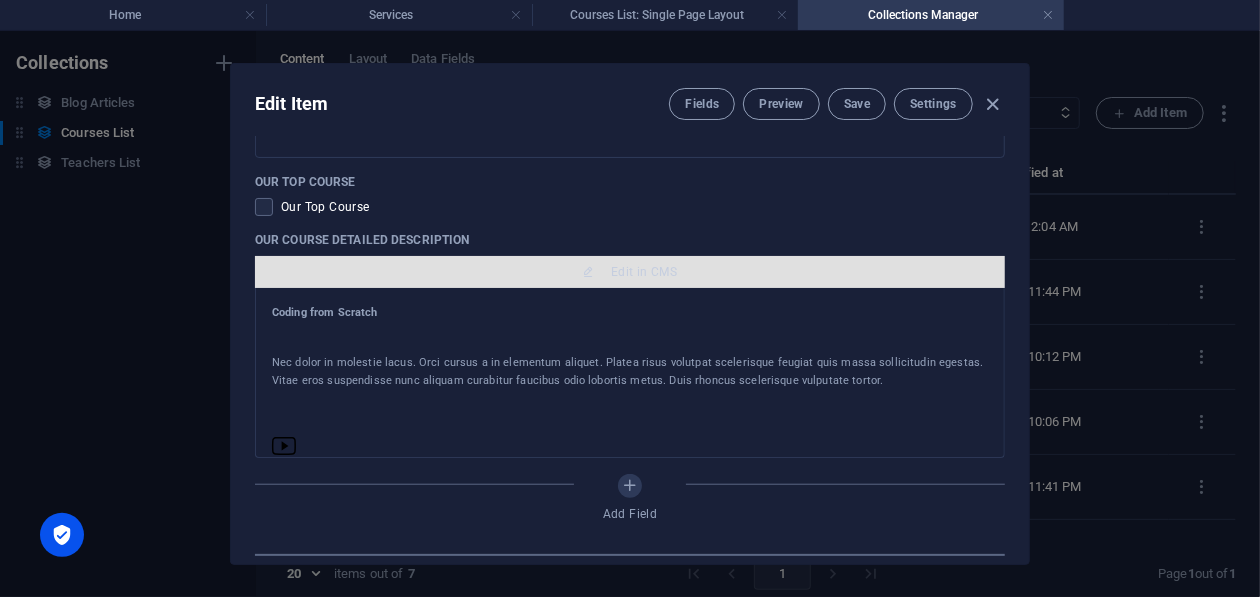 click on "Edit in CMS" at bounding box center (644, 272) 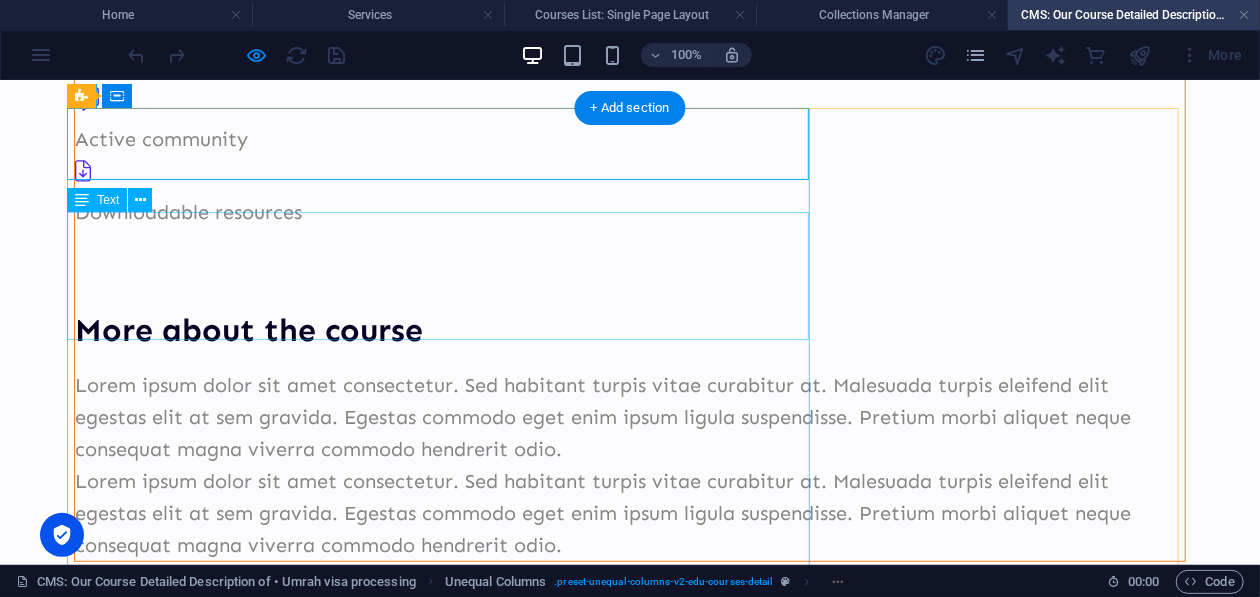 scroll, scrollTop: 0, scrollLeft: 0, axis: both 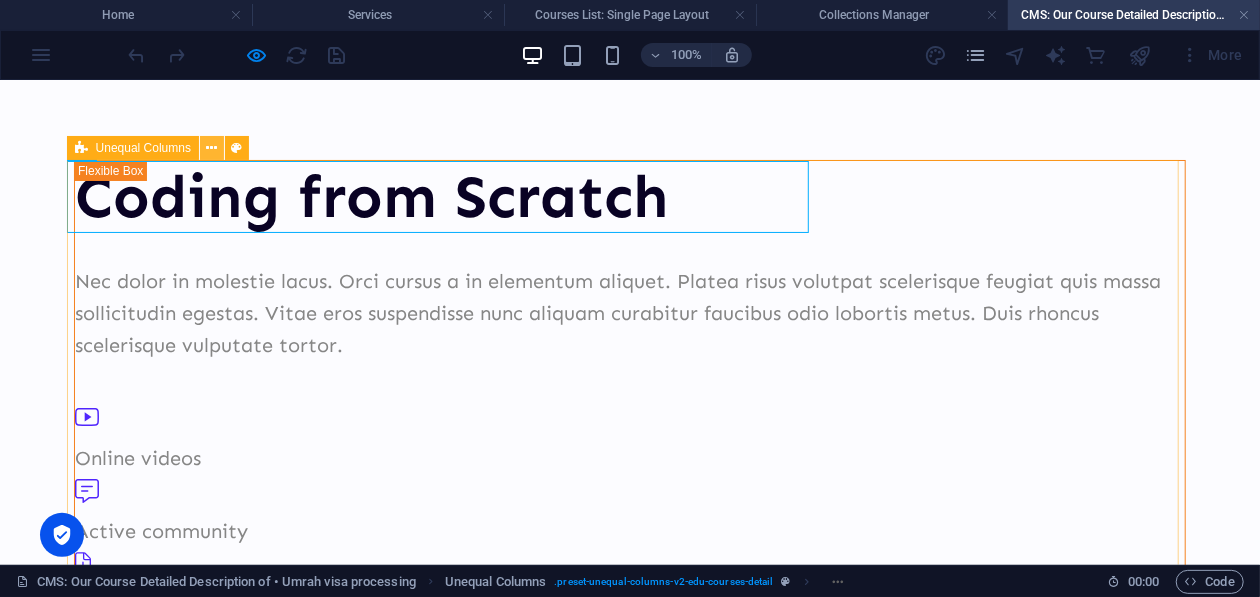 click at bounding box center (212, 148) 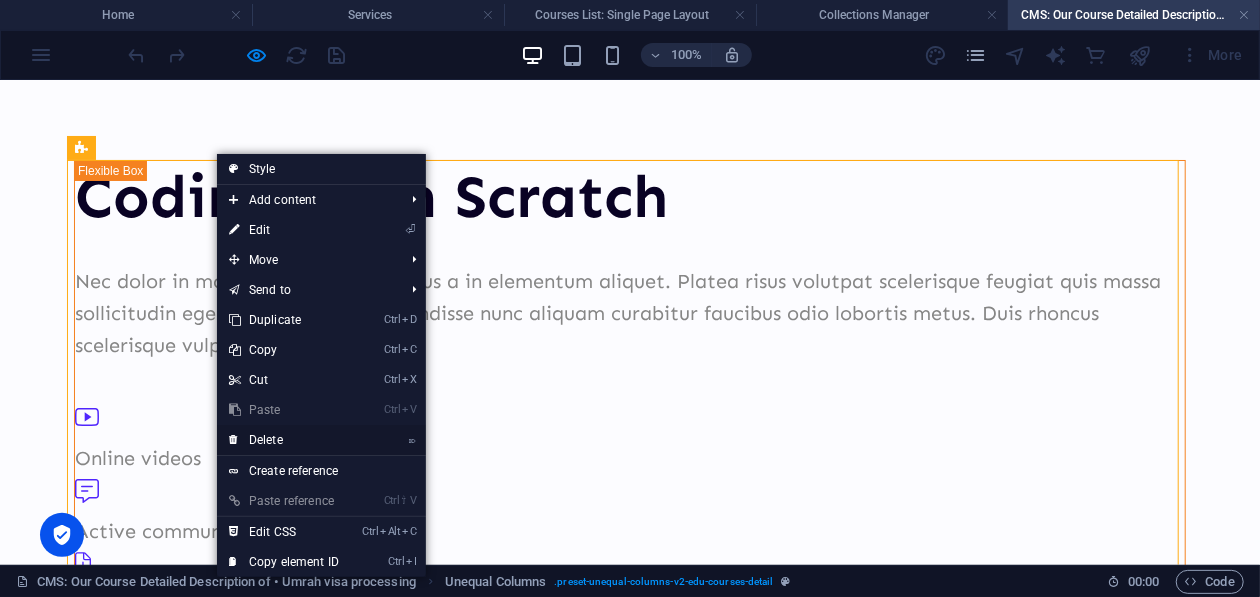 click on "⌦  Delete" at bounding box center [284, 440] 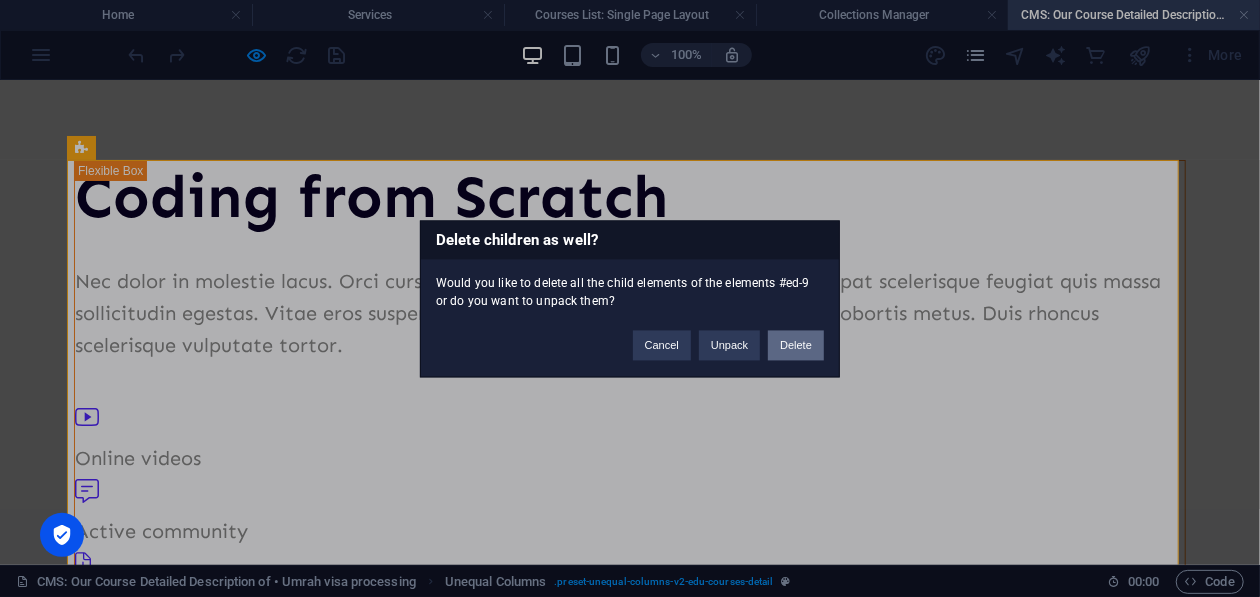 click on "Delete" at bounding box center [796, 345] 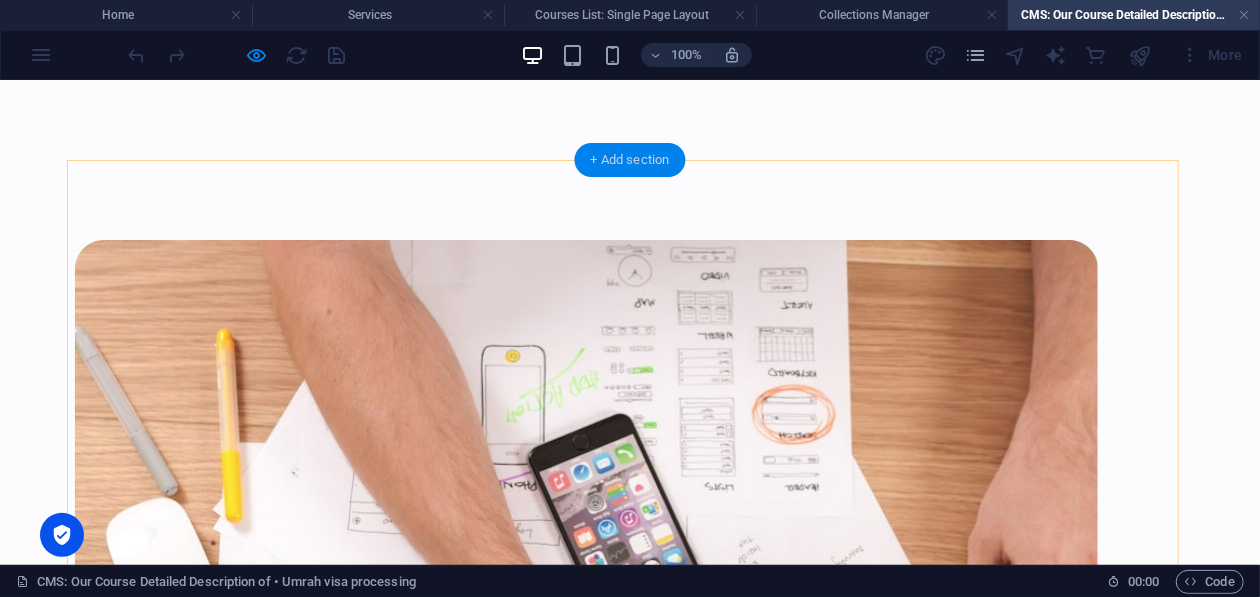 click on "+ Add section" at bounding box center (630, 160) 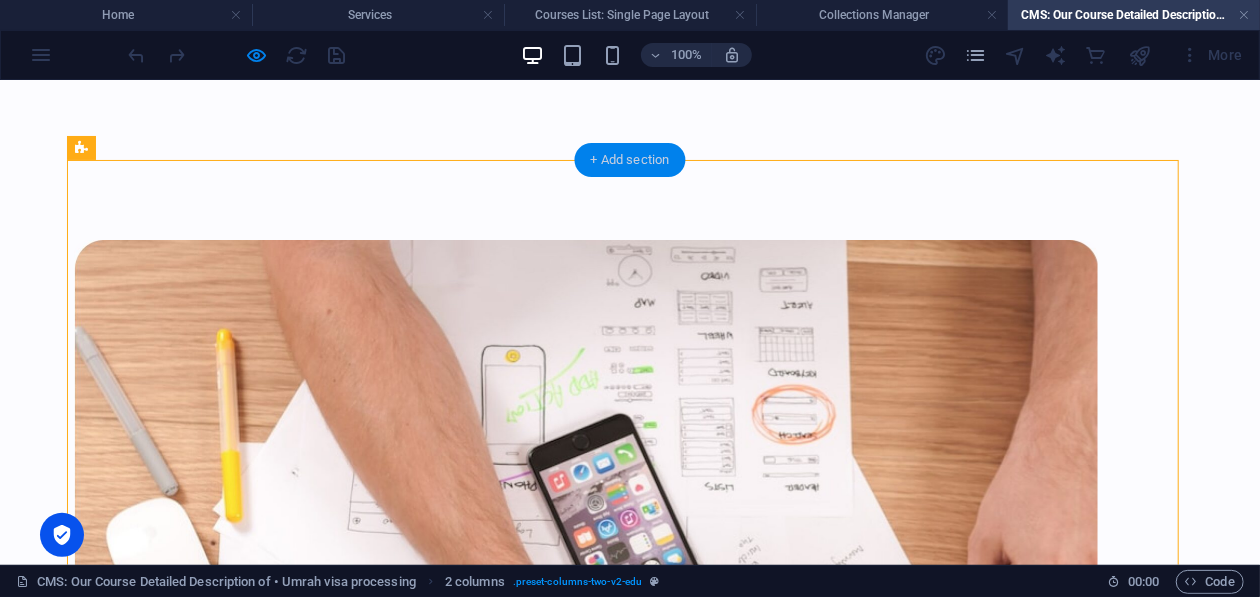 click on "+ Add section" at bounding box center (630, 160) 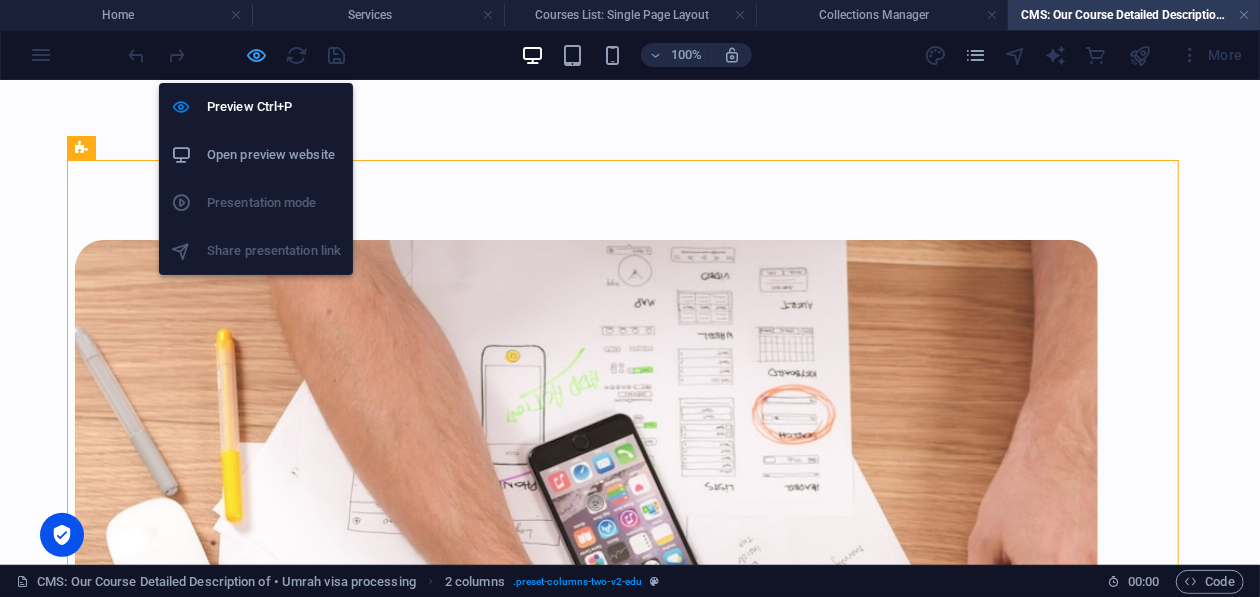 click at bounding box center [257, 55] 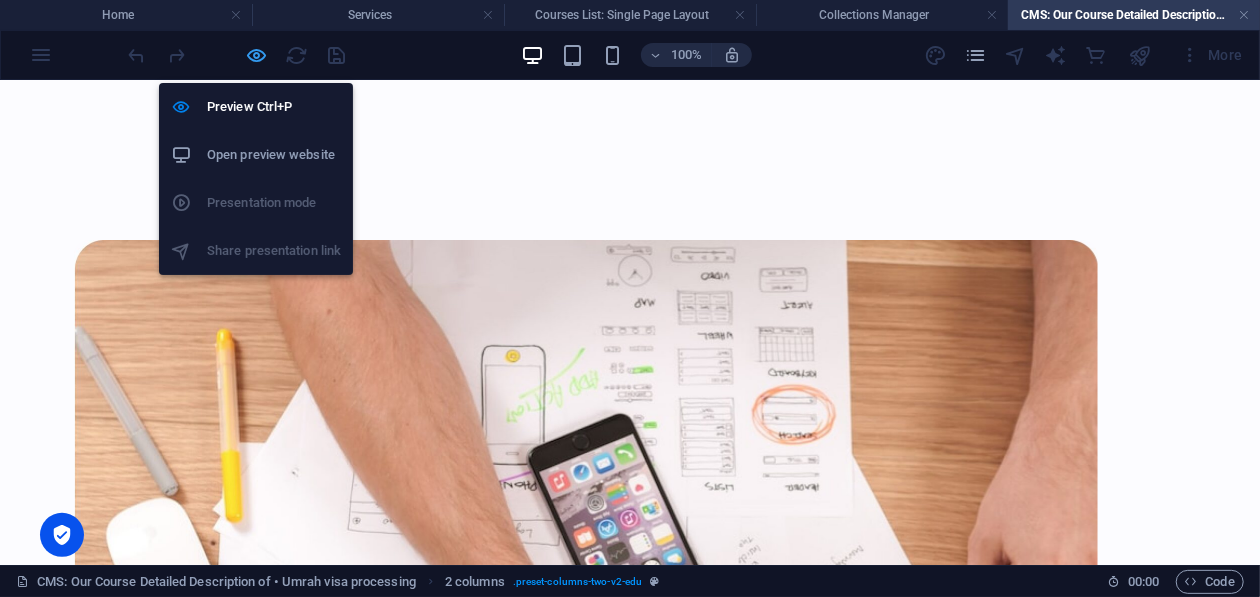 click at bounding box center [257, 55] 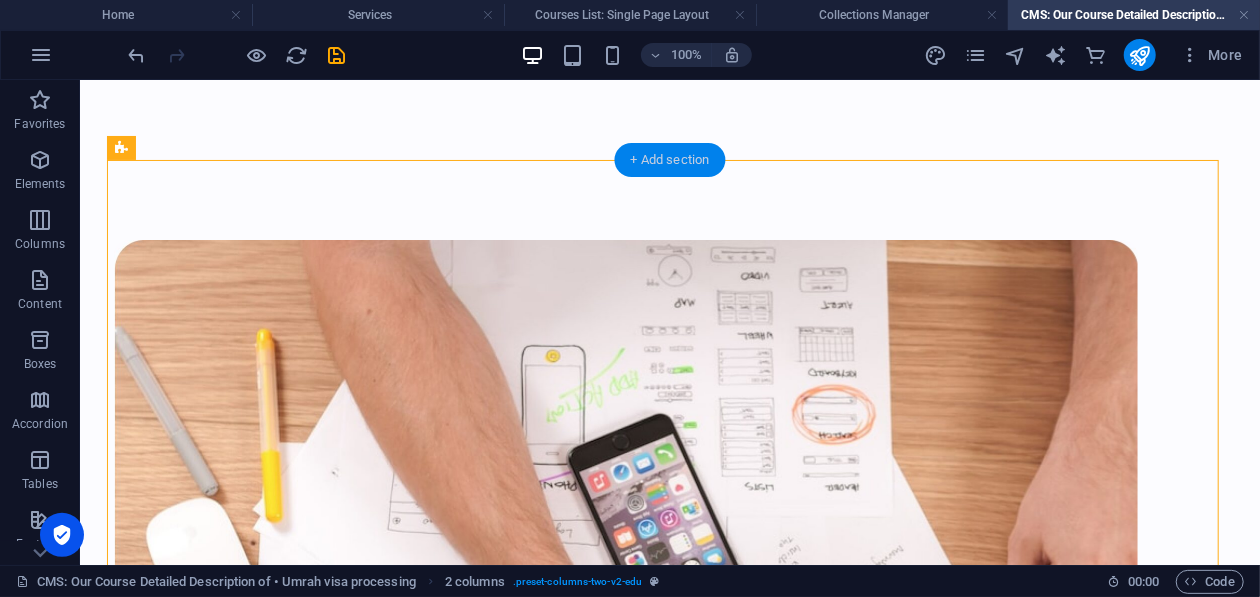 click on "+ Add section" at bounding box center (670, 160) 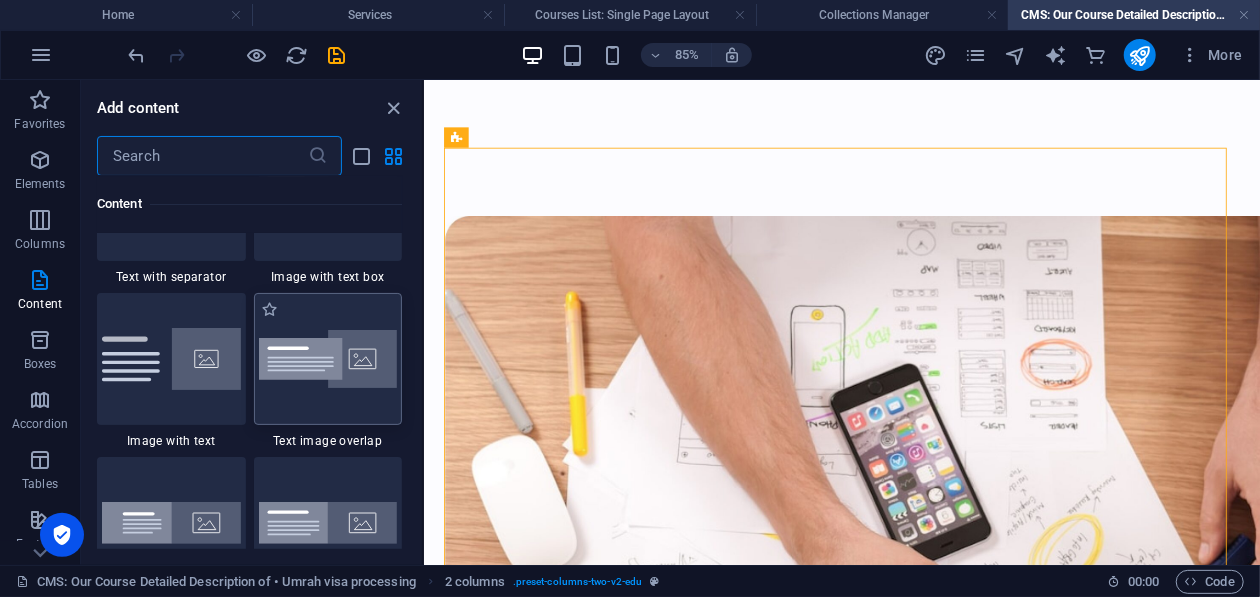 scroll, scrollTop: 3799, scrollLeft: 0, axis: vertical 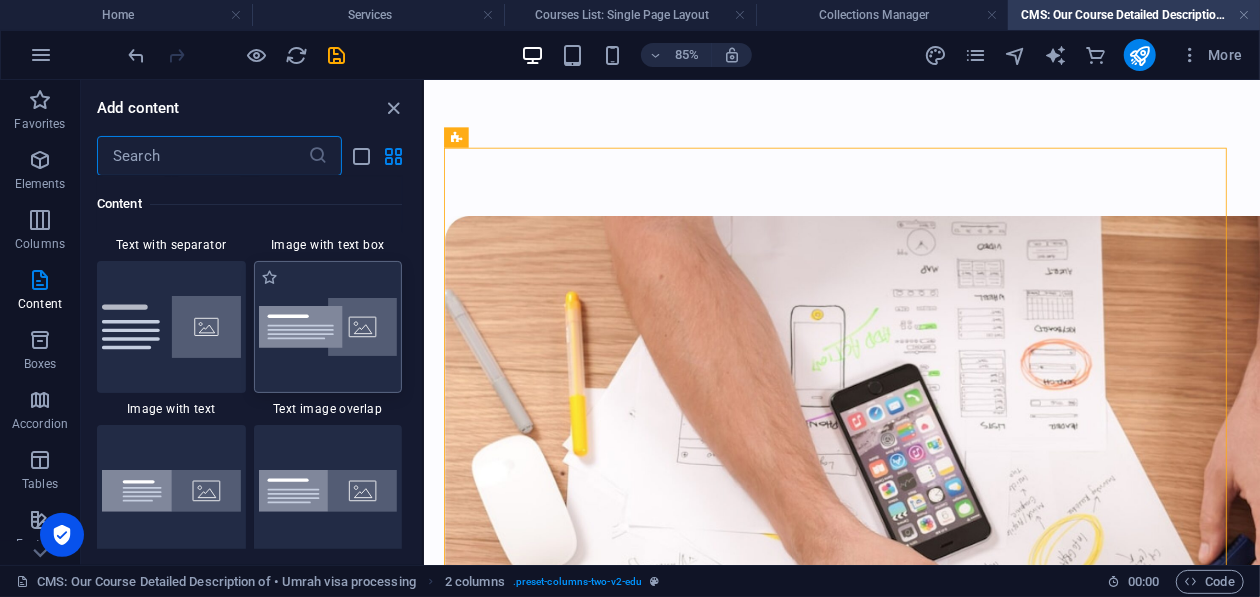 click at bounding box center (328, 327) 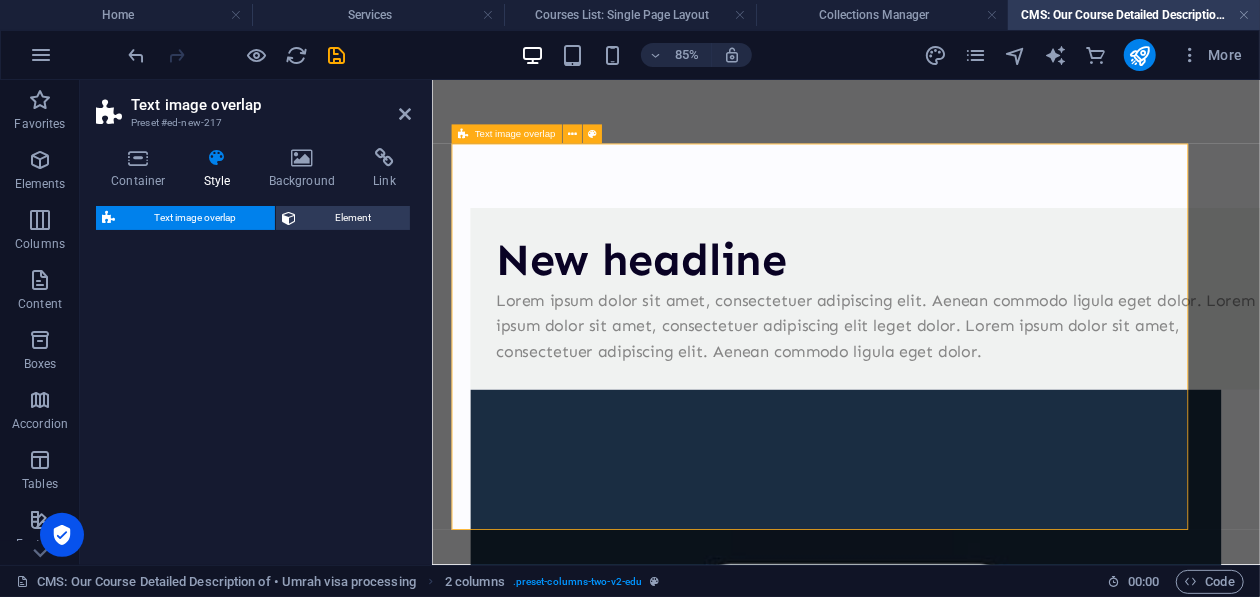 select on "rem" 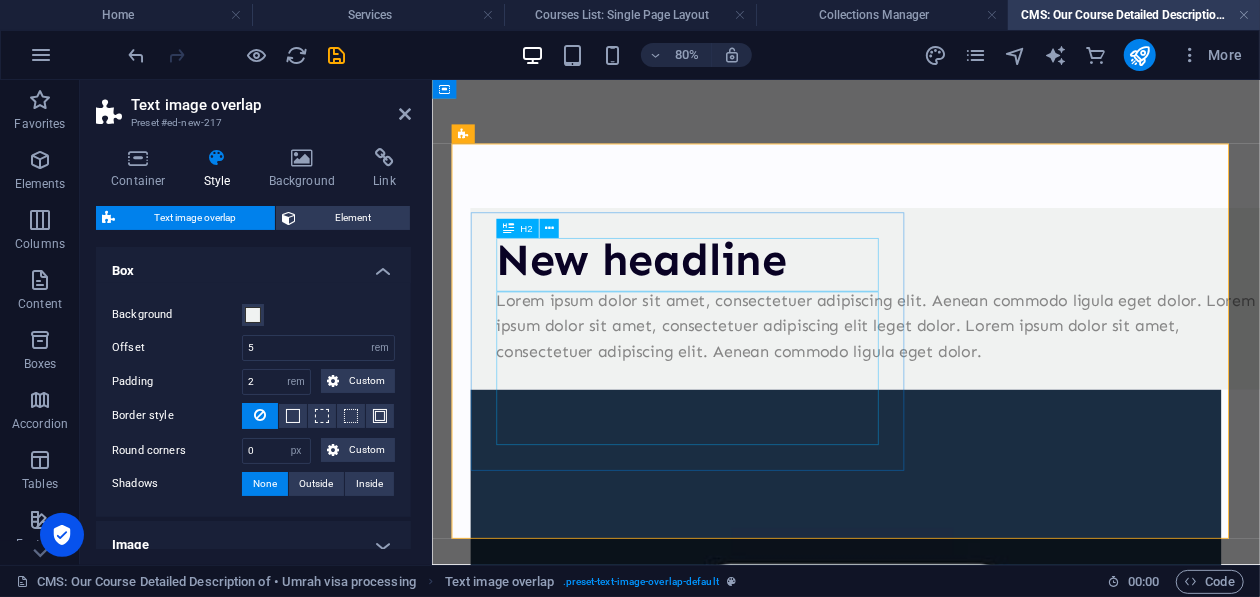 click on "New headline" at bounding box center [988, 304] 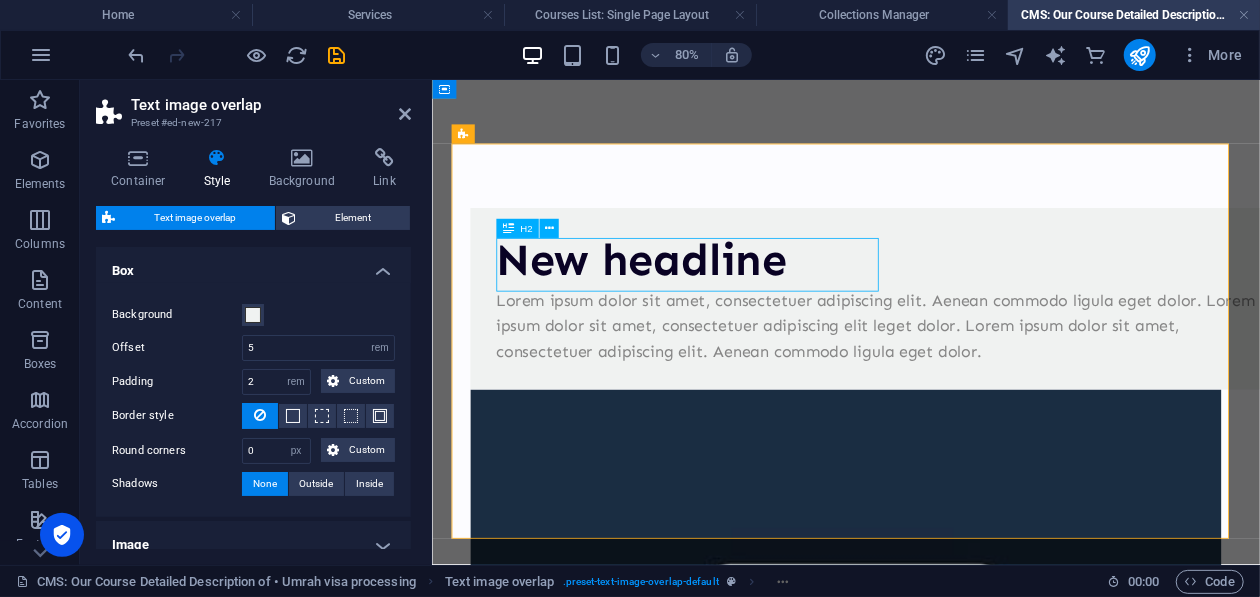 click on "New headline" at bounding box center [988, 304] 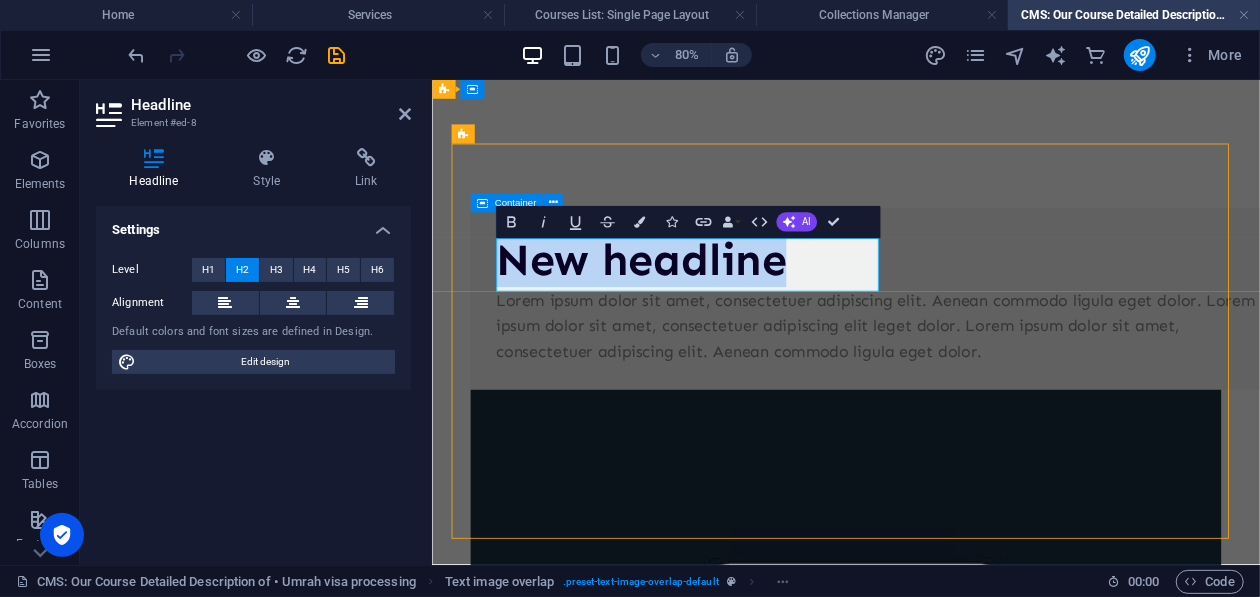 type 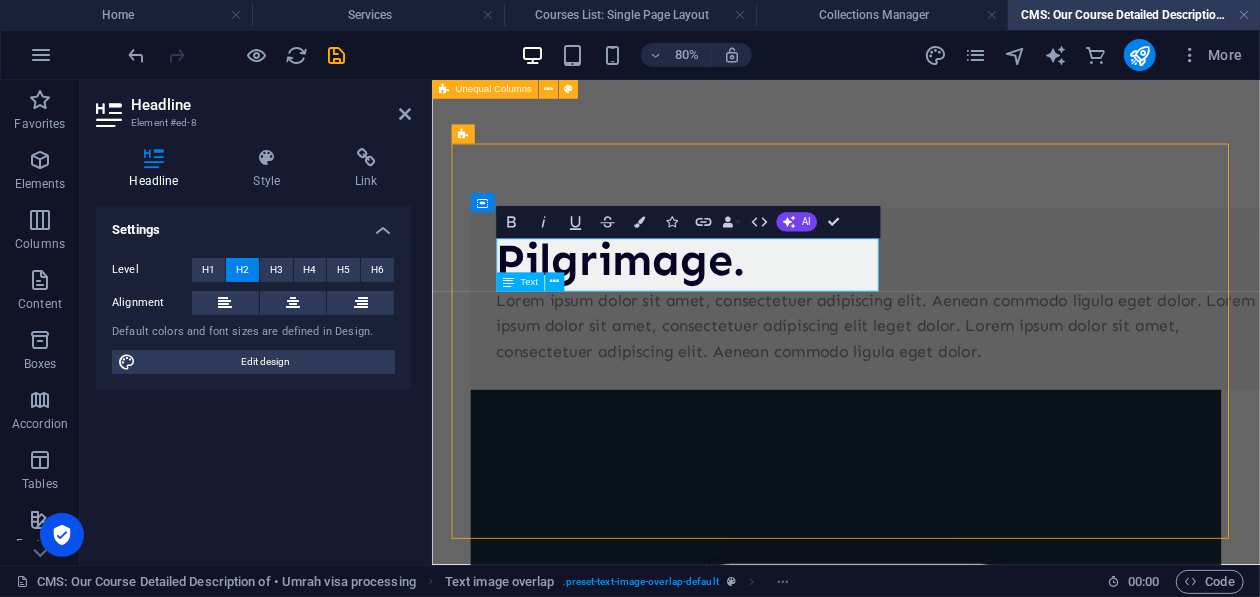 click on "Lorem ipsum dolor sit amet, consectetuer adipiscing elit. Aenean commodo ligula eget dolor. Lorem ipsum dolor sit amet, consectetuer adipiscing elit leget dolor. Lorem ipsum dolor sit amet, consectetuer adipiscing elit. Aenean commodo ligula eget dolor." at bounding box center (988, 386) 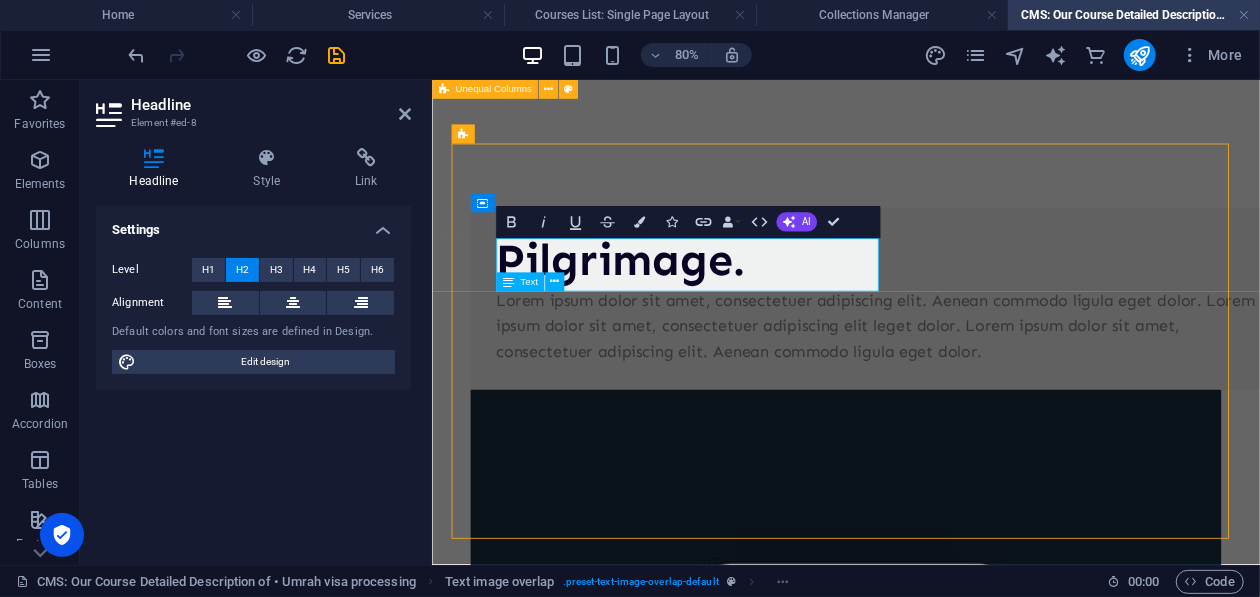 click on "Lorem ipsum dolor sit amet, consectetuer adipiscing elit. Aenean commodo ligula eget dolor. Lorem ipsum dolor sit amet, consectetuer adipiscing elit leget dolor. Lorem ipsum dolor sit amet, consectetuer adipiscing elit. Aenean commodo ligula eget dolor." at bounding box center (988, 386) 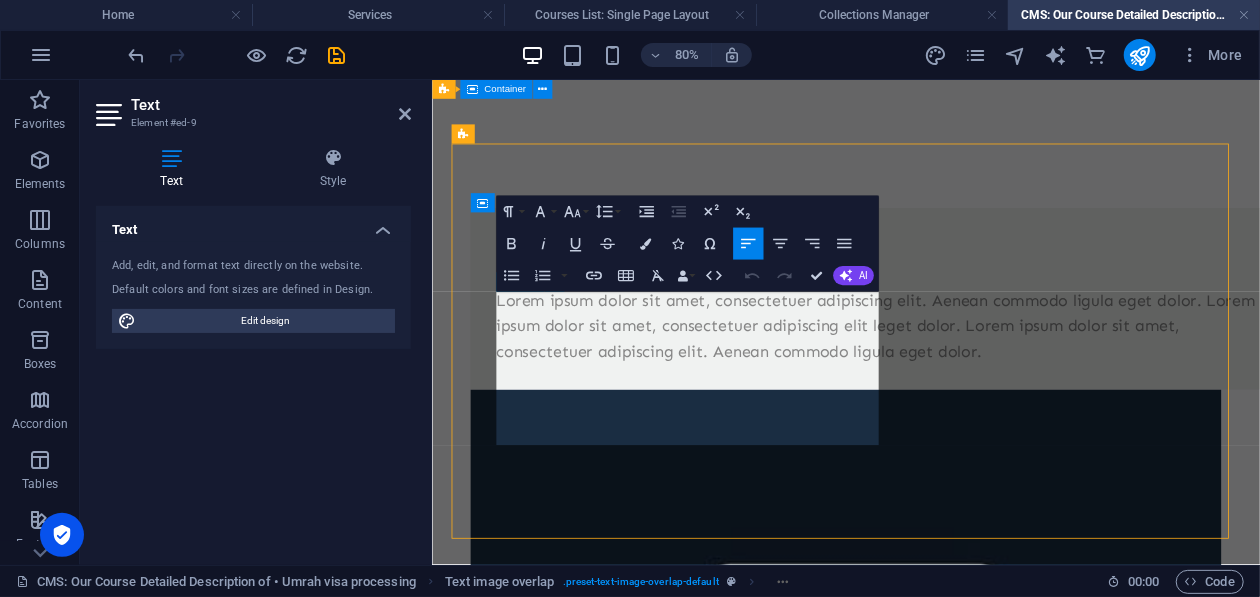 click on "Lorem ipsum dolor sit amet, consectetuer adipiscing elit. Aenean commodo ligula eget dolor. Lorem ipsum dolor sit amet, consectetuer adipiscing elit leget dolor. Lorem ipsum dolor sit amet, consectetuer adipiscing elit. Aenean commodo ligula eget dolor." at bounding box center [988, 386] 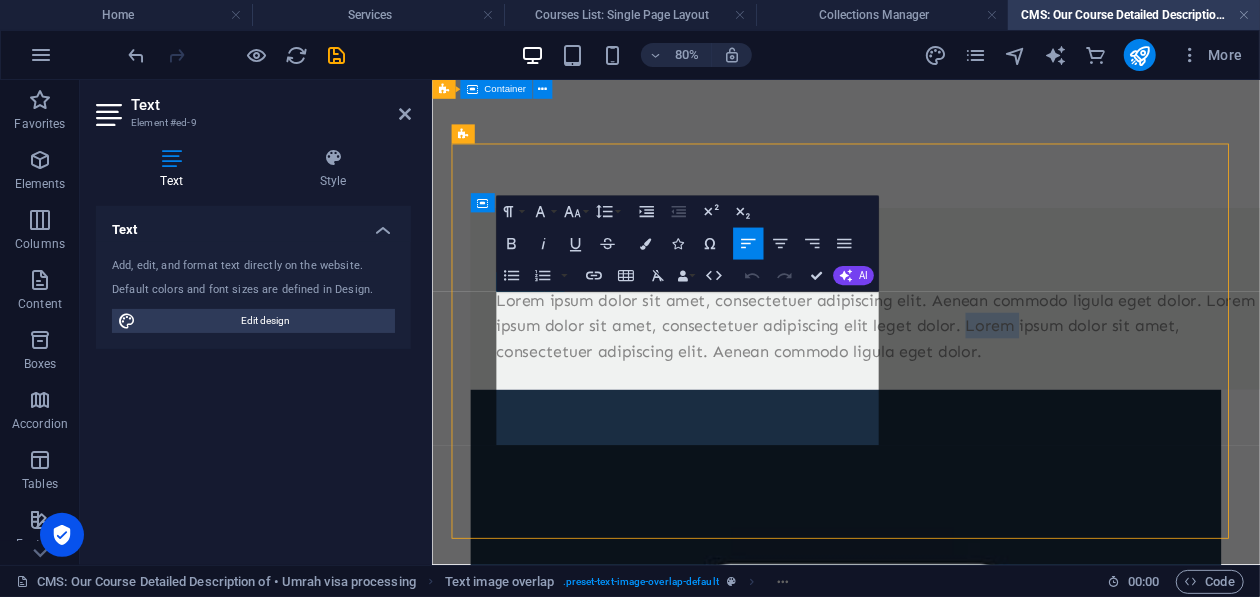 click on "Lorem ipsum dolor sit amet, consectetuer adipiscing elit. Aenean commodo ligula eget dolor. Lorem ipsum dolor sit amet, consectetuer adipiscing elit leget dolor. Lorem ipsum dolor sit amet, consectetuer adipiscing elit. Aenean commodo ligula eget dolor." at bounding box center [988, 386] 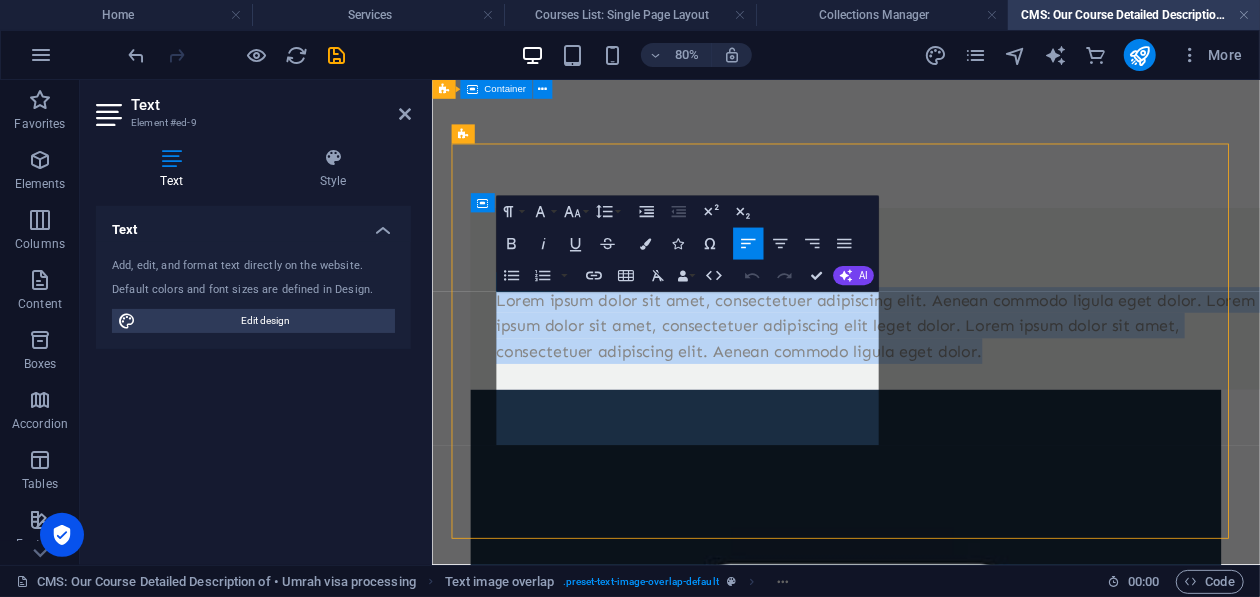 click on "Lorem ipsum dolor sit amet, consectetuer adipiscing elit. Aenean commodo ligula eget dolor. Lorem ipsum dolor sit amet, consectetuer adipiscing elit leget dolor. Lorem ipsum dolor sit amet, consectetuer adipiscing elit. Aenean commodo ligula eget dolor." at bounding box center [988, 386] 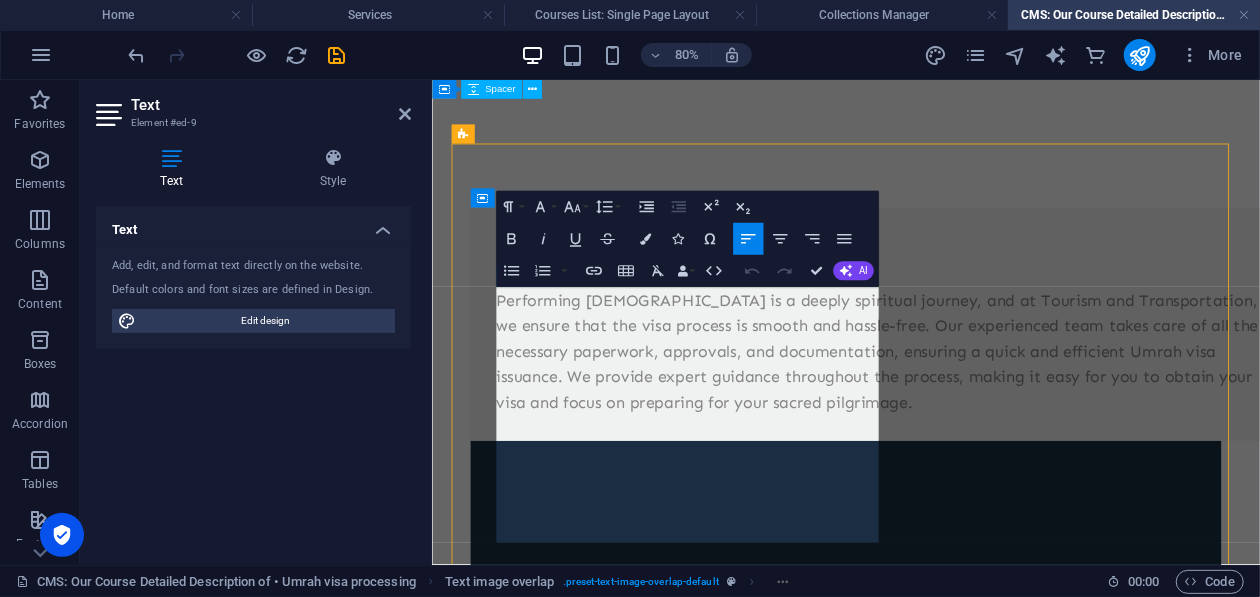 scroll, scrollTop: 9639, scrollLeft: 3, axis: both 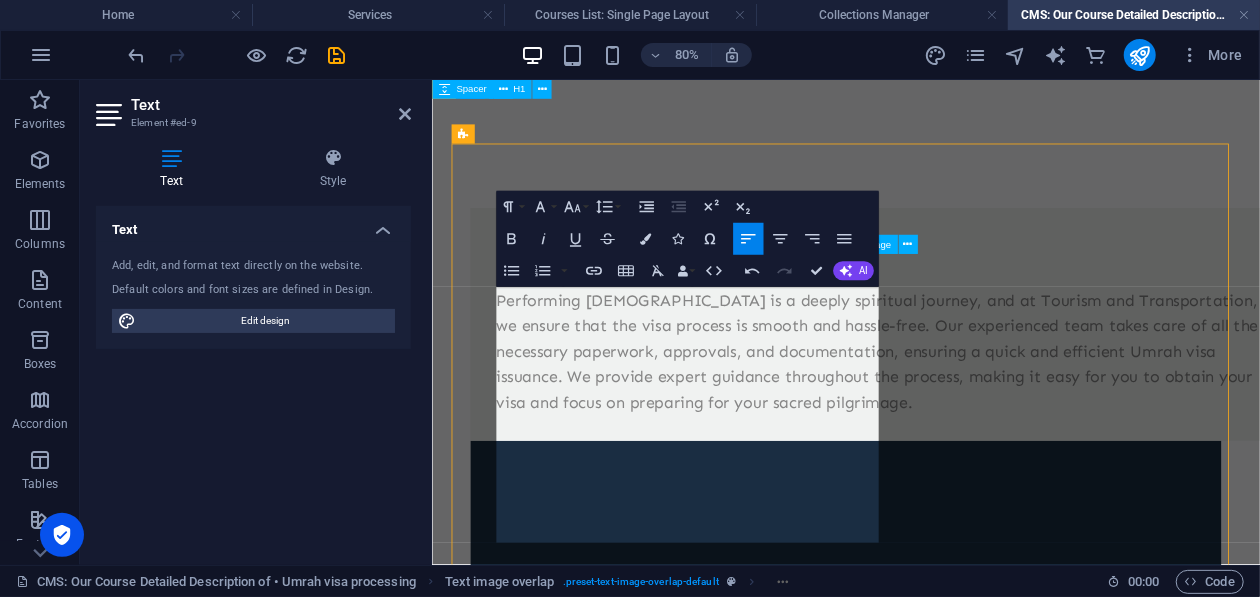 click at bounding box center (948, 869) 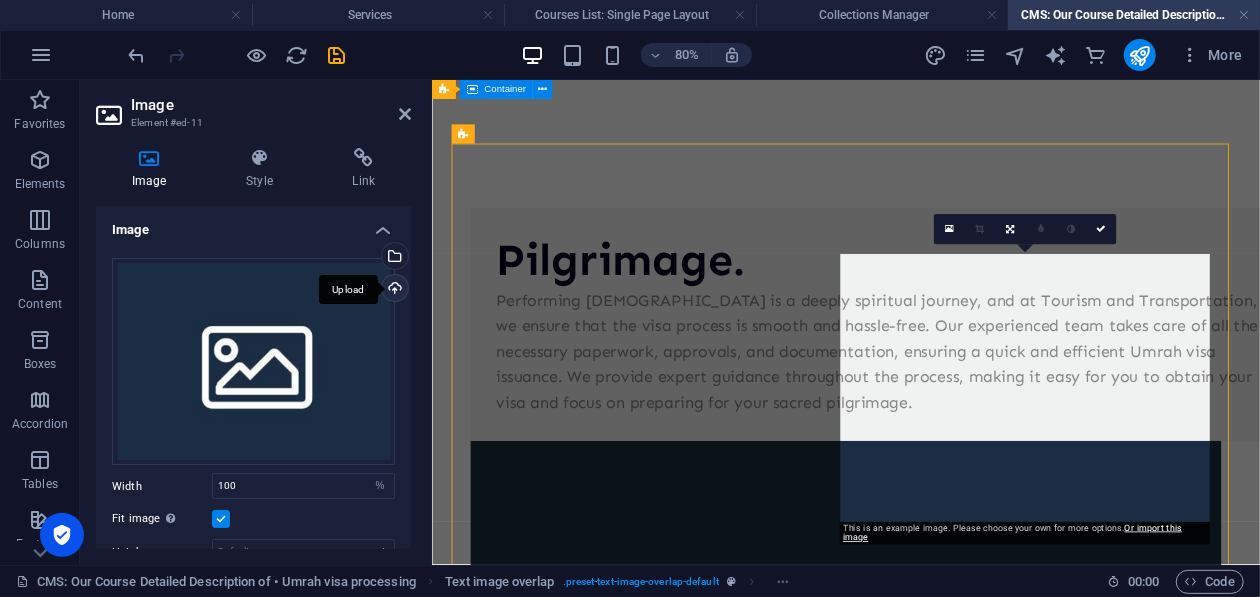 click on "Upload" at bounding box center (393, 290) 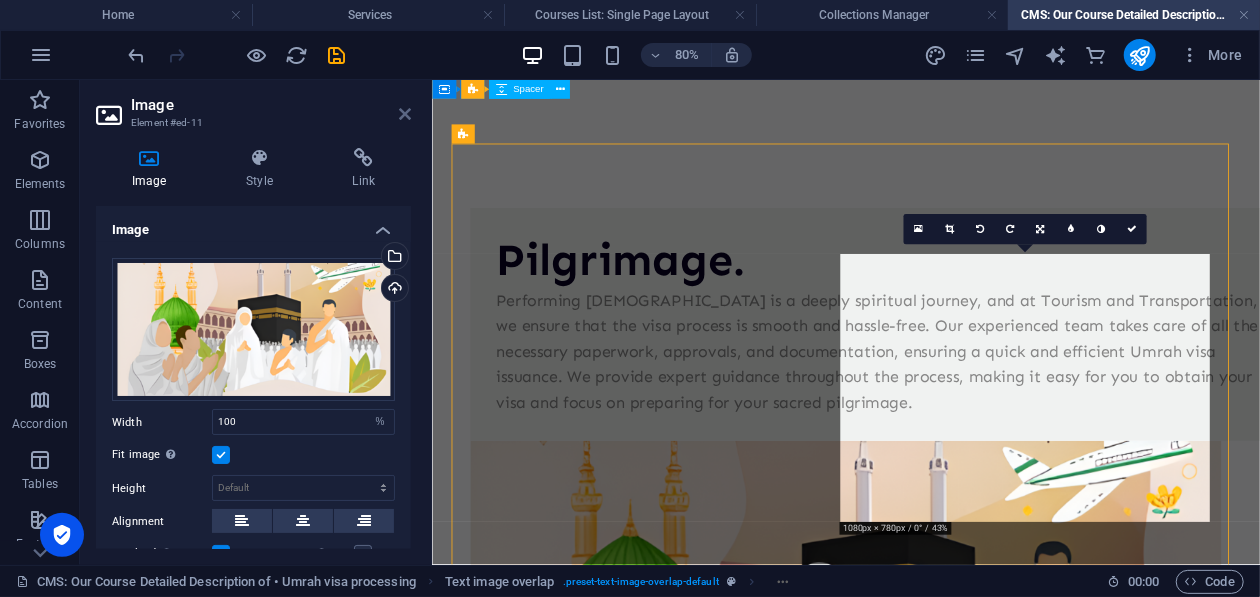 click at bounding box center [405, 114] 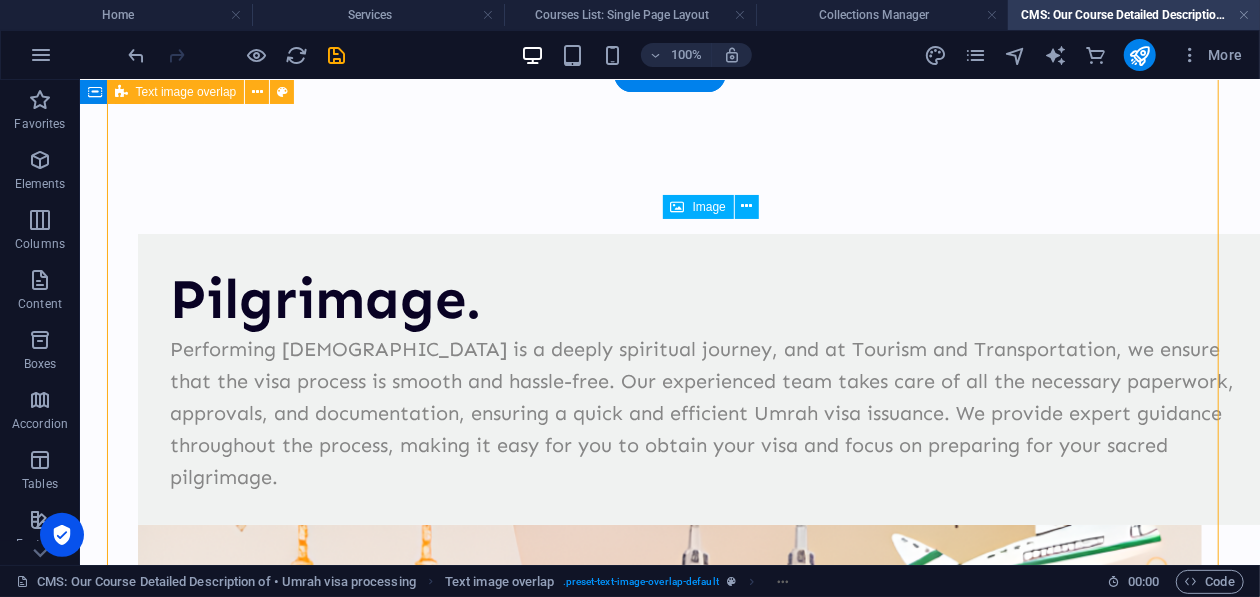 scroll, scrollTop: 0, scrollLeft: 0, axis: both 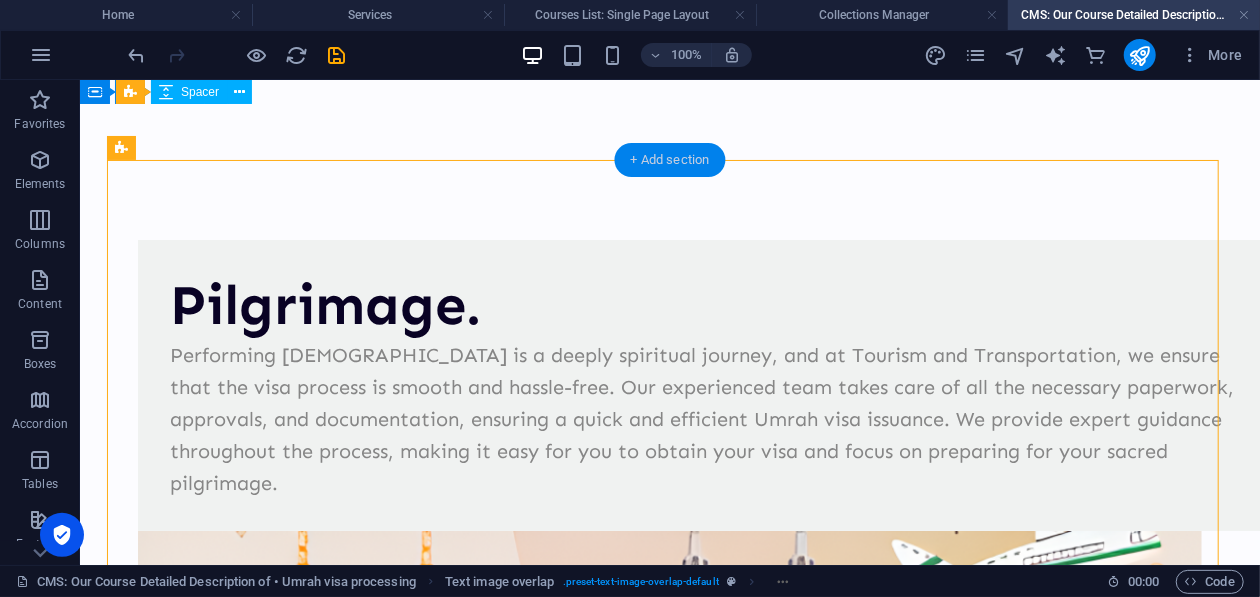 click on "+ Add section" at bounding box center (670, 160) 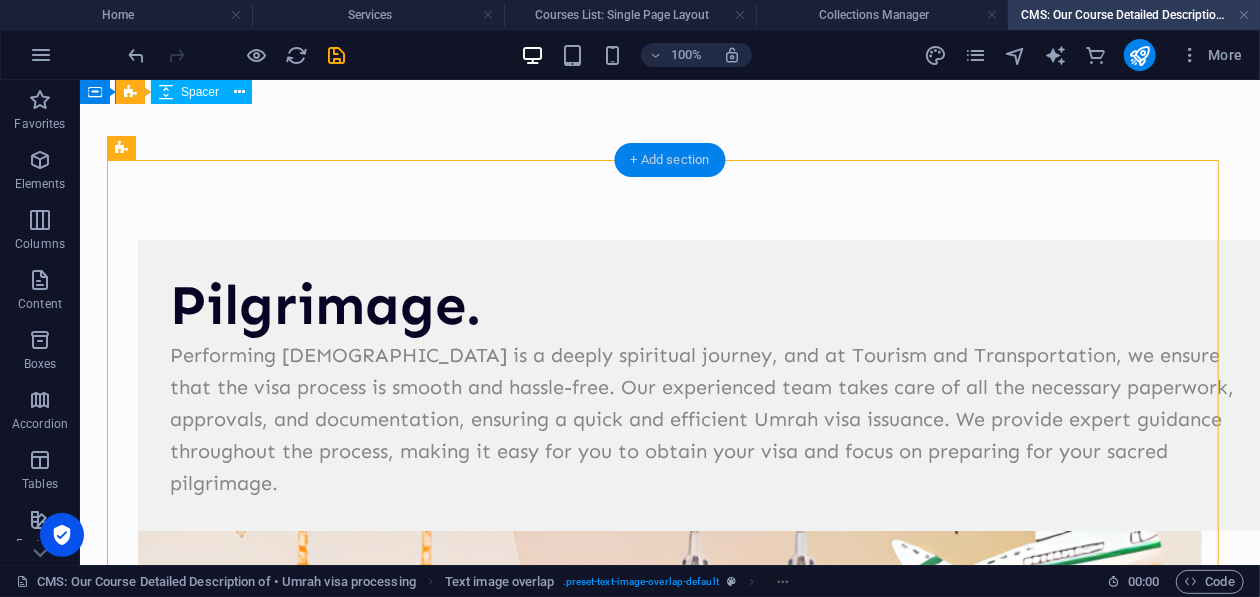 click on "+ Add section" at bounding box center [670, 160] 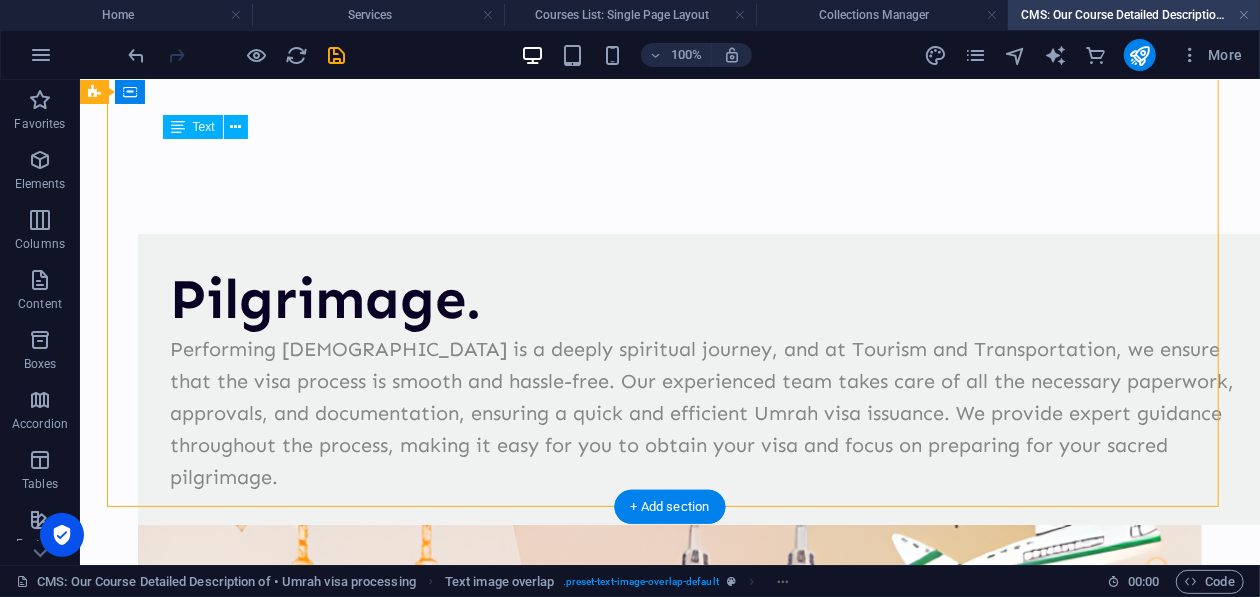 scroll, scrollTop: 199, scrollLeft: 0, axis: vertical 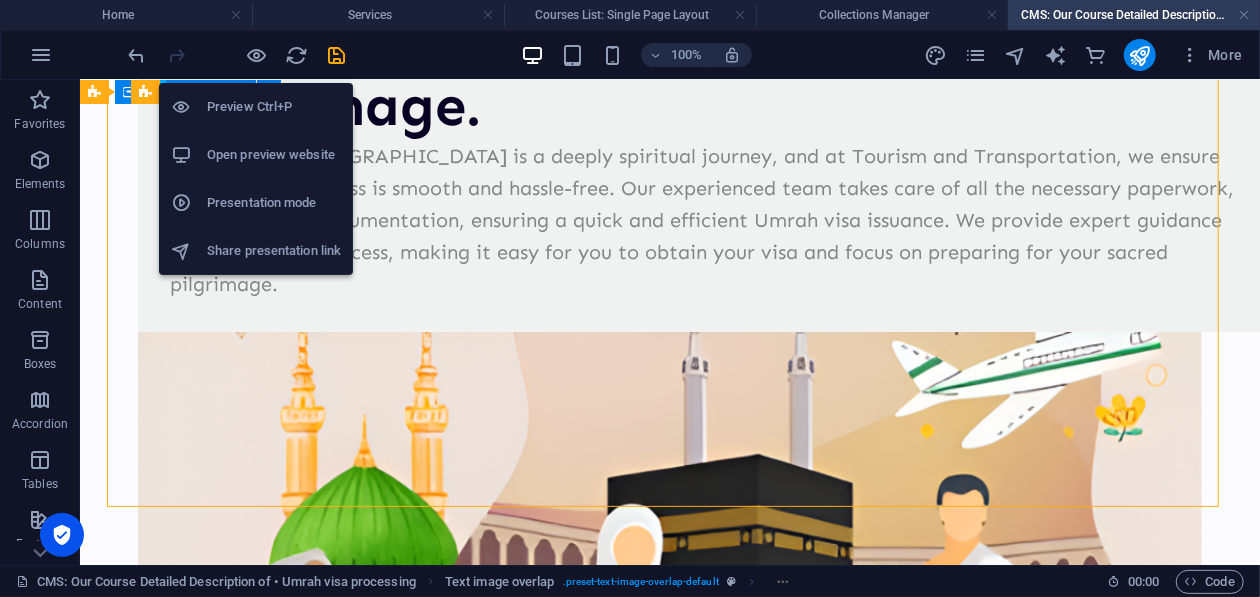 click on "Open preview website" at bounding box center (274, 155) 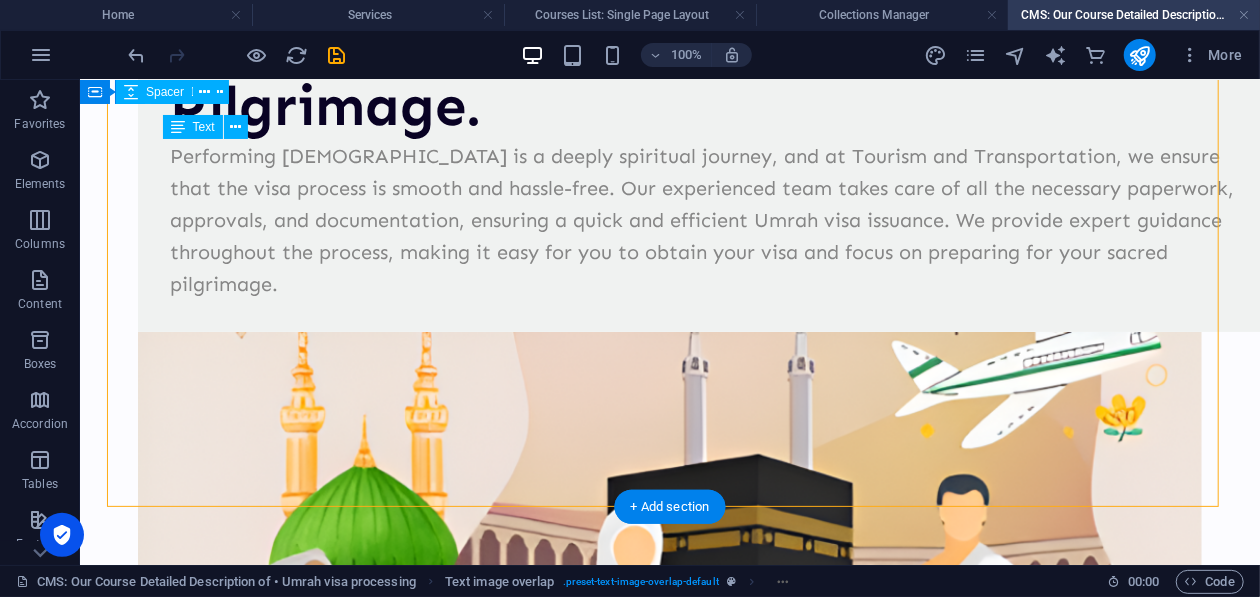 scroll, scrollTop: 0, scrollLeft: 0, axis: both 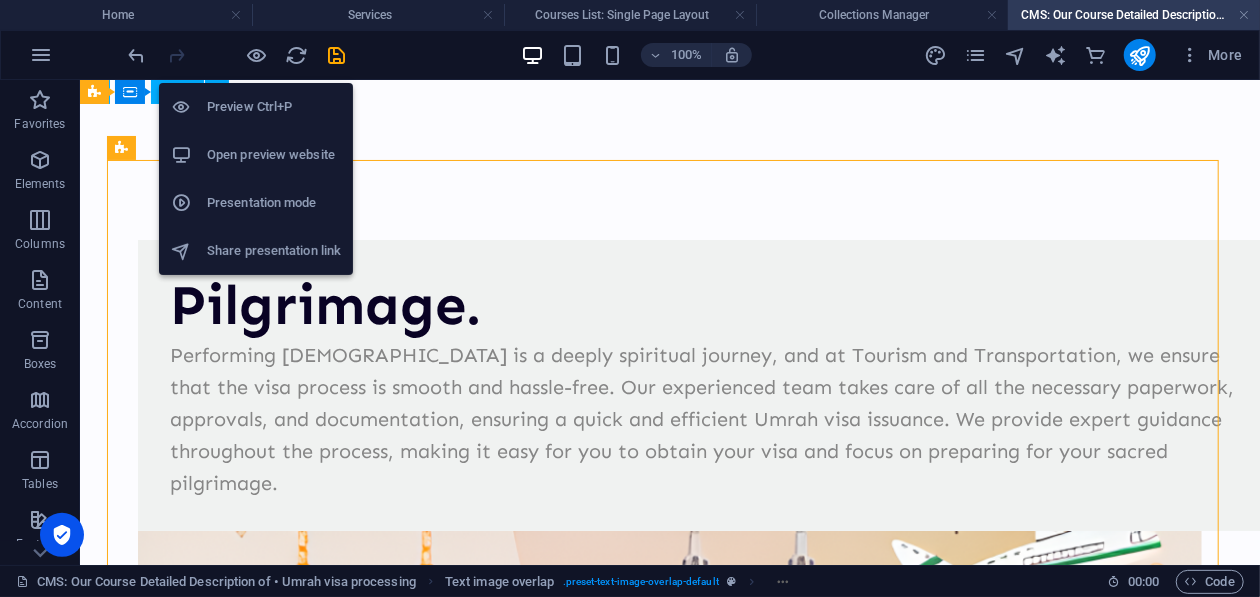 click on "Open preview website" at bounding box center (274, 155) 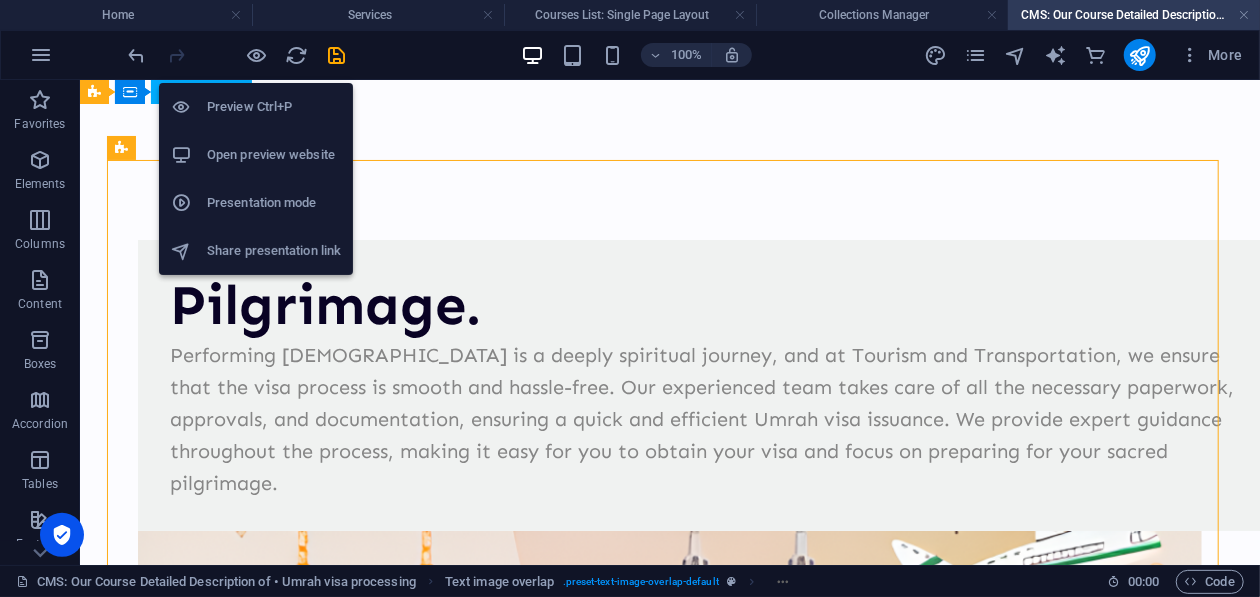 click on "Open preview website" at bounding box center [274, 155] 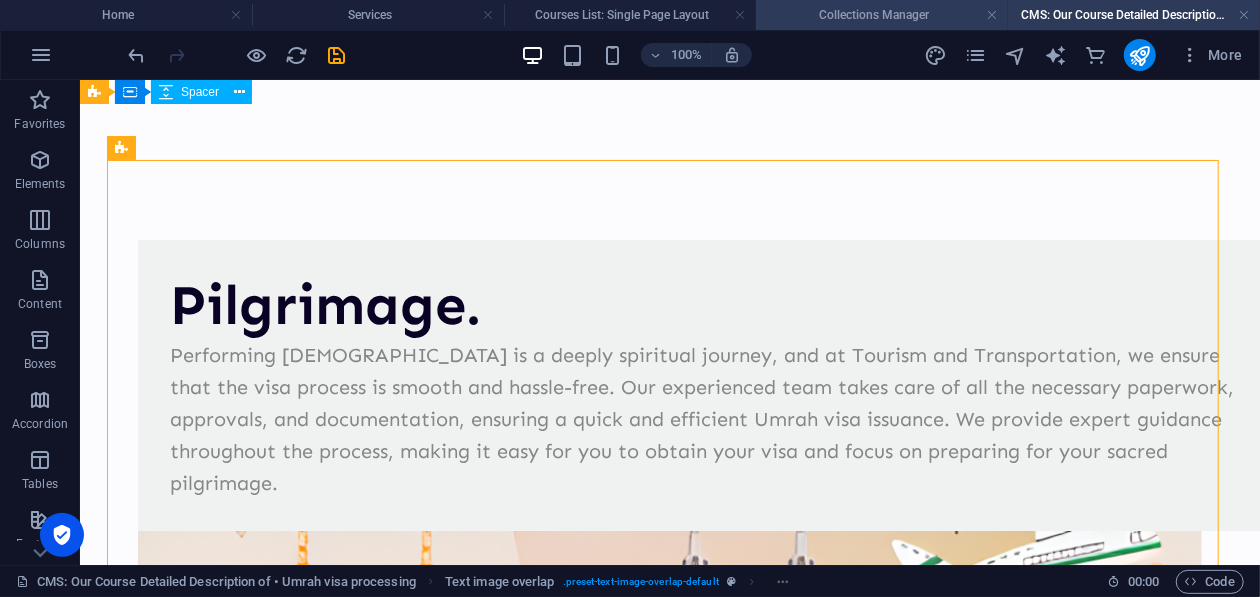 click on "Collections Manager" at bounding box center [882, 15] 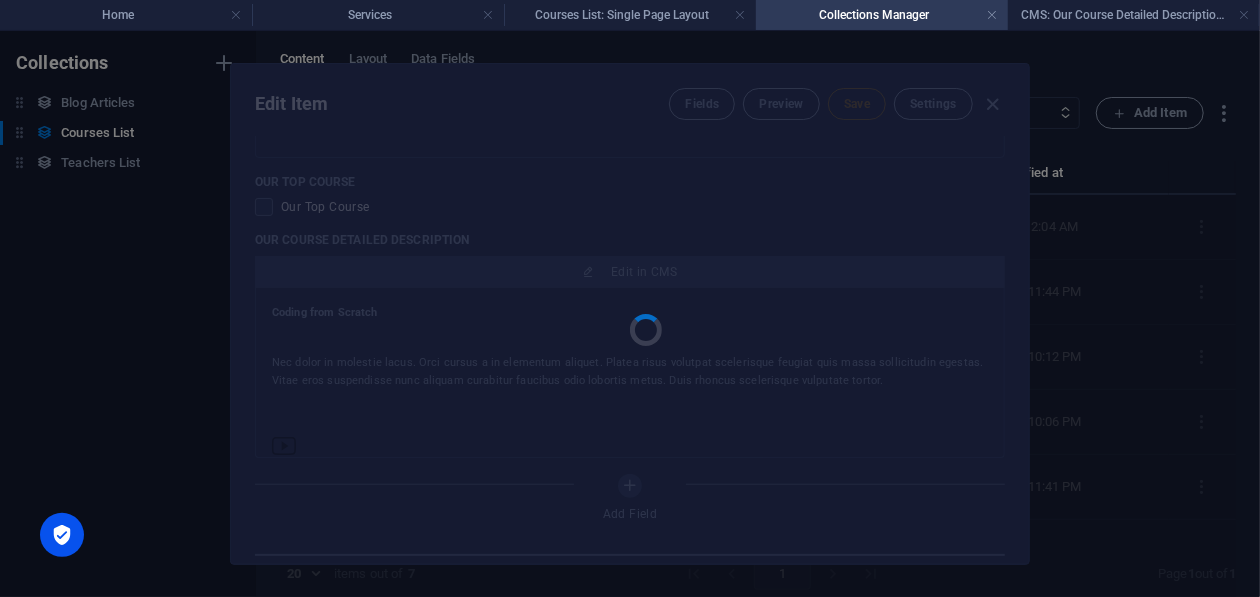 click at bounding box center (630, 314) 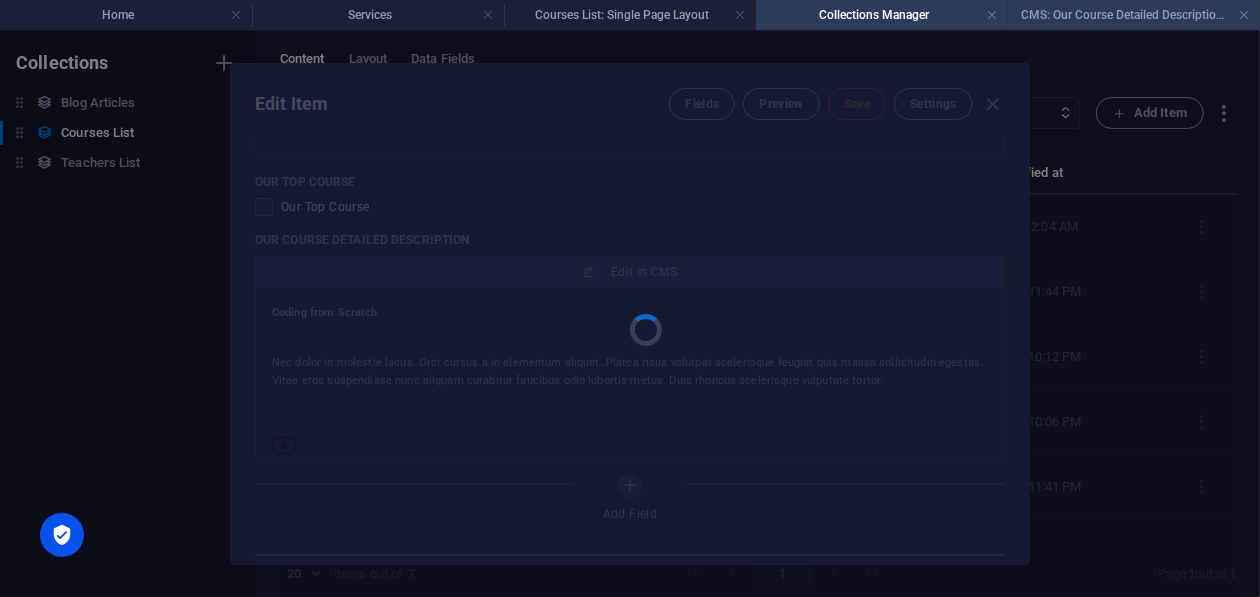 click on "CMS: Our Course Detailed Description of •	Umrah visa processing" at bounding box center (1134, 15) 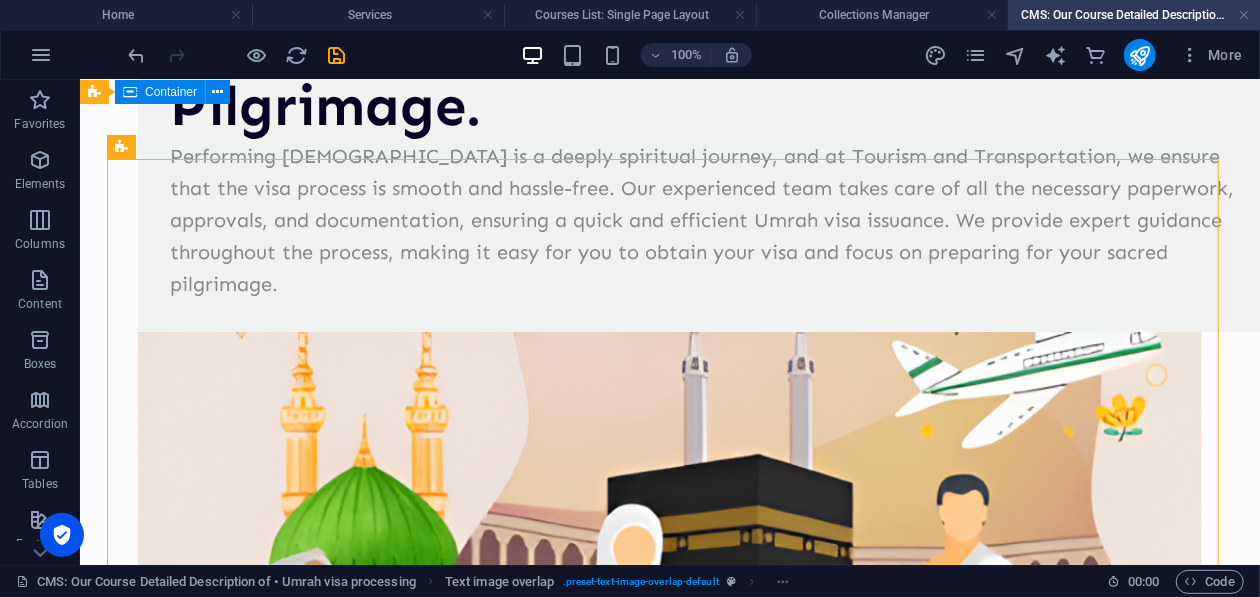 scroll, scrollTop: 0, scrollLeft: 0, axis: both 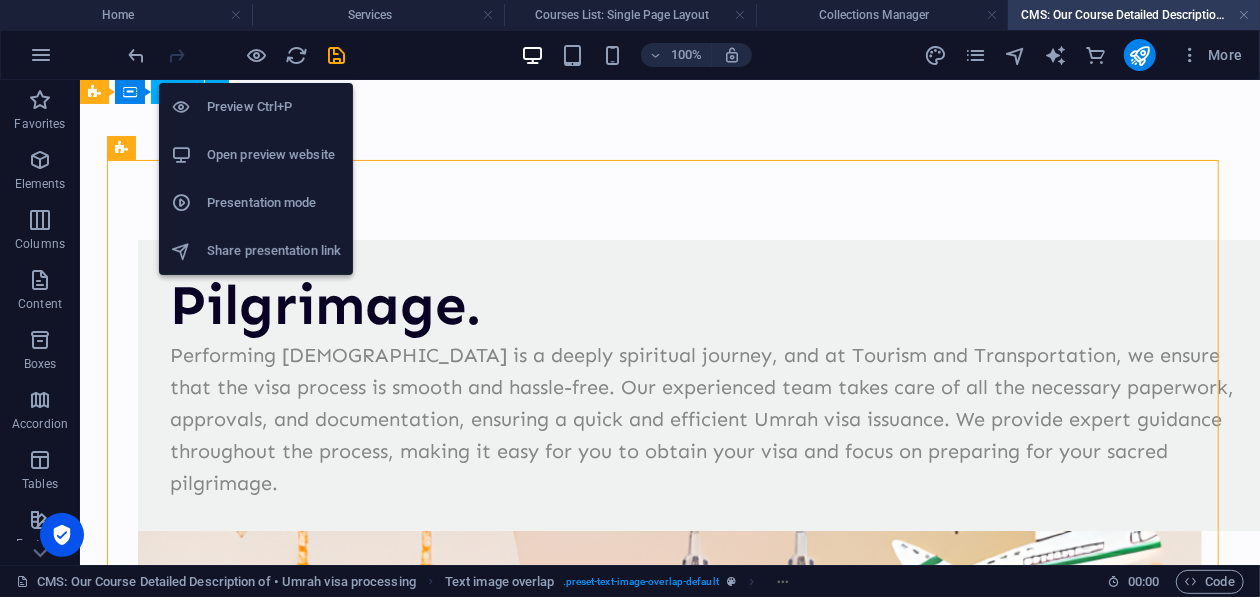 click on "Open preview website" at bounding box center (256, 155) 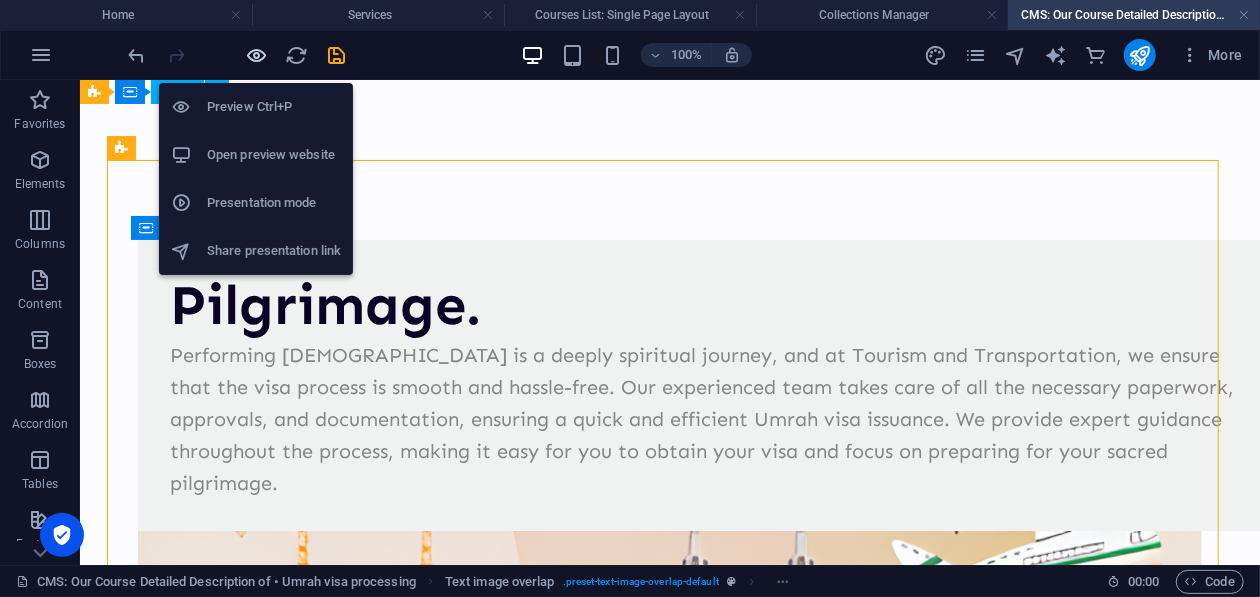 click at bounding box center (257, 55) 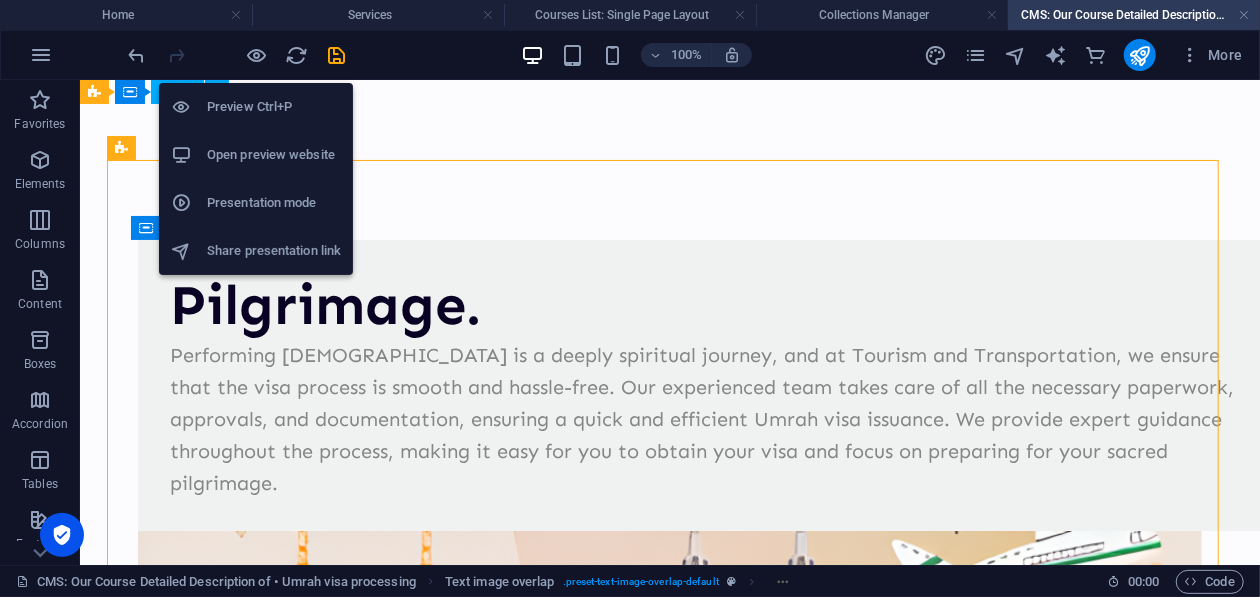 click on "Open preview website" at bounding box center (274, 155) 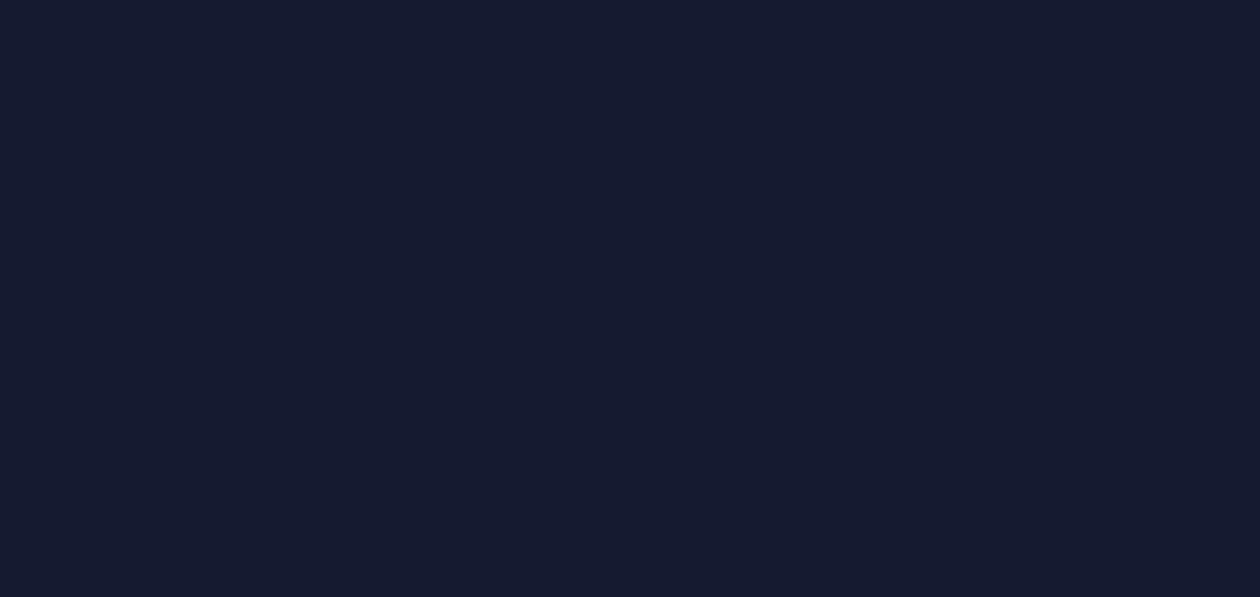 scroll, scrollTop: 0, scrollLeft: 0, axis: both 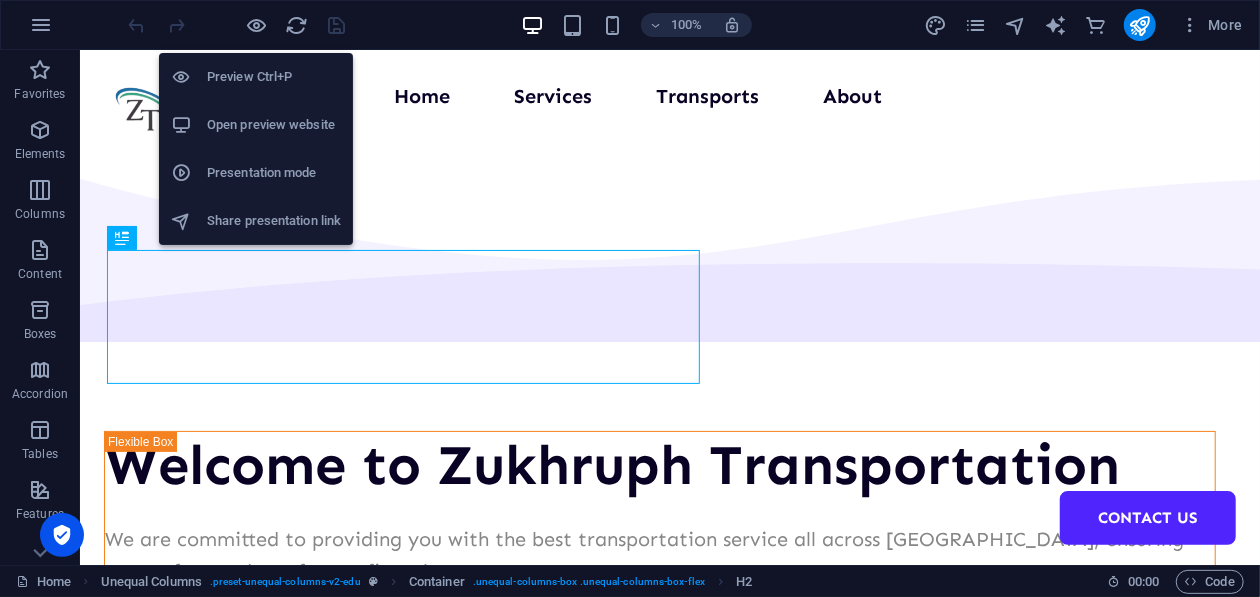 click on "Open preview website" at bounding box center (274, 125) 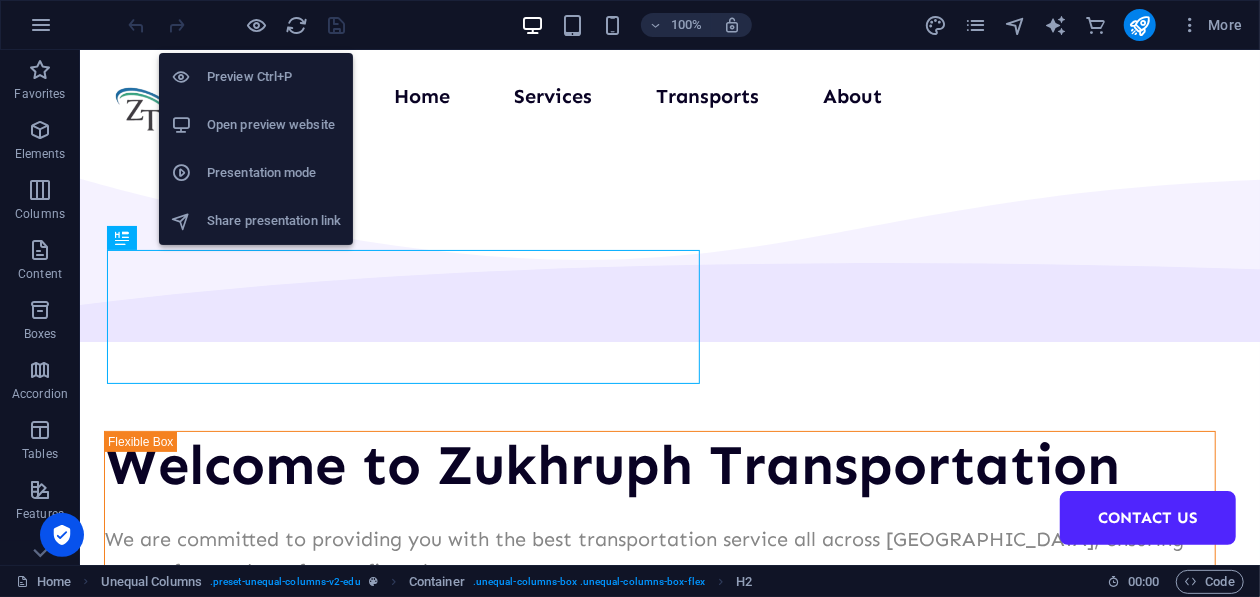 click on "Preview Ctrl+P" at bounding box center (274, 77) 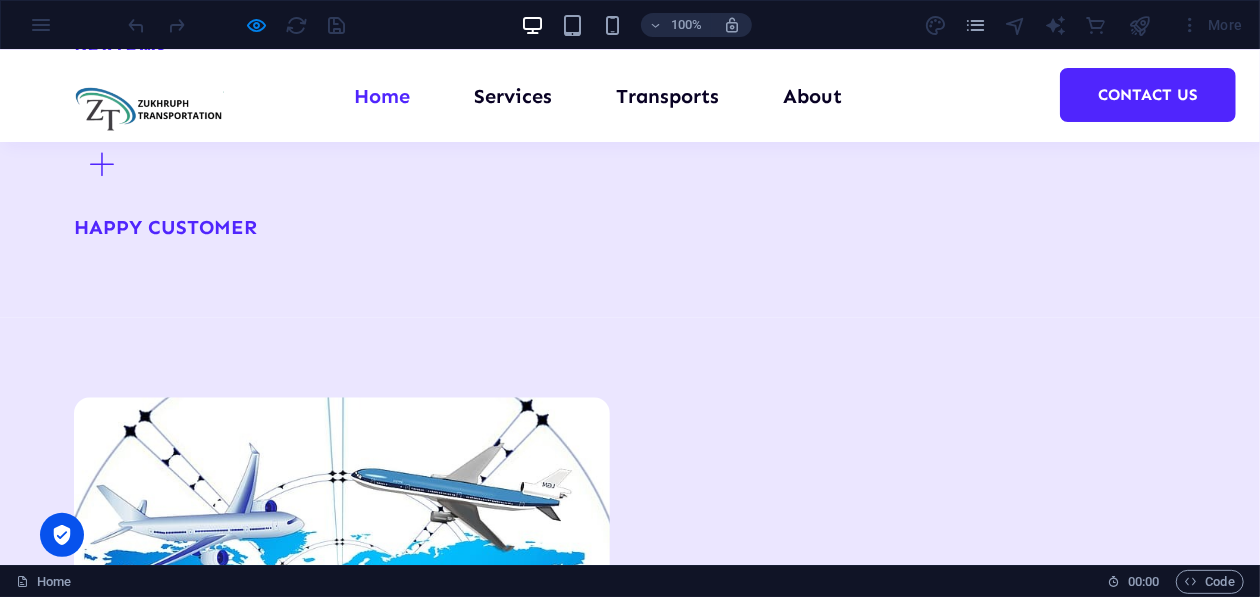 scroll, scrollTop: 2399, scrollLeft: 0, axis: vertical 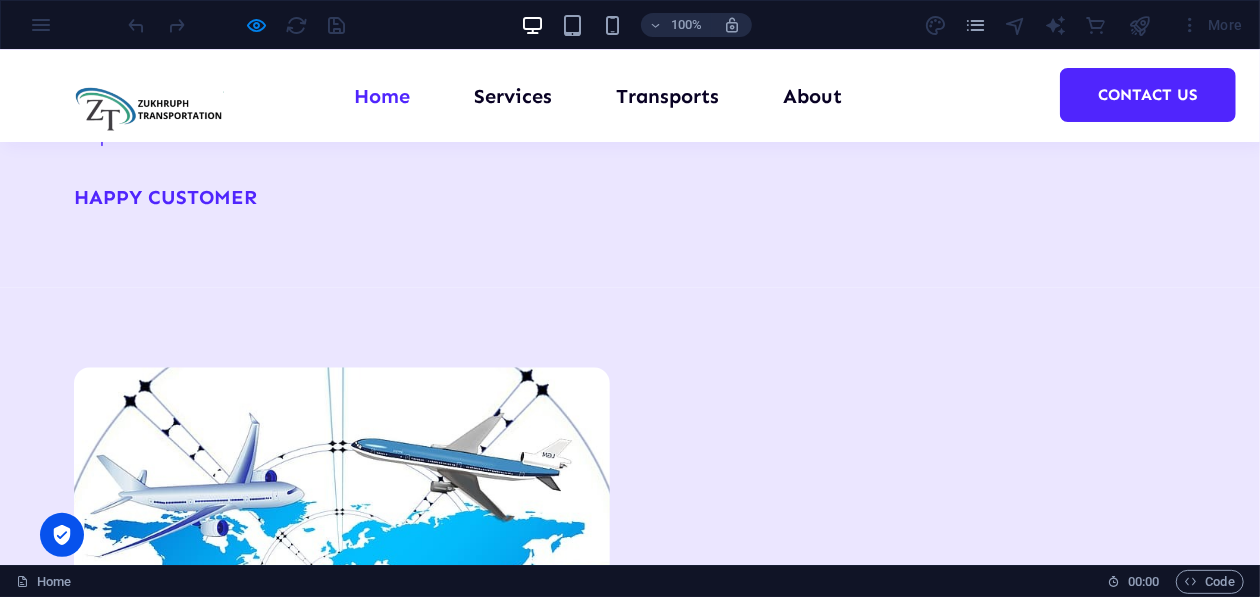click on "All services" at bounding box center (630, 4912) 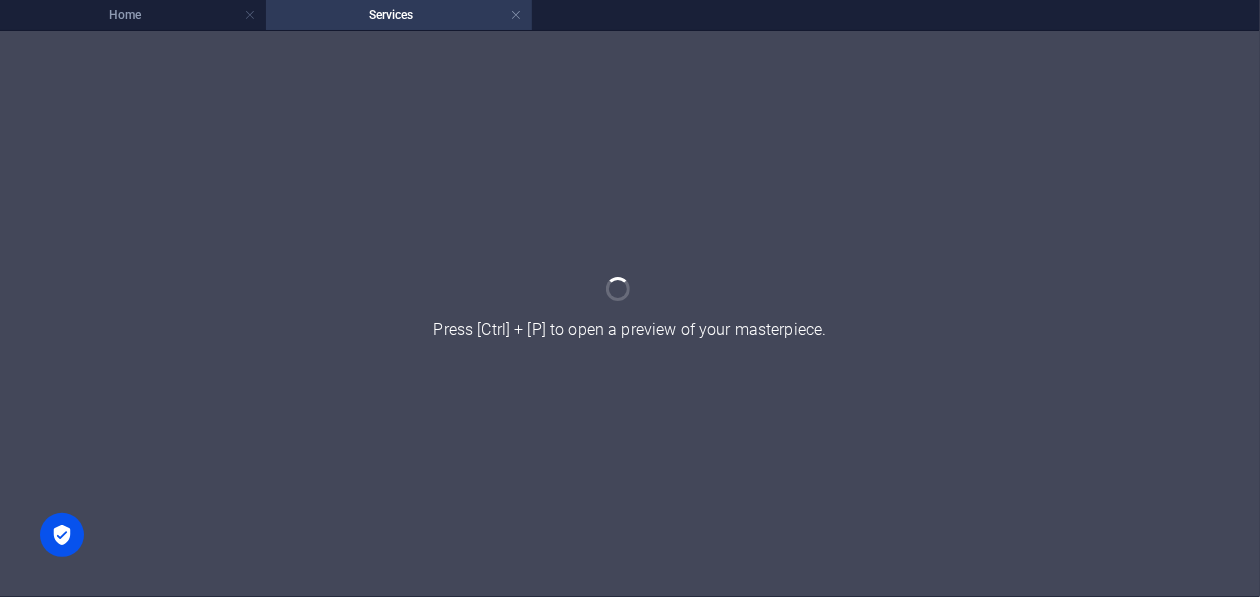 scroll, scrollTop: 0, scrollLeft: 0, axis: both 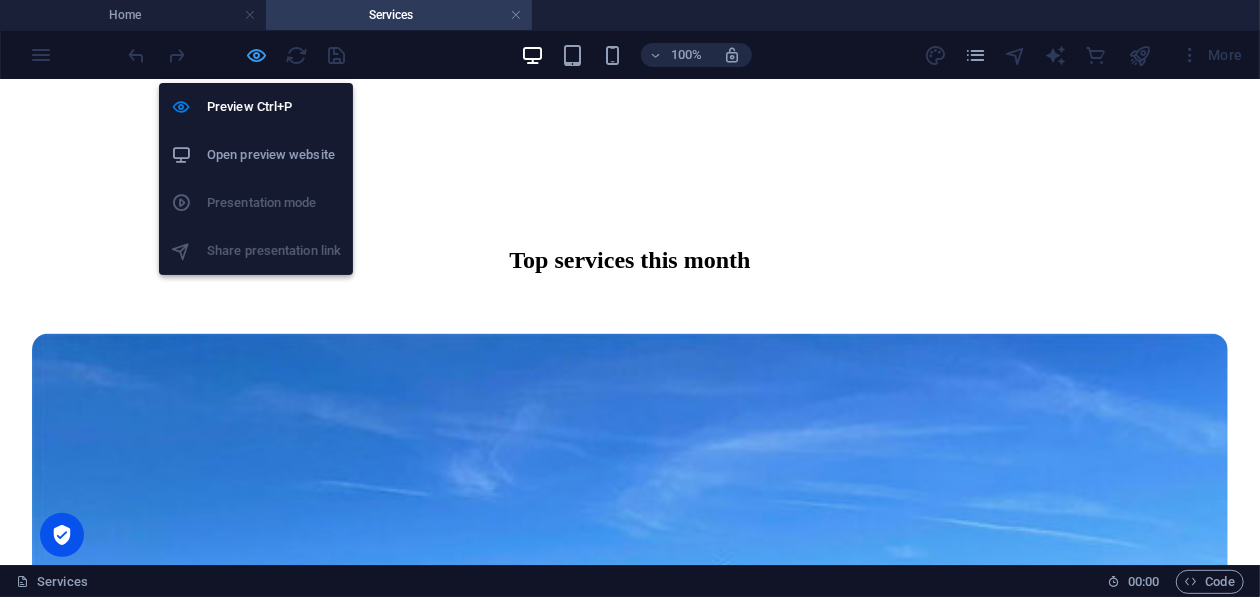 click at bounding box center [257, 55] 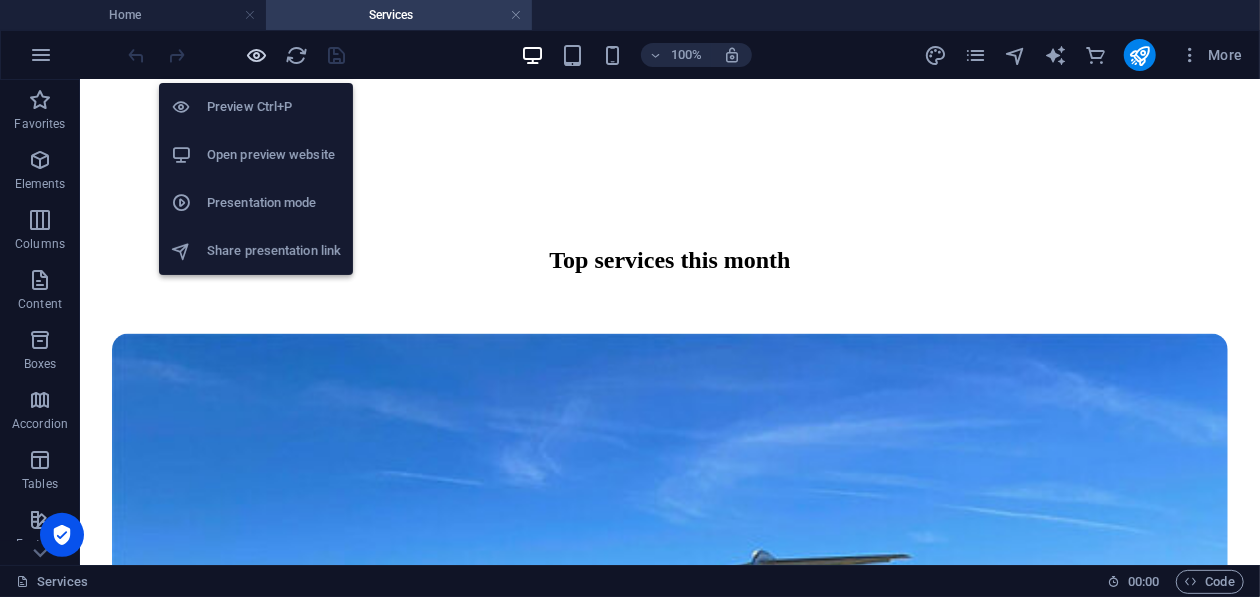 click at bounding box center [257, 55] 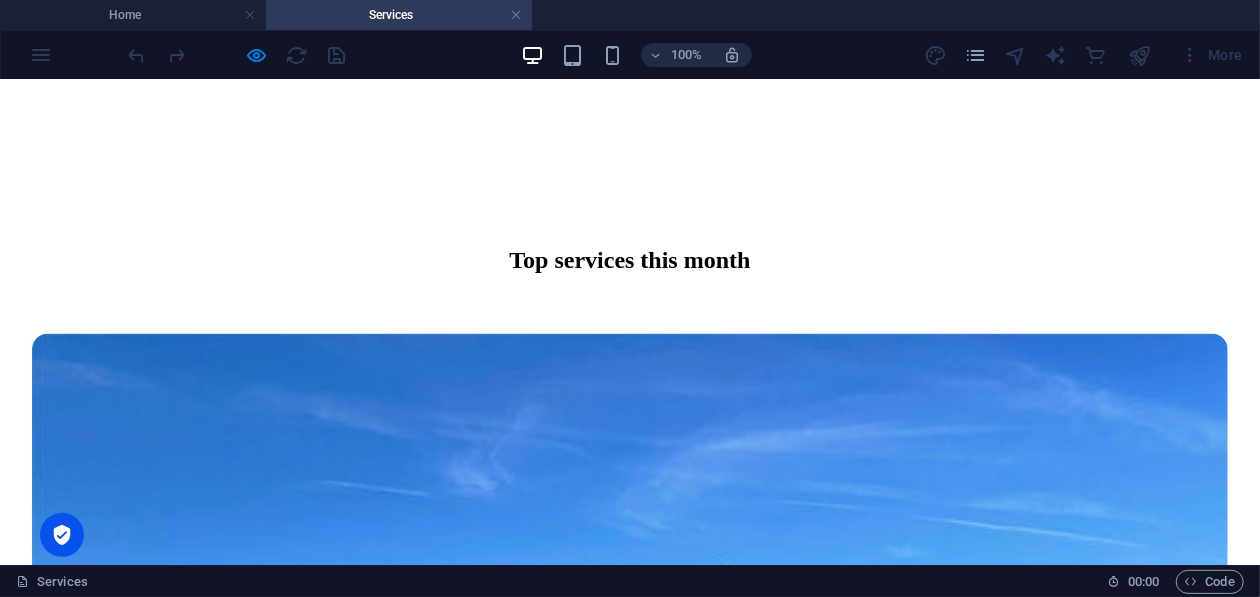 click on "All services" at bounding box center [630, 3158] 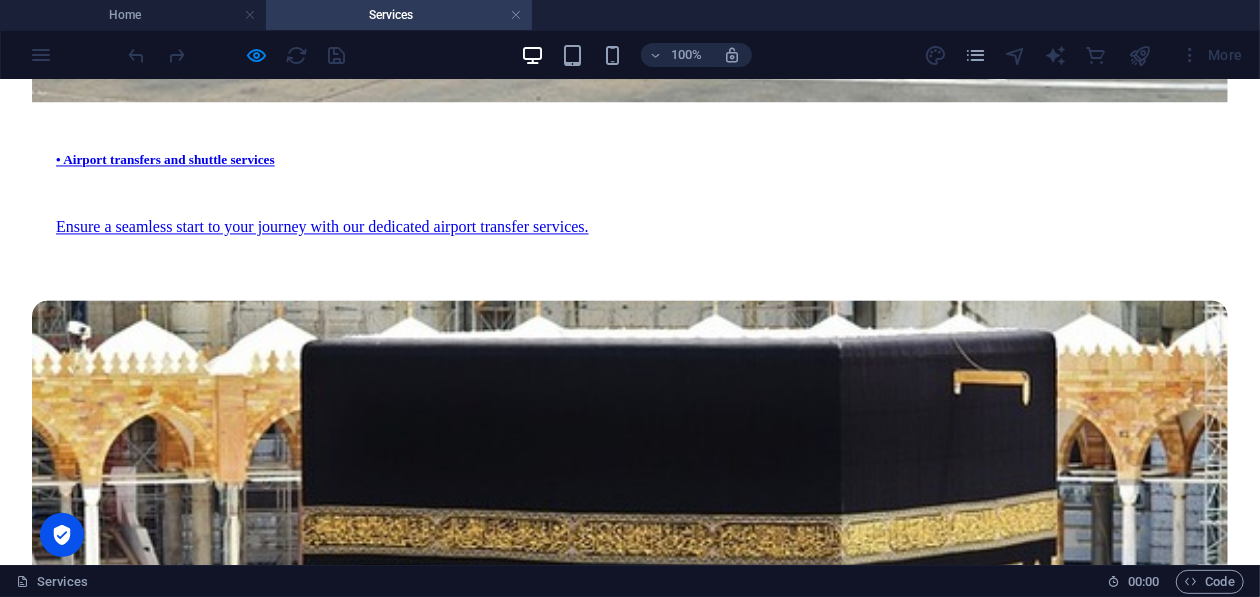 scroll, scrollTop: 1957, scrollLeft: 0, axis: vertical 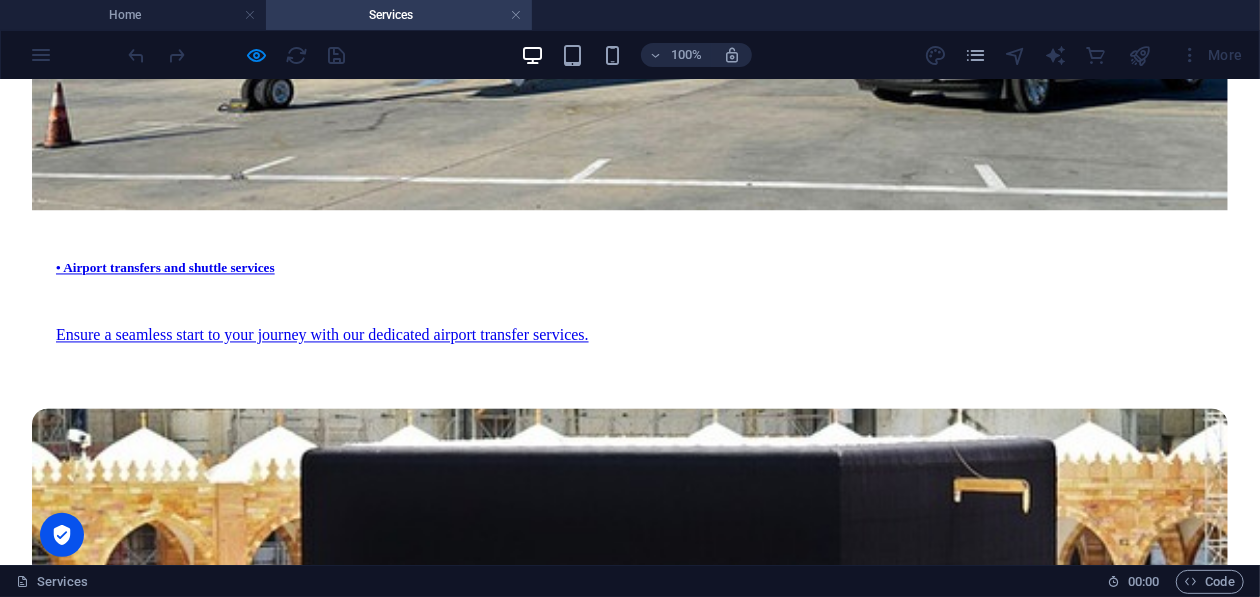 click at bounding box center [630, 4358] 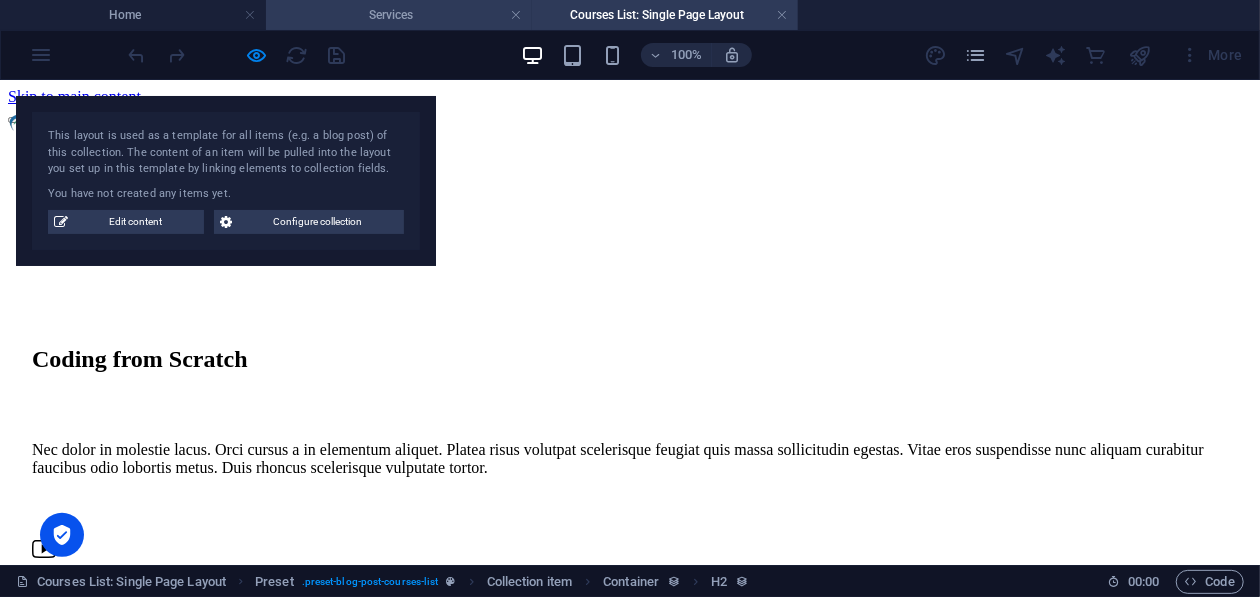 scroll, scrollTop: 1324, scrollLeft: 0, axis: vertical 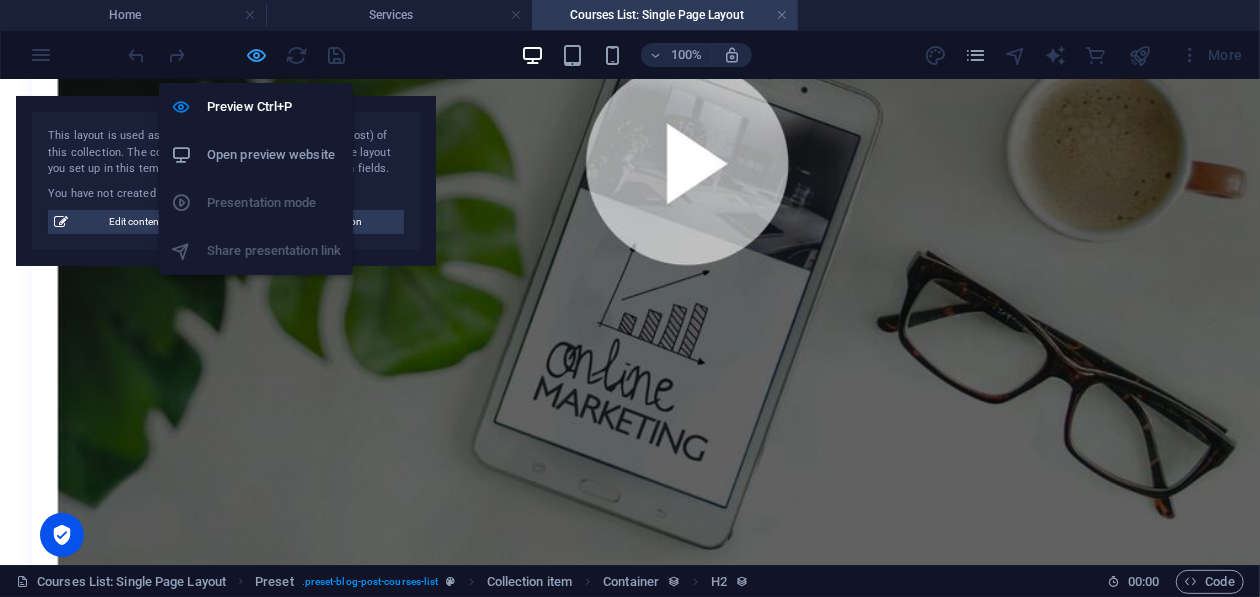 click at bounding box center (257, 55) 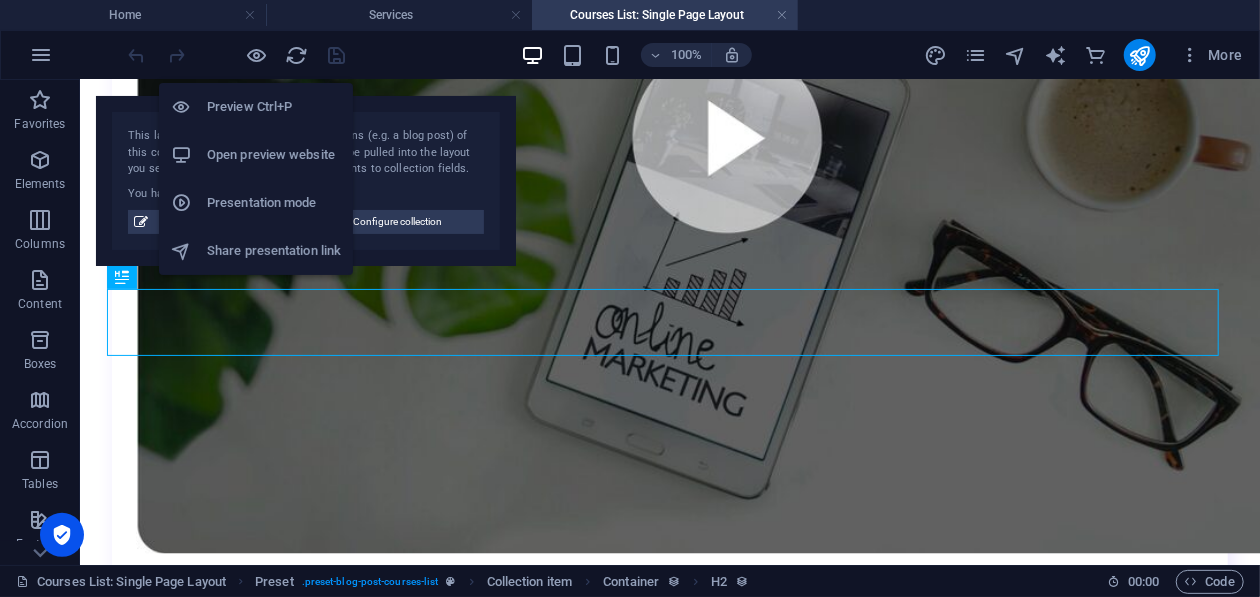 scroll, scrollTop: 1325, scrollLeft: 0, axis: vertical 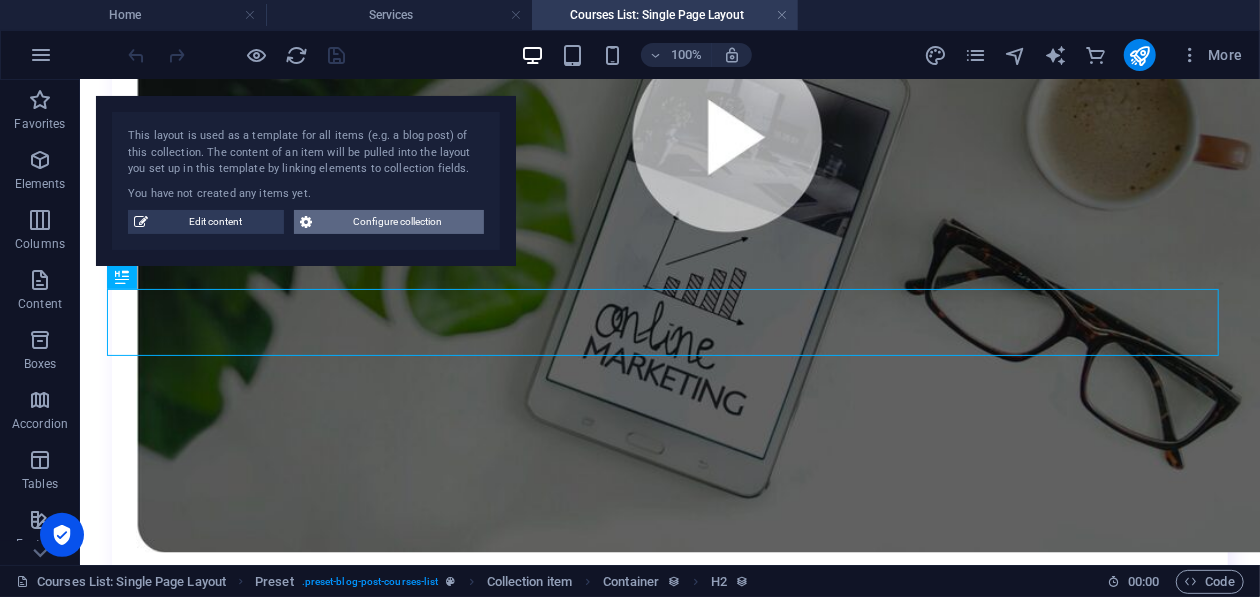 click on "Configure collection" at bounding box center (398, 222) 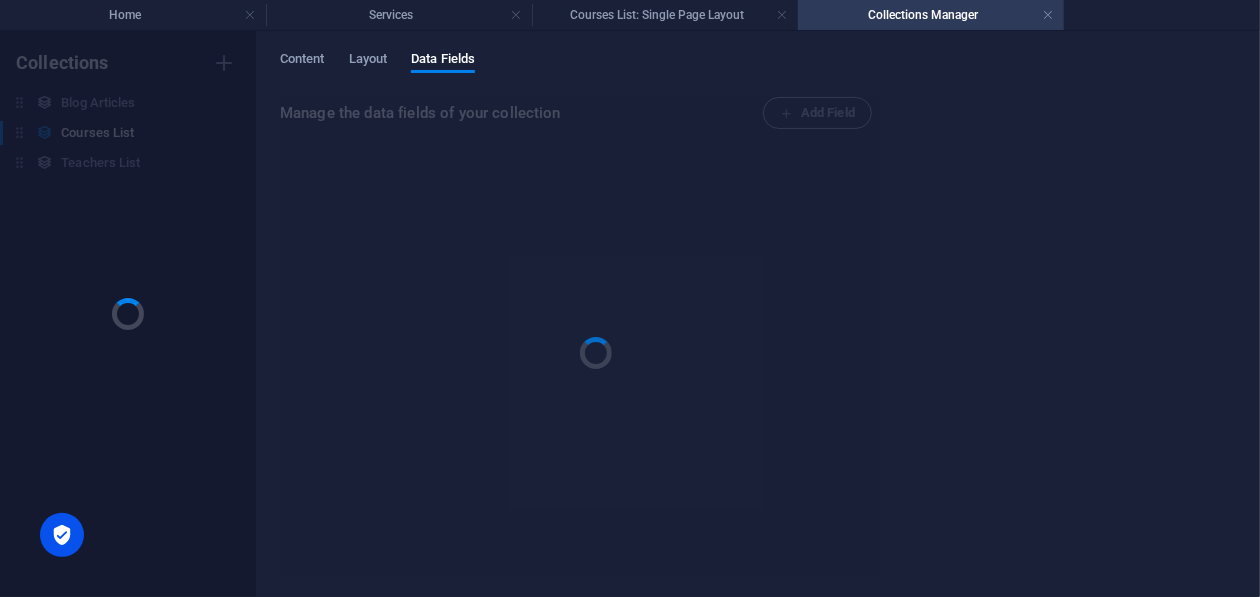 scroll, scrollTop: 0, scrollLeft: 0, axis: both 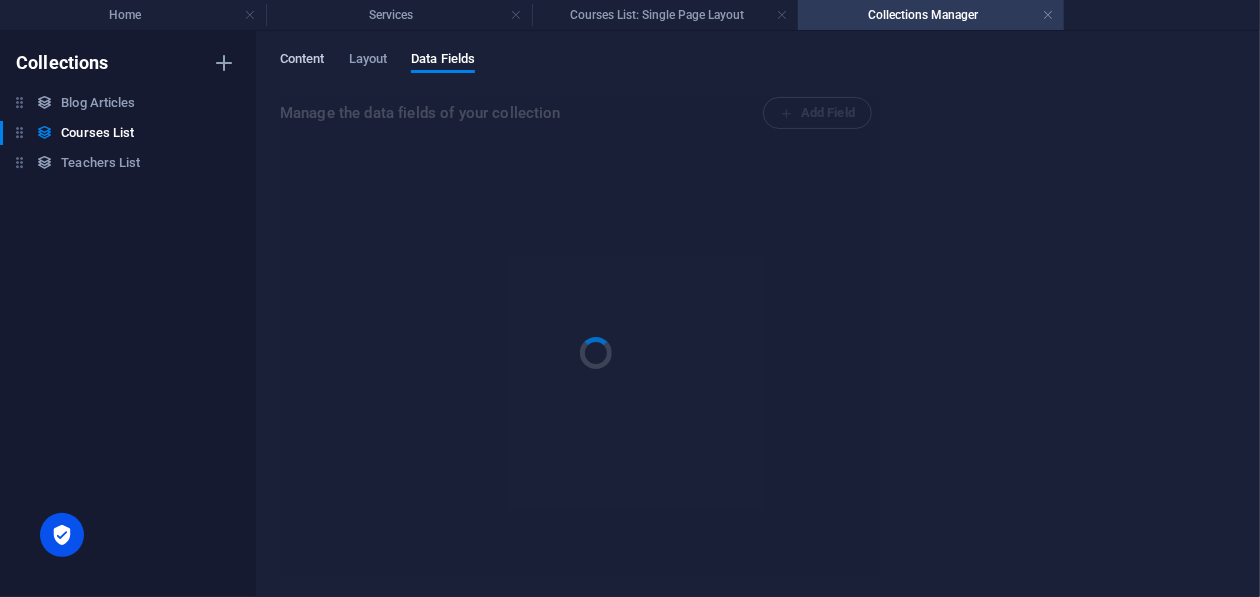 click on "Content" at bounding box center (302, 61) 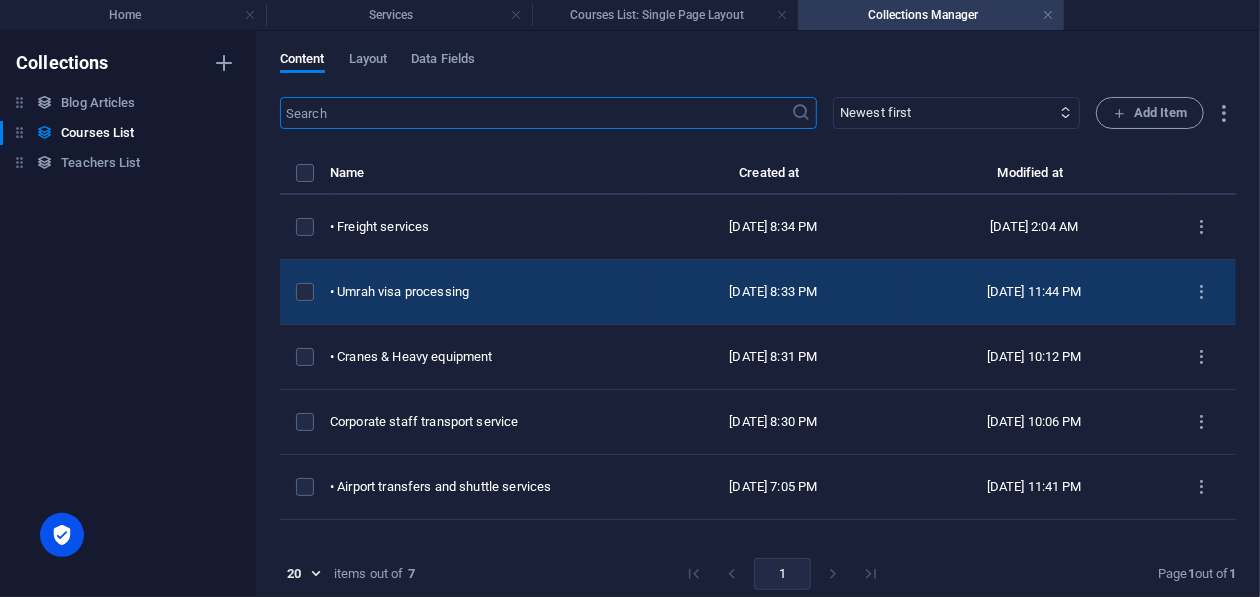 click on "•	Umrah visa processing" at bounding box center [488, 292] 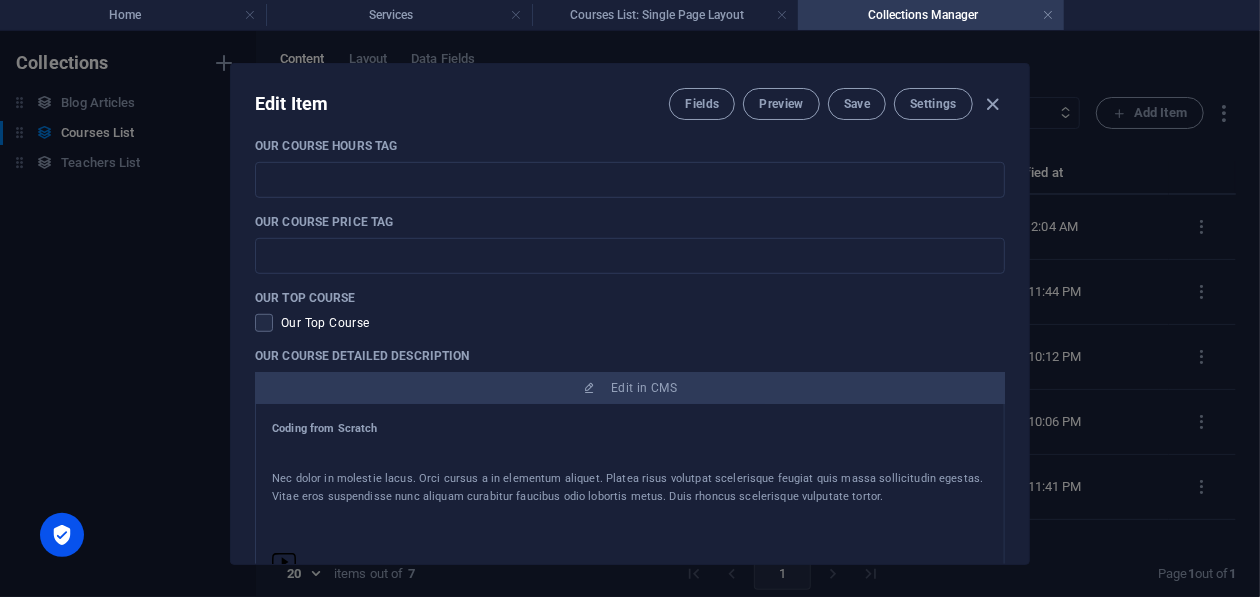 scroll, scrollTop: 799, scrollLeft: 0, axis: vertical 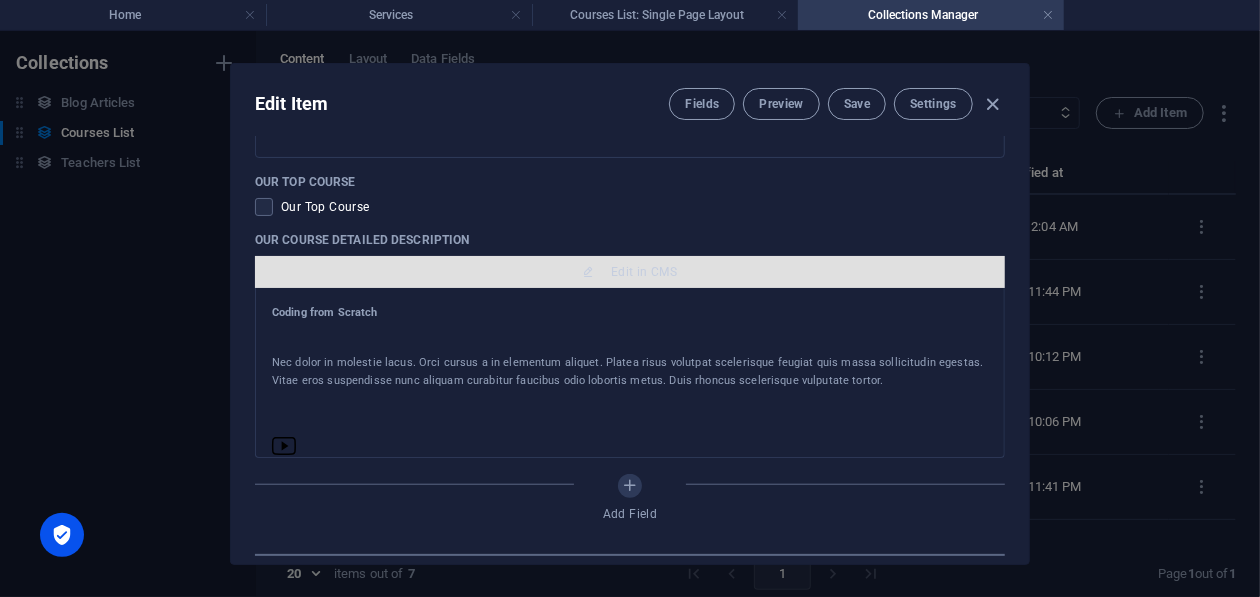 click on "Edit in CMS" at bounding box center (630, 272) 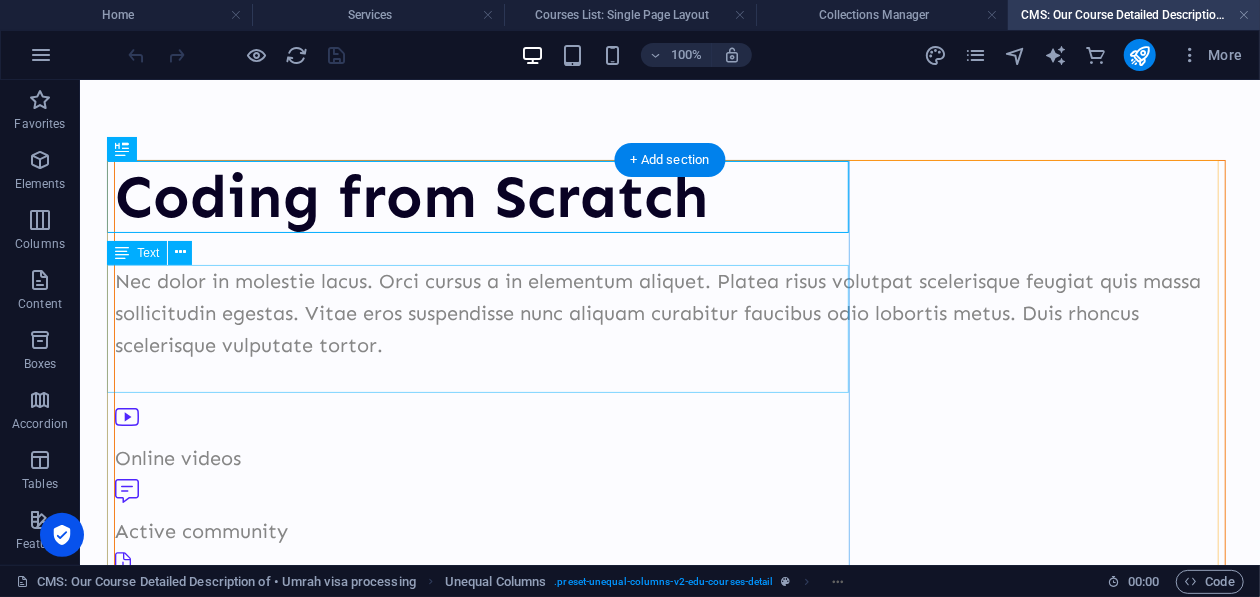 scroll, scrollTop: 0, scrollLeft: 0, axis: both 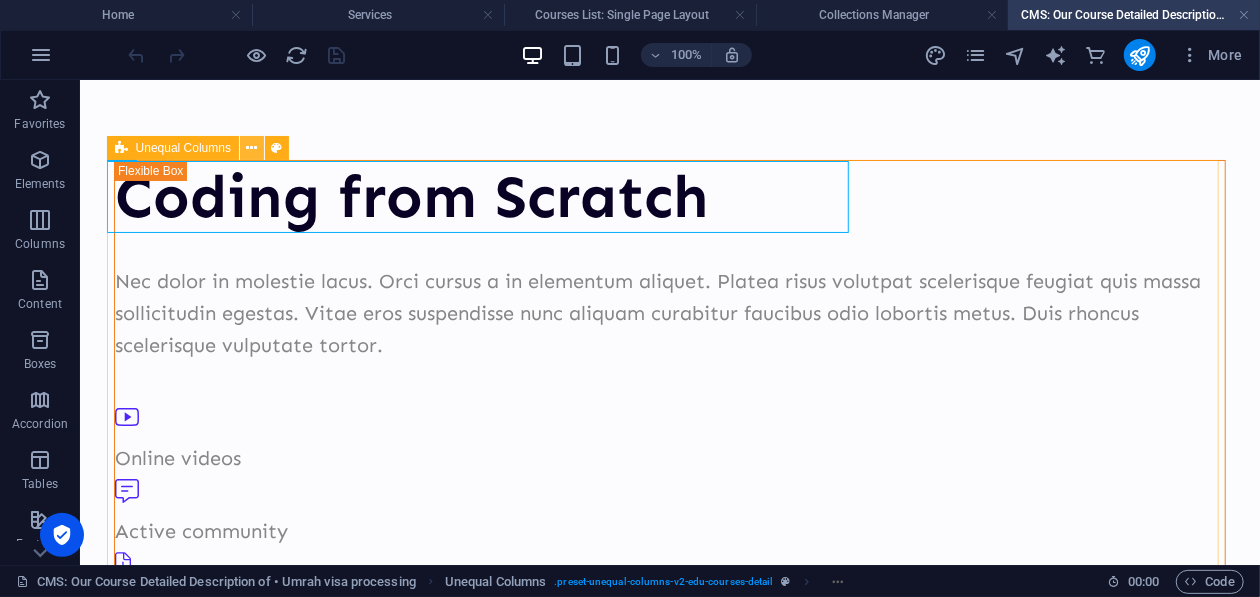 click at bounding box center (252, 148) 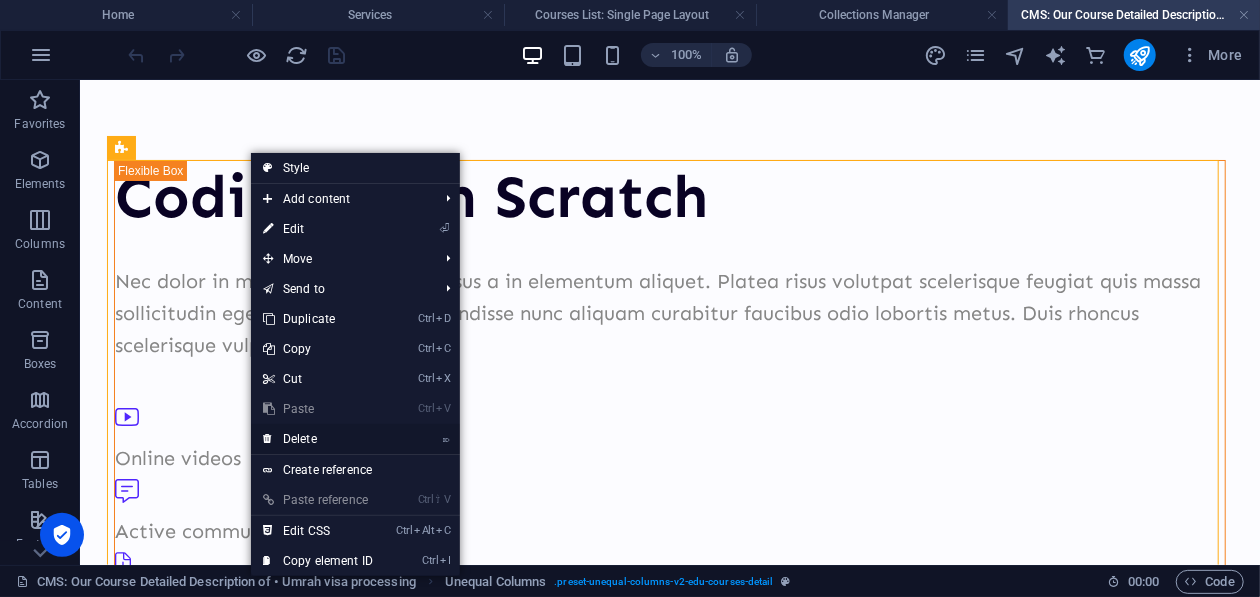click on "⌦  Delete" at bounding box center [318, 439] 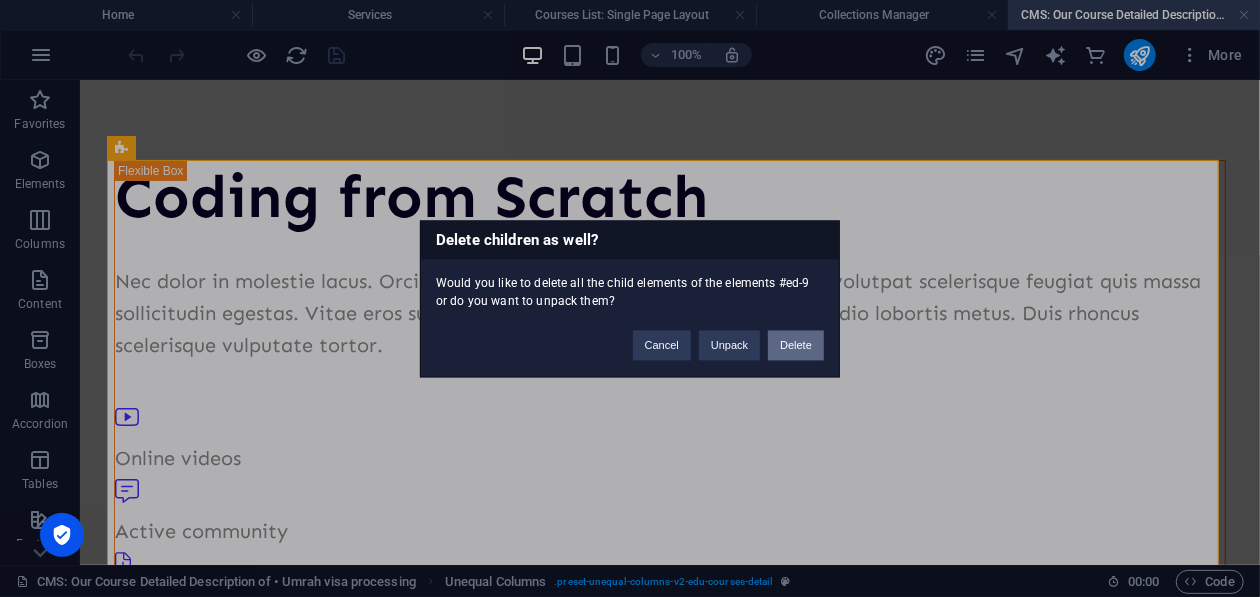 click on "Delete" at bounding box center (796, 345) 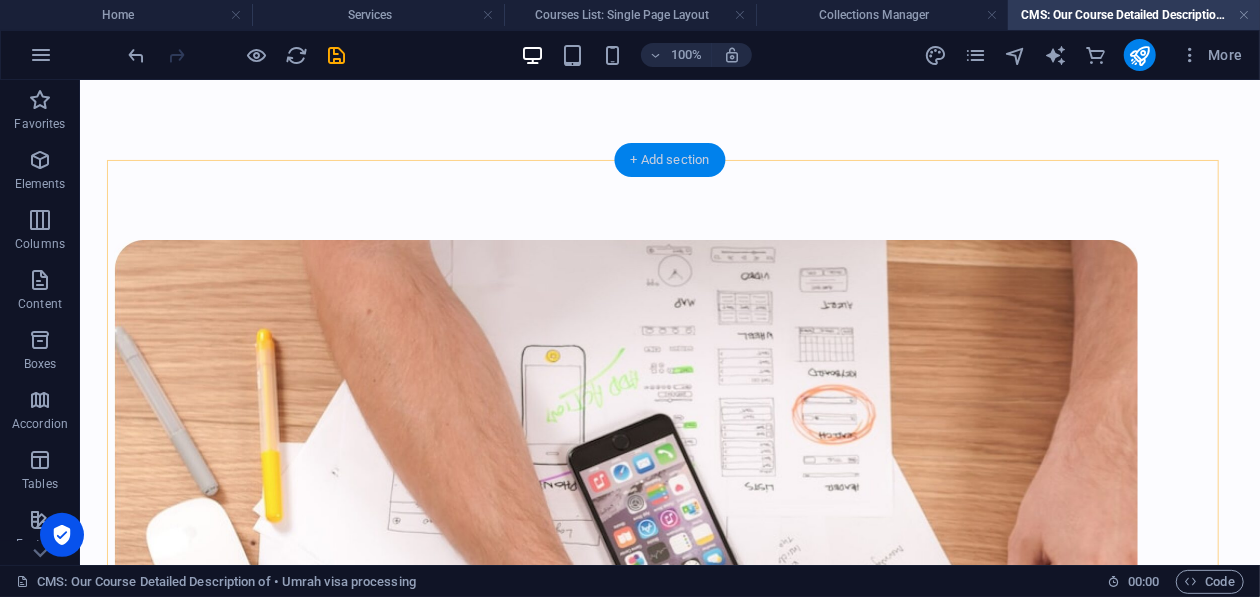 drag, startPoint x: 648, startPoint y: 162, endPoint x: 265, endPoint y: 125, distance: 384.78305 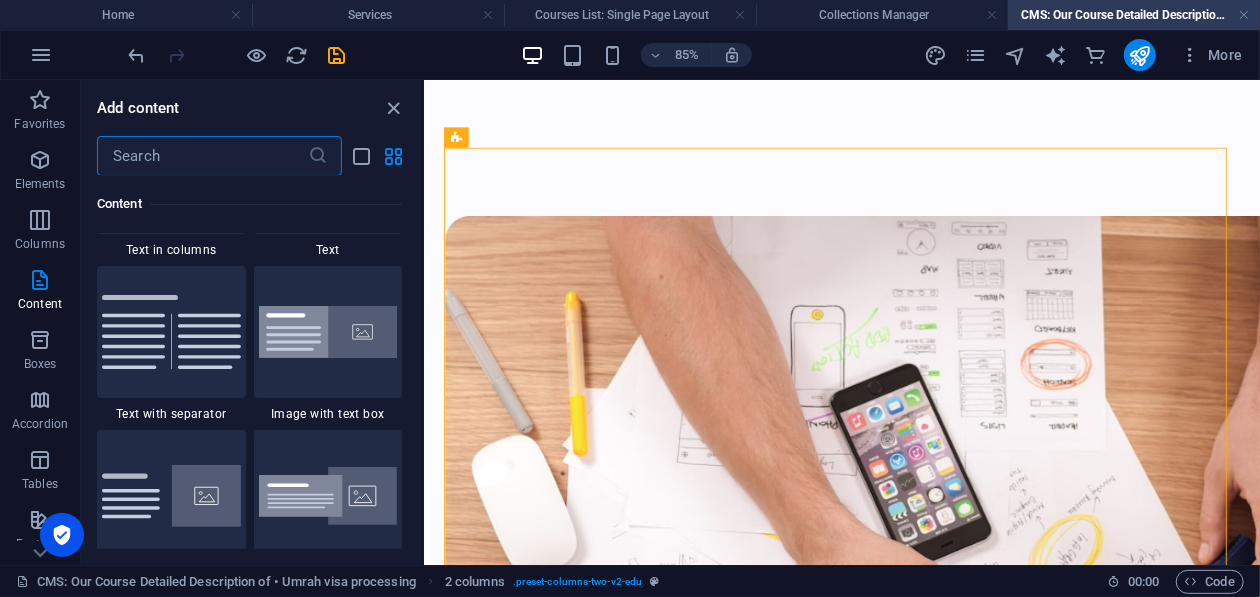 scroll, scrollTop: 3799, scrollLeft: 0, axis: vertical 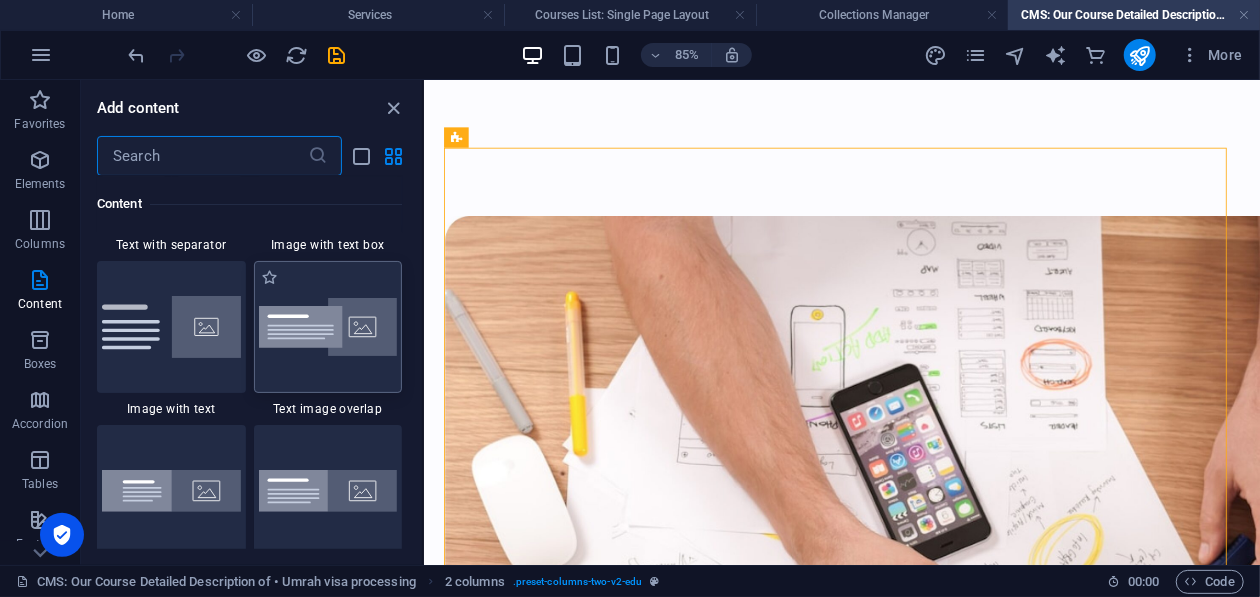 click at bounding box center (328, 327) 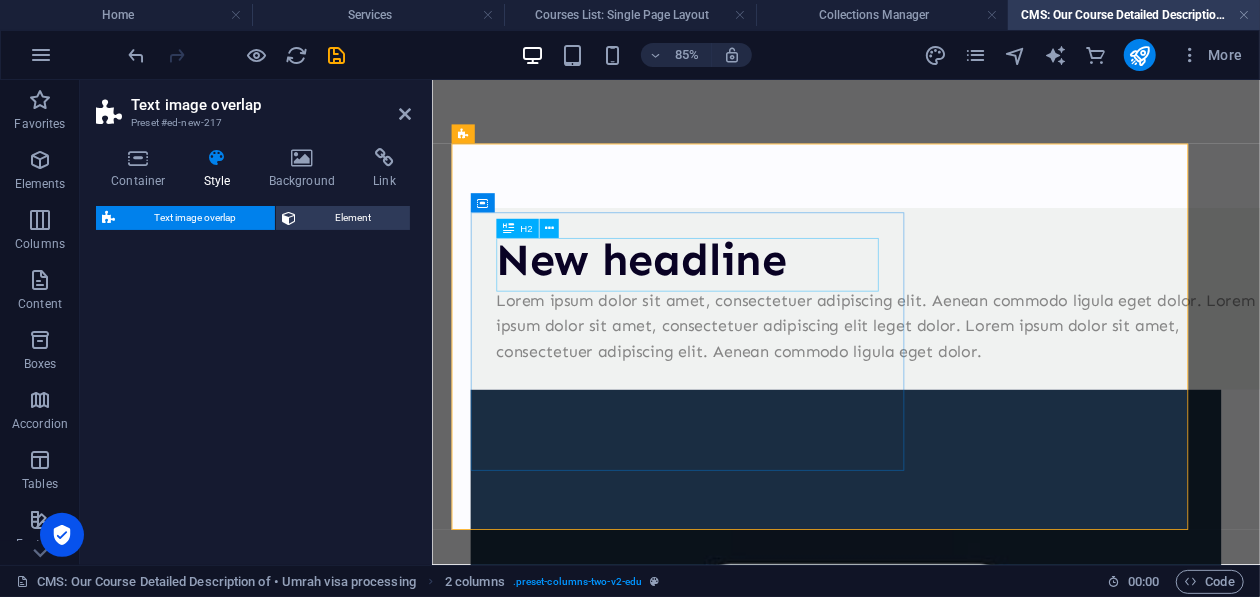 select on "rem" 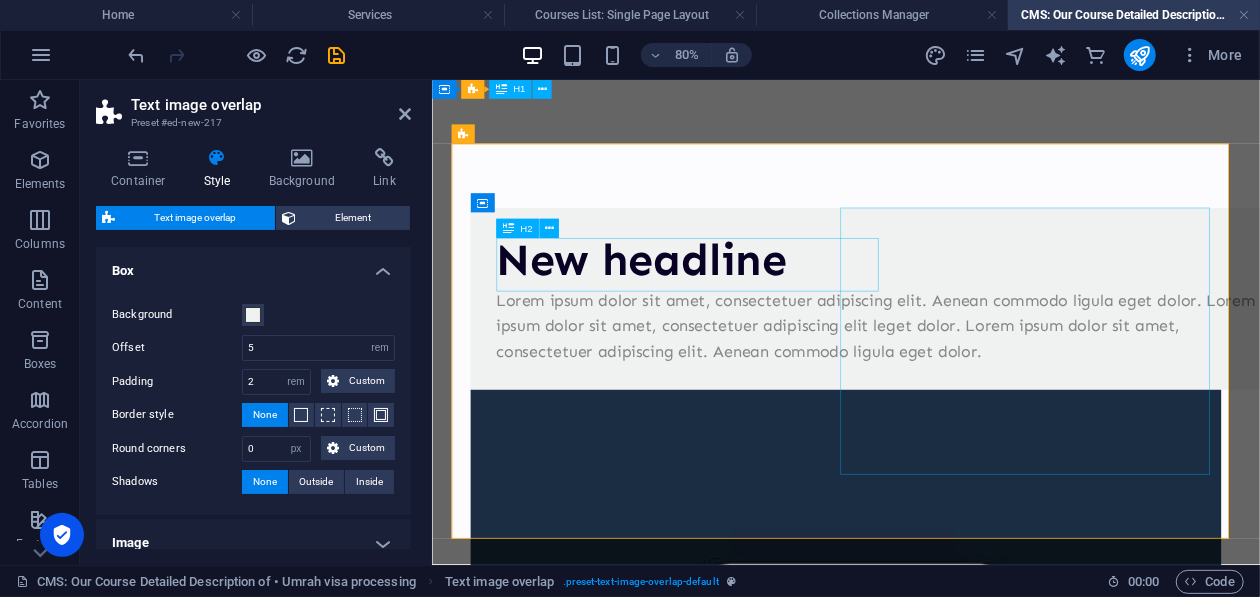 click on "New headline" at bounding box center (988, 304) 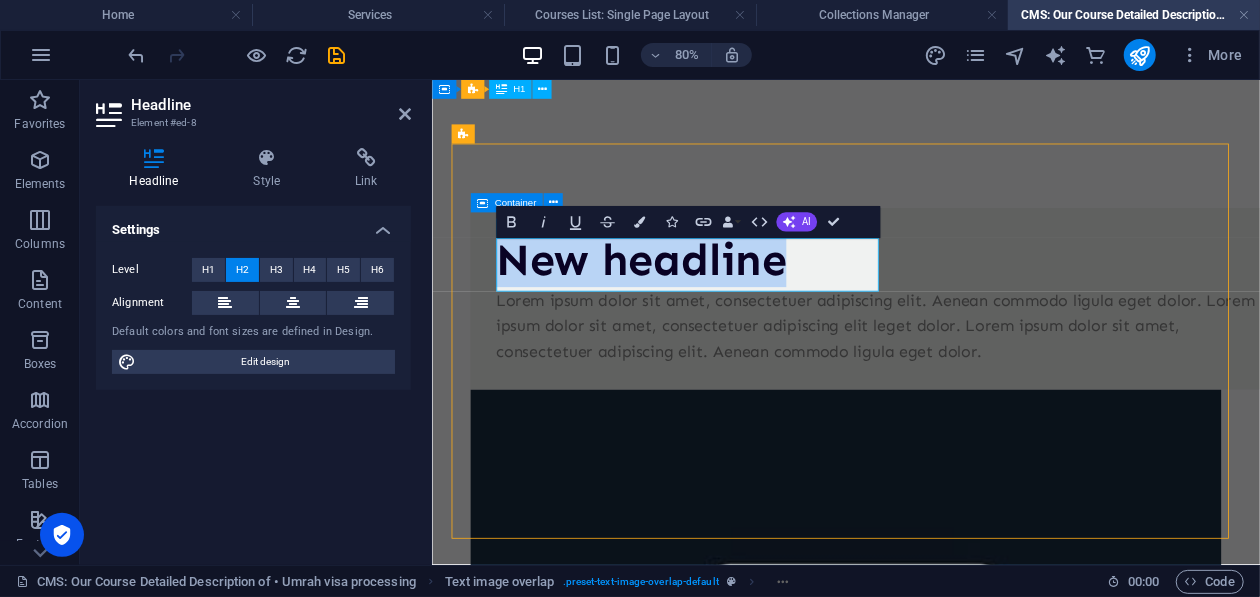 type 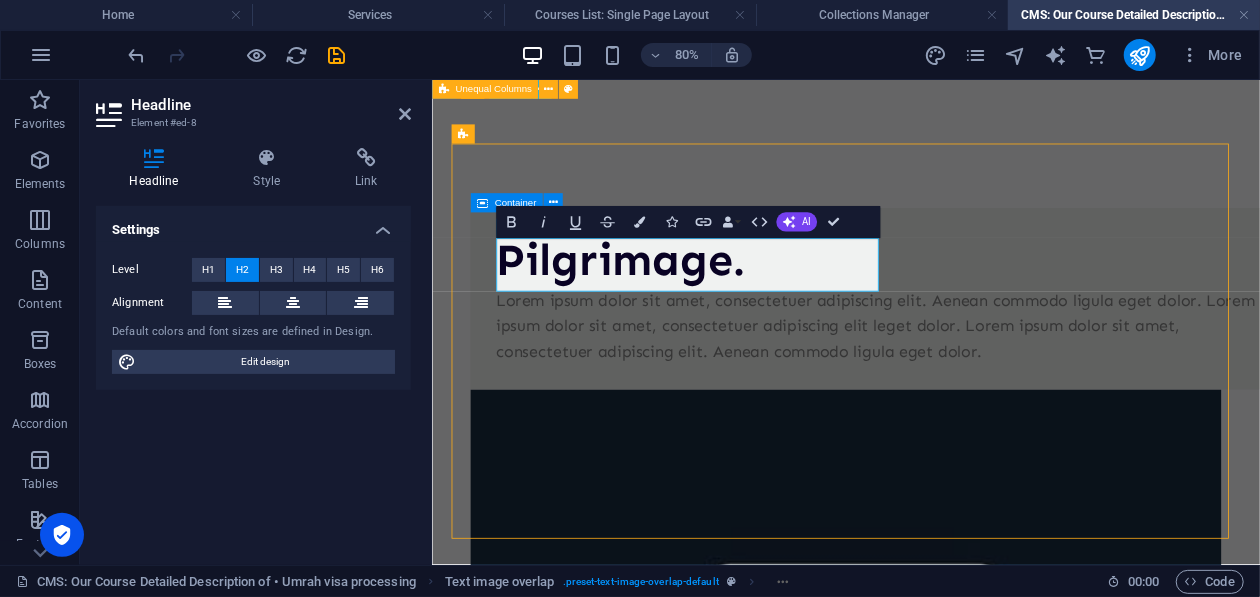 click on "Lorem ipsum dolor sit amet, consectetuer adipiscing elit. Aenean commodo ligula eget dolor. Lorem ipsum dolor sit amet, consectetuer adipiscing elit leget dolor. Lorem ipsum dolor sit amet, consectetuer adipiscing elit. Aenean commodo ligula eget dolor." at bounding box center [988, 386] 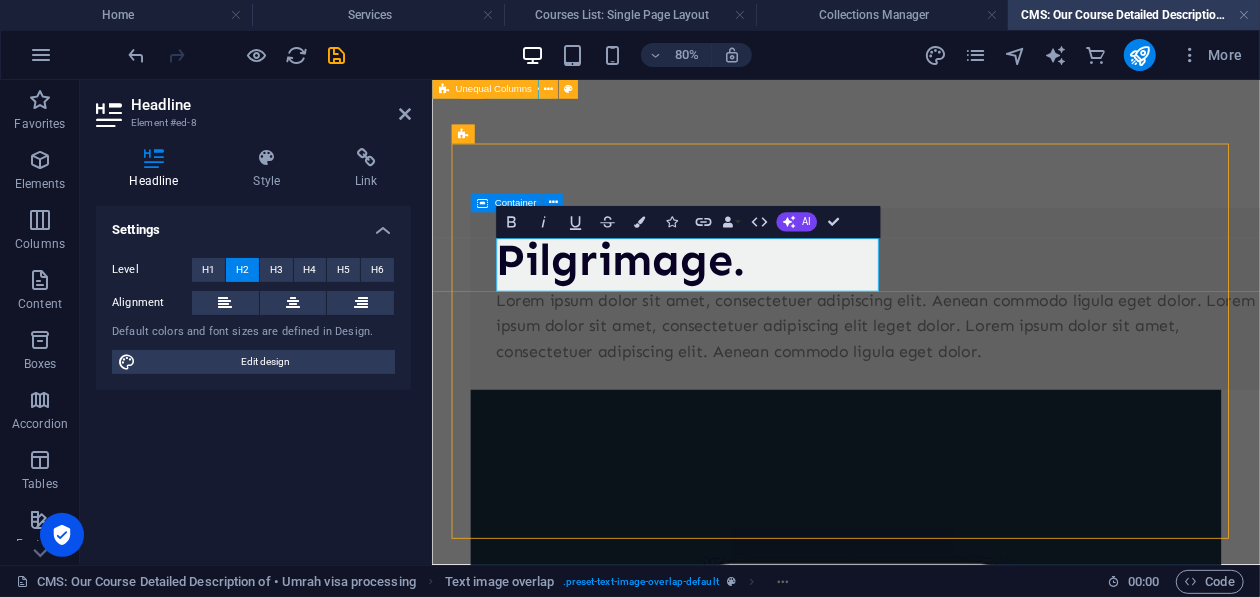 click on "Lorem ipsum dolor sit amet, consectetuer adipiscing elit. Aenean commodo ligula eget dolor. Lorem ipsum dolor sit amet, consectetuer adipiscing elit leget dolor. Lorem ipsum dolor sit amet, consectetuer adipiscing elit. Aenean commodo ligula eget dolor." at bounding box center [988, 386] 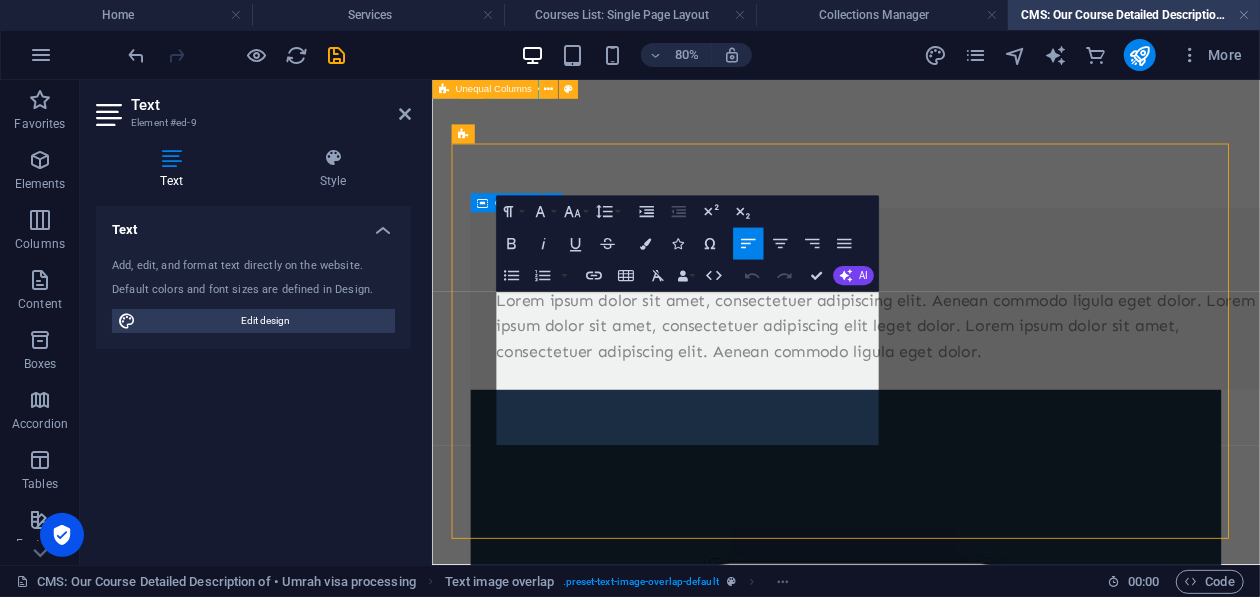 click on "Lorem ipsum dolor sit amet, consectetuer adipiscing elit. Aenean commodo ligula eget dolor. Lorem ipsum dolor sit amet, consectetuer adipiscing elit leget dolor. Lorem ipsum dolor sit amet, consectetuer adipiscing elit. Aenean commodo ligula eget dolor." at bounding box center (988, 386) 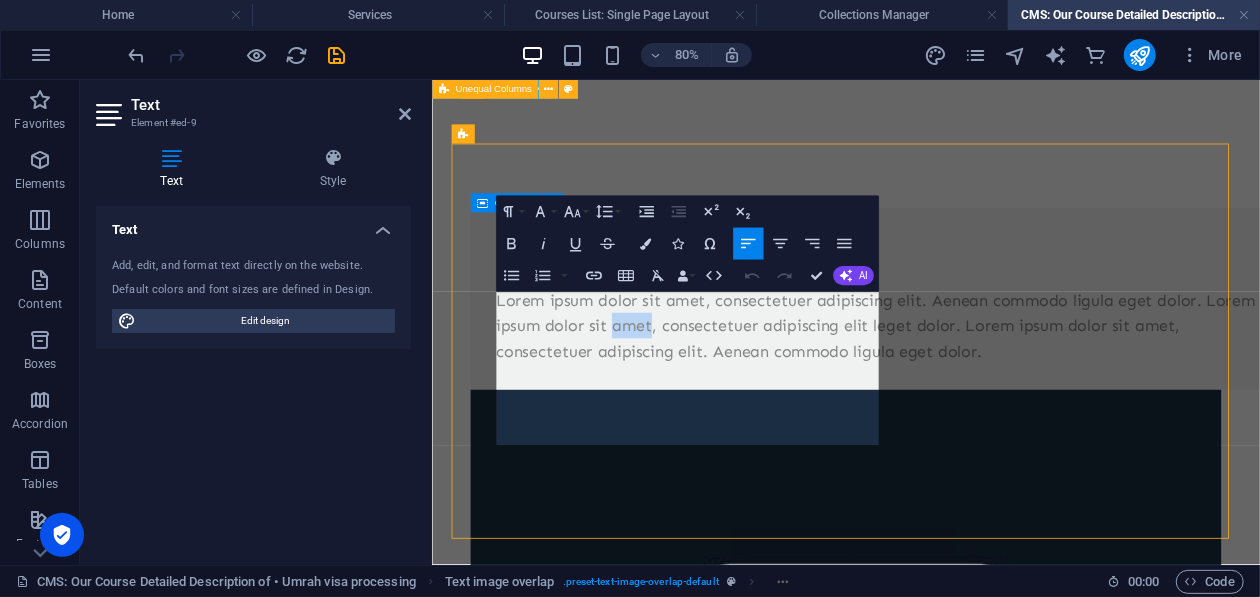 click on "Lorem ipsum dolor sit amet, consectetuer adipiscing elit. Aenean commodo ligula eget dolor. Lorem ipsum dolor sit amet, consectetuer adipiscing elit leget dolor. Lorem ipsum dolor sit amet, consectetuer adipiscing elit. Aenean commodo ligula eget dolor." at bounding box center [988, 386] 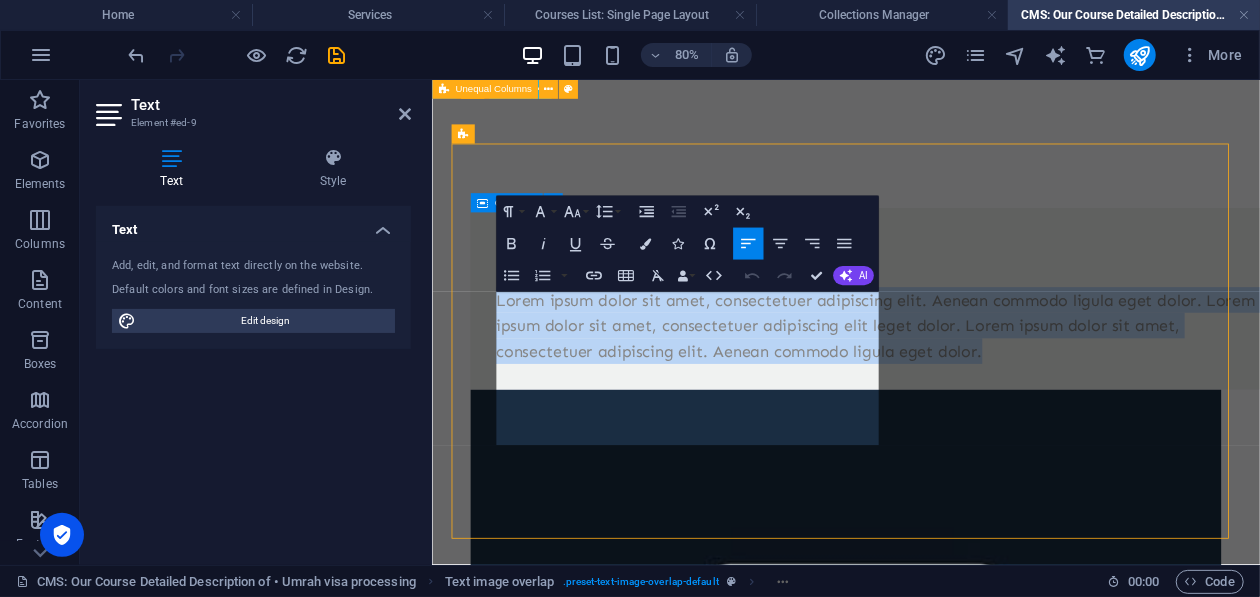 click on "Lorem ipsum dolor sit amet, consectetuer adipiscing elit. Aenean commodo ligula eget dolor. Lorem ipsum dolor sit amet, consectetuer adipiscing elit leget dolor. Lorem ipsum dolor sit amet, consectetuer adipiscing elit. Aenean commodo ligula eget dolor." at bounding box center (988, 386) 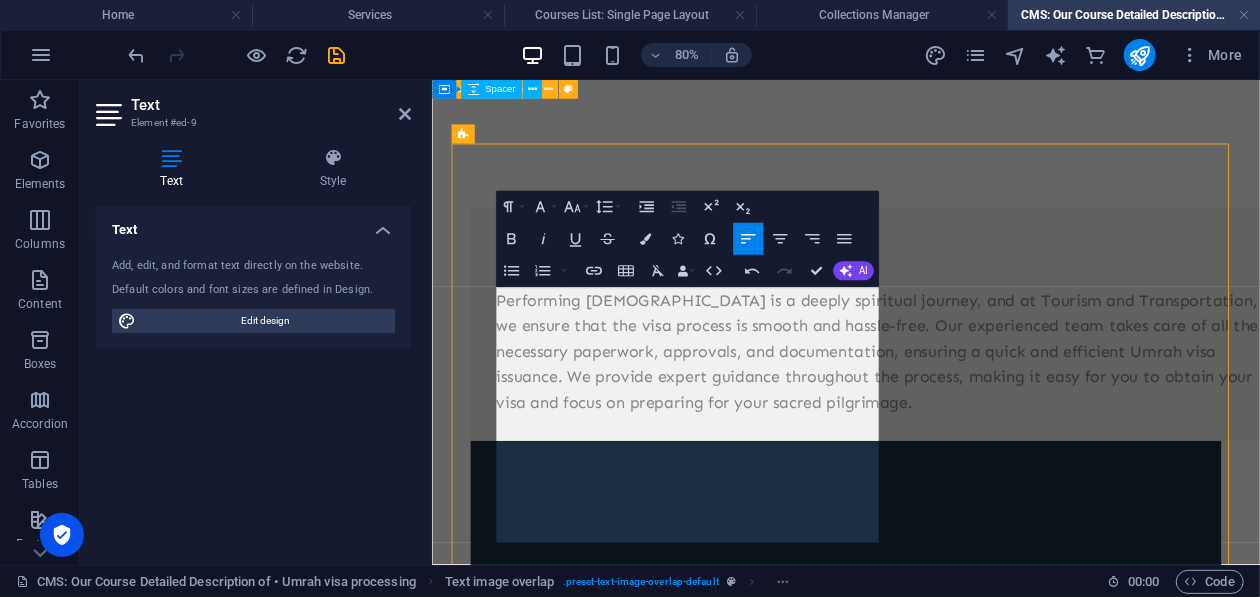 scroll, scrollTop: 9639, scrollLeft: 3, axis: both 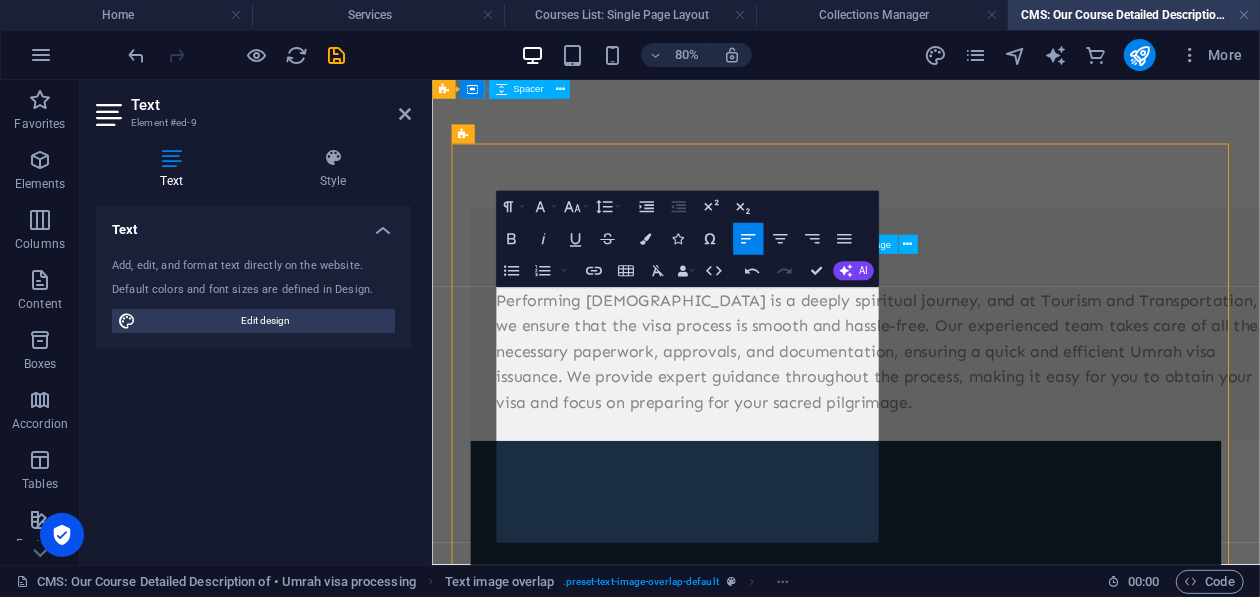 click at bounding box center [948, 869] 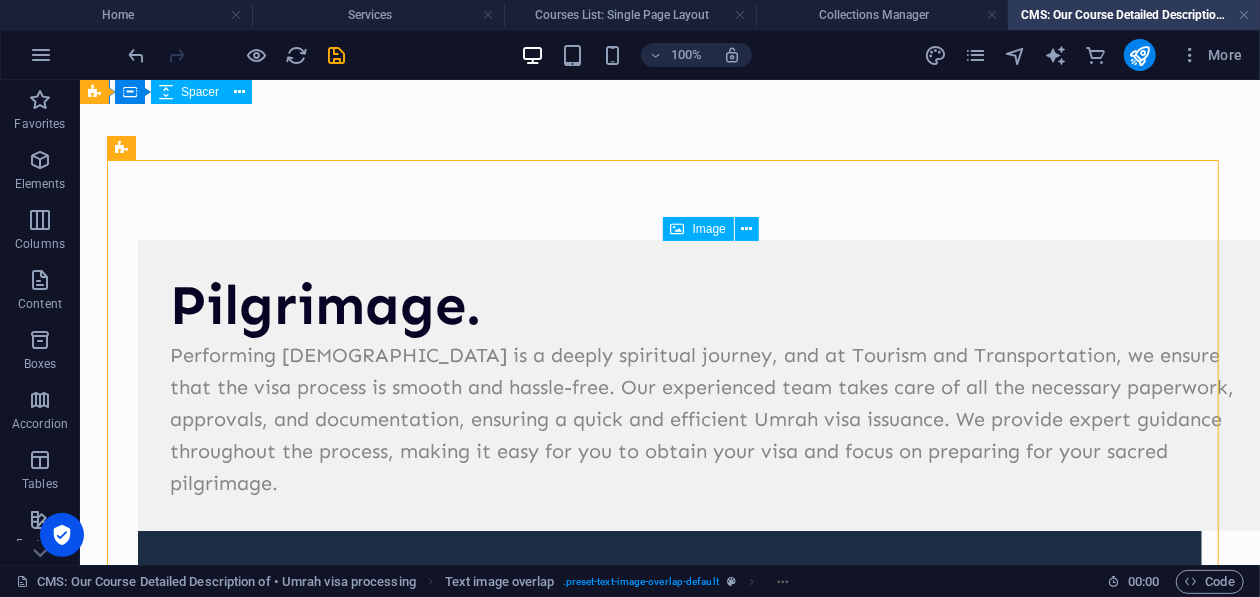click at bounding box center (669, 915) 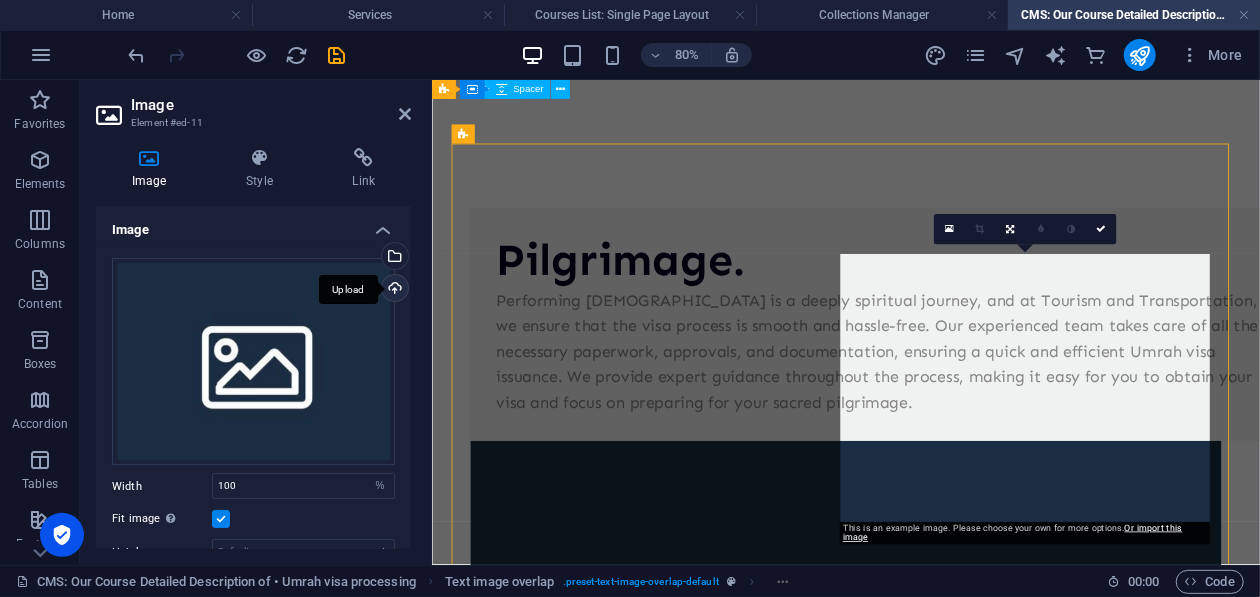 click on "Upload" at bounding box center [393, 290] 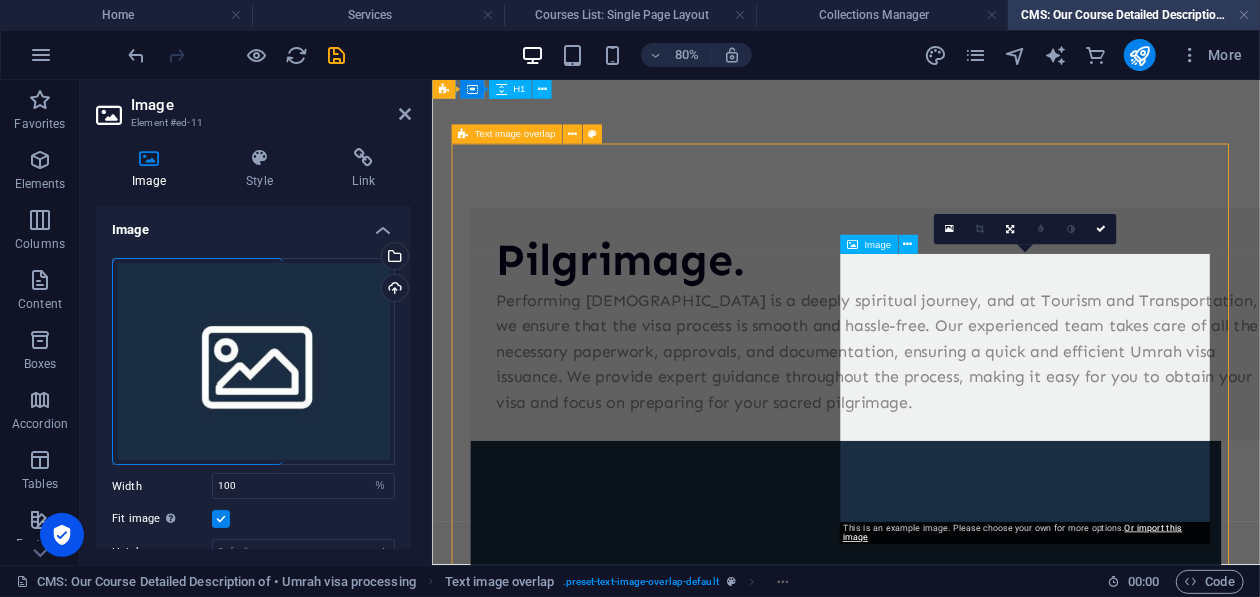 click at bounding box center (948, 869) 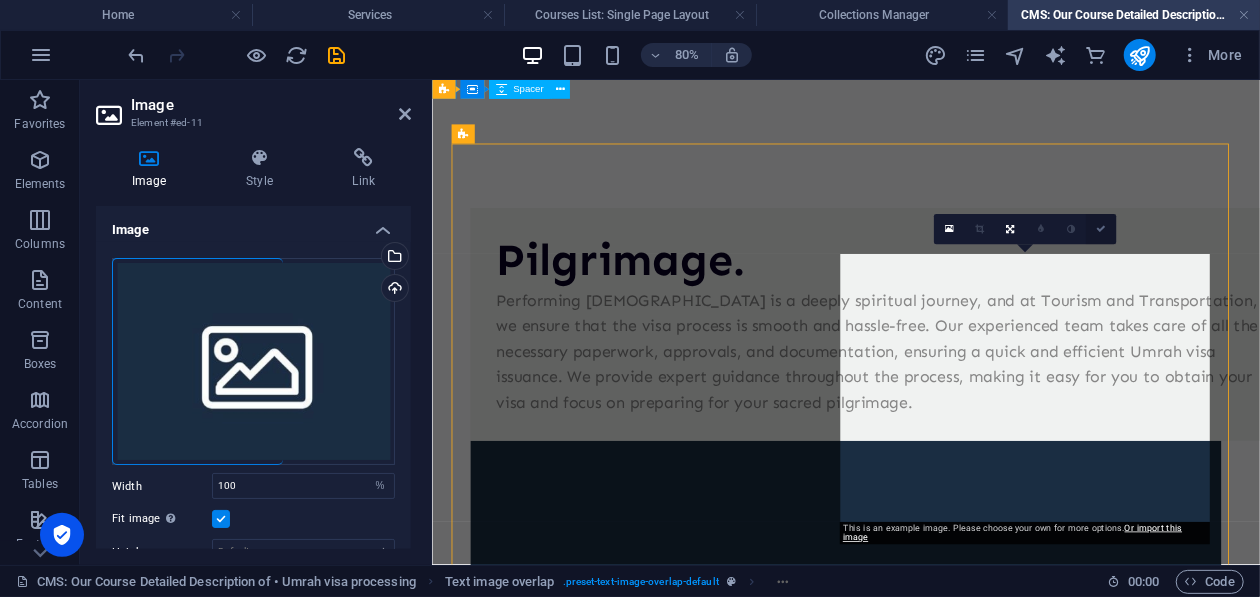 click at bounding box center [1101, 230] 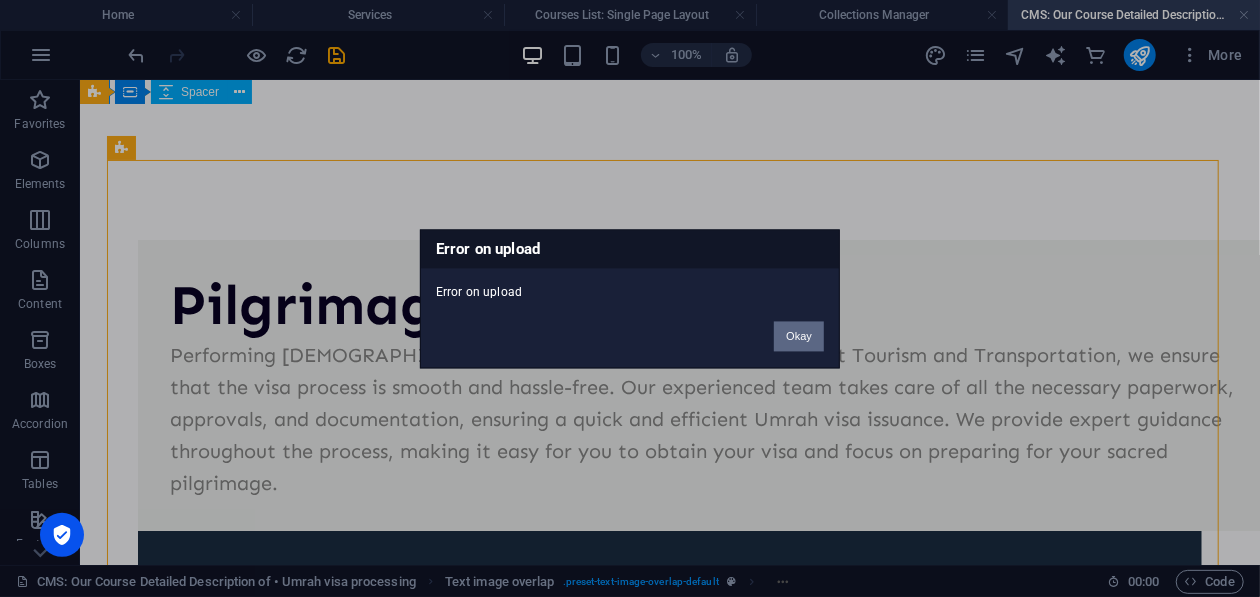 click on "Okay" at bounding box center [799, 336] 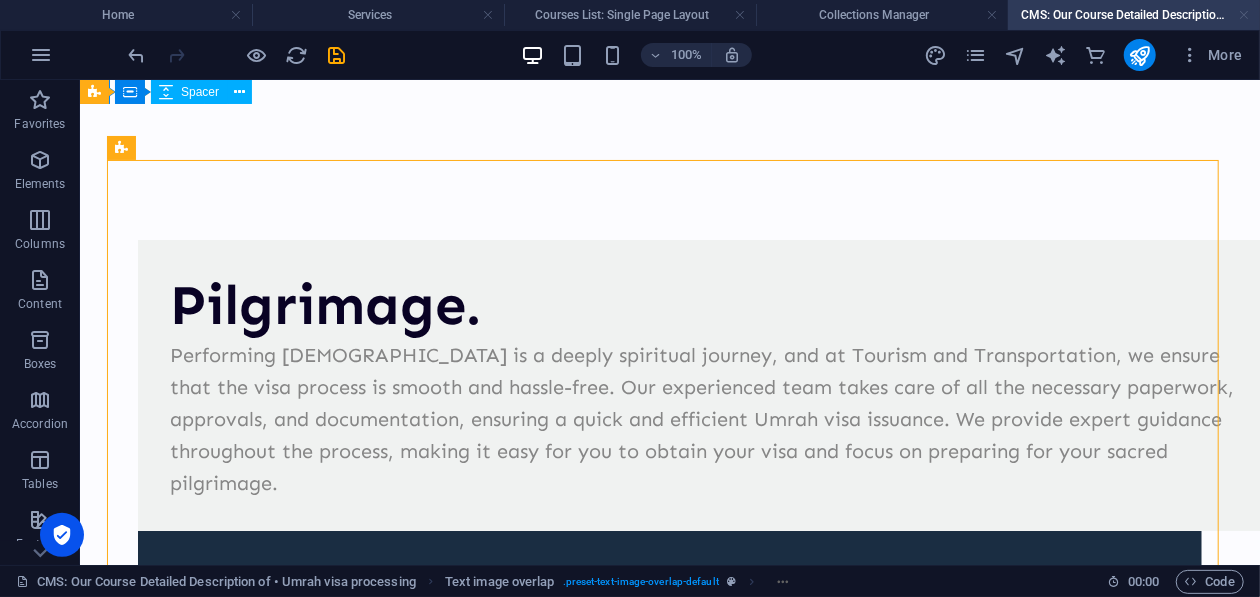 click at bounding box center (1244, 15) 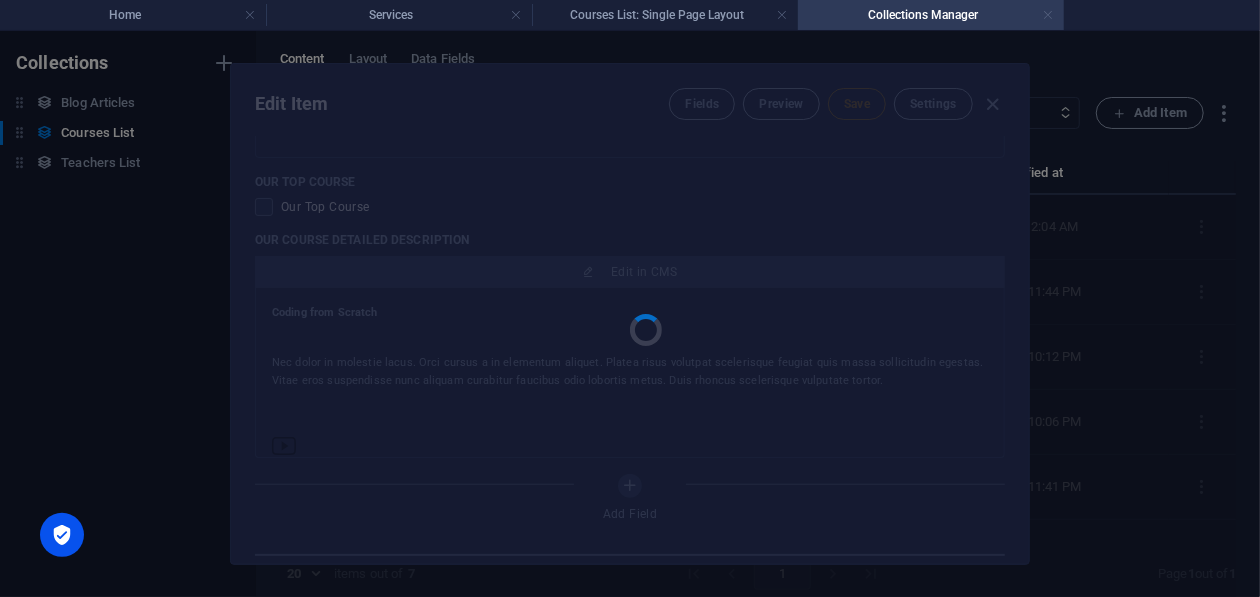 click at bounding box center [1048, 15] 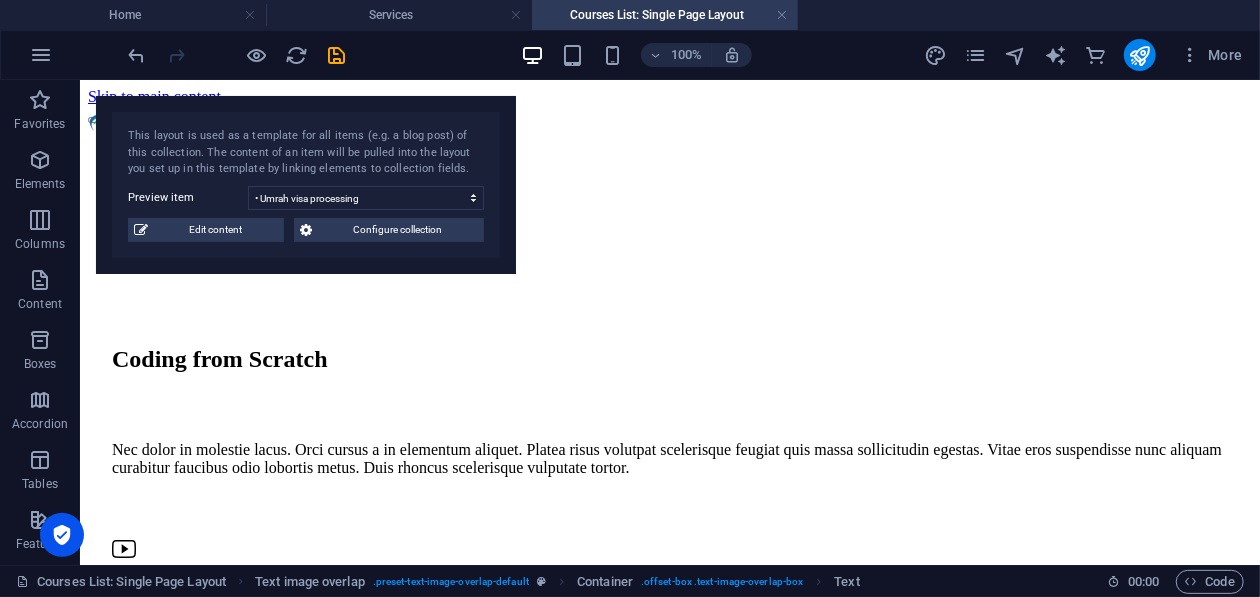 scroll, scrollTop: 1325, scrollLeft: 0, axis: vertical 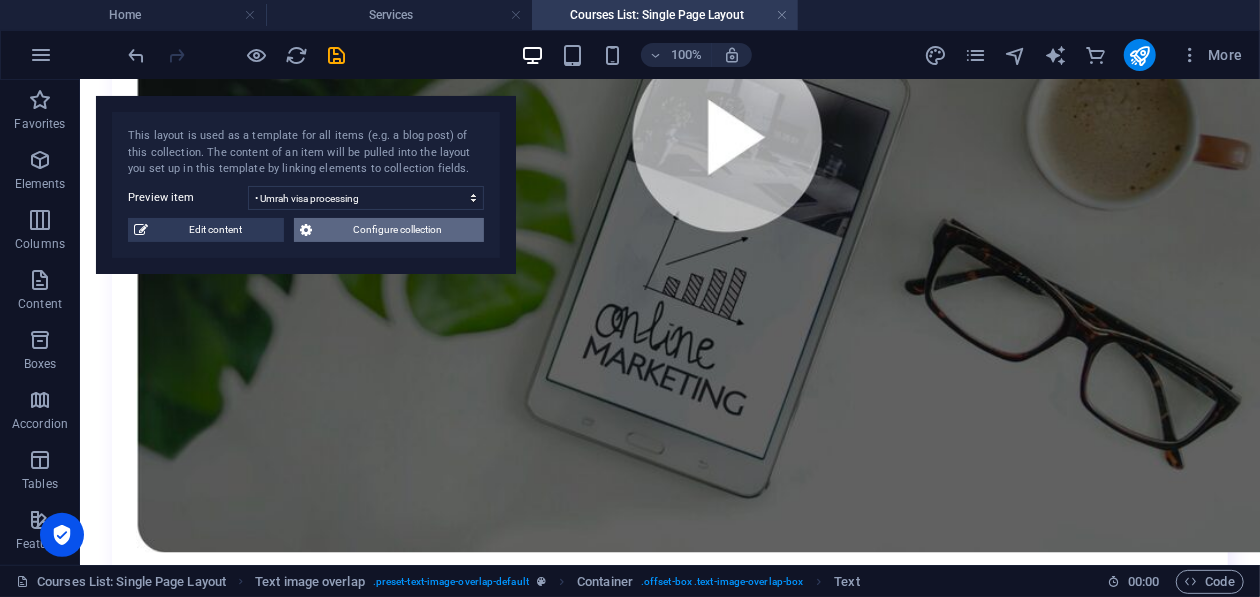 click on "Configure collection" at bounding box center [398, 230] 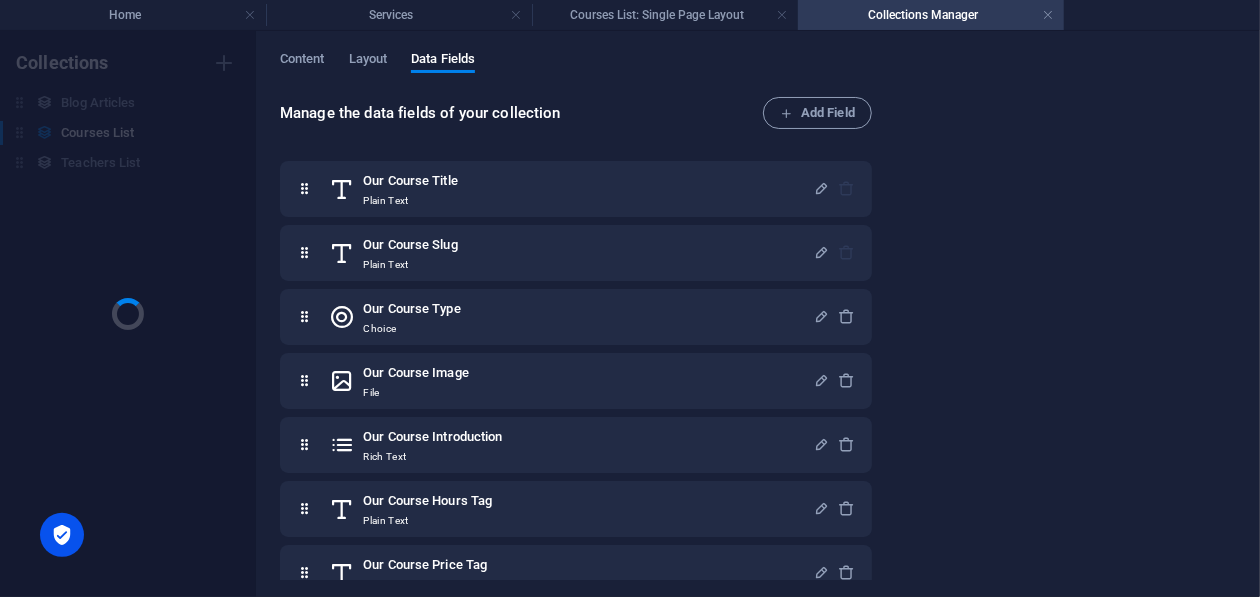 scroll, scrollTop: 0, scrollLeft: 0, axis: both 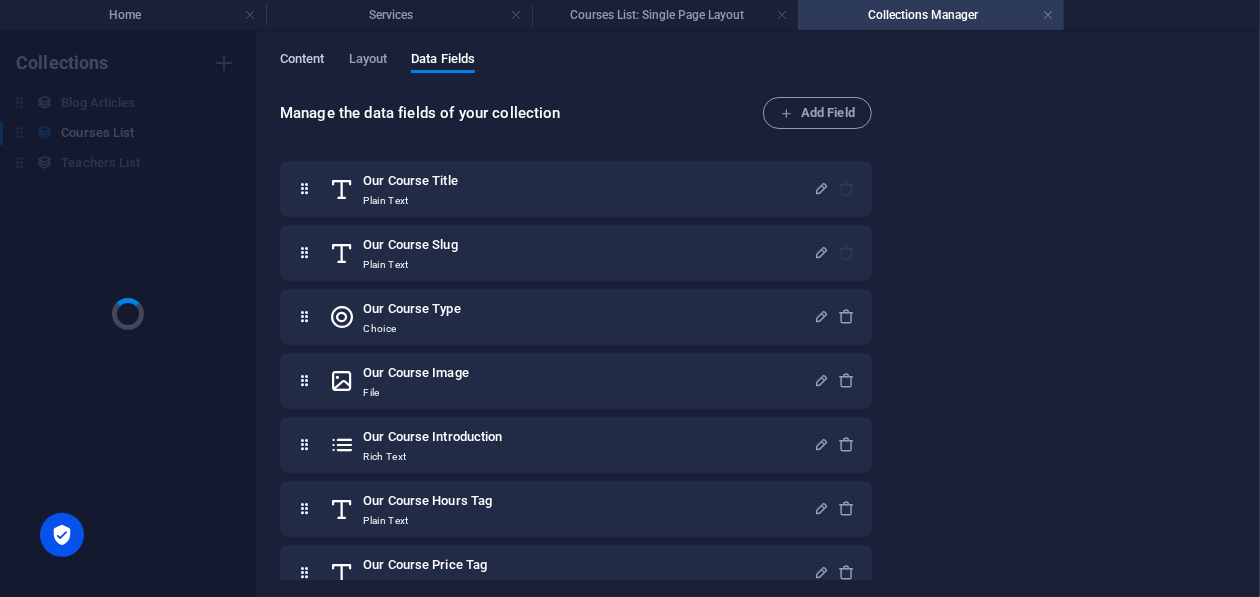 click on "Content" at bounding box center (302, 61) 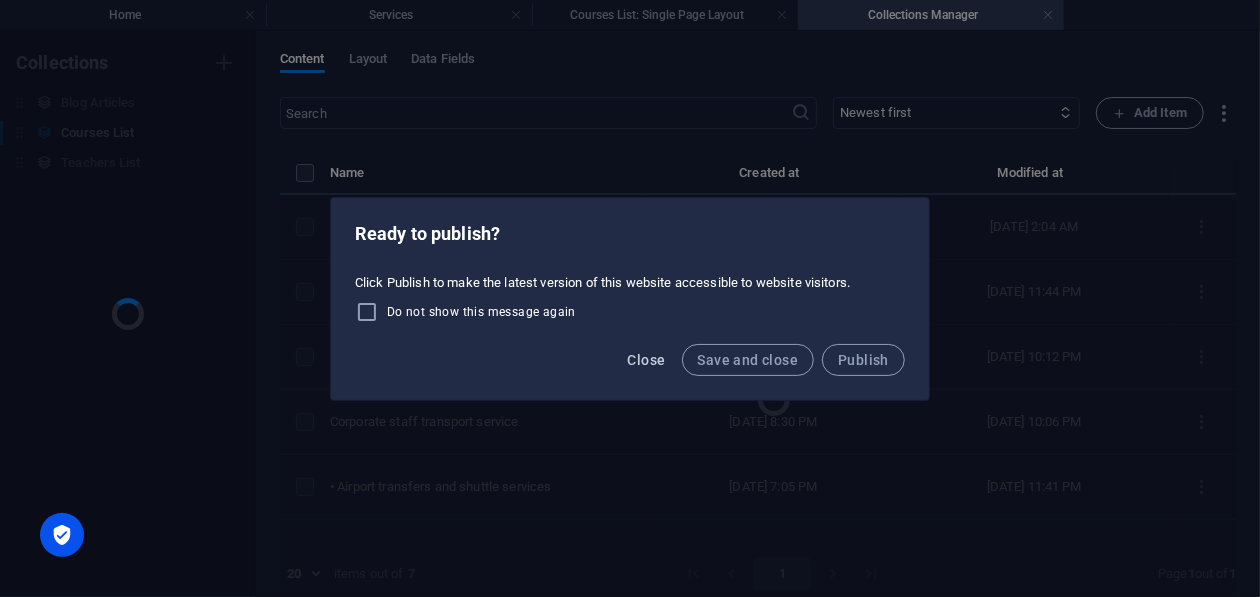 click on "Close" at bounding box center (647, 360) 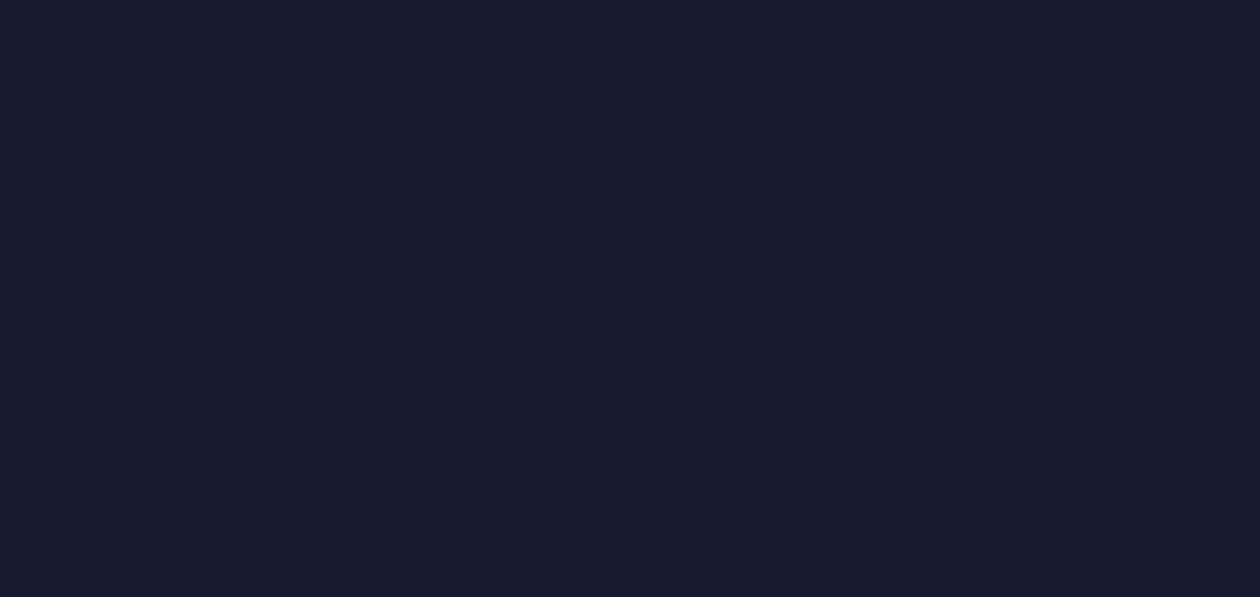 scroll, scrollTop: 0, scrollLeft: 0, axis: both 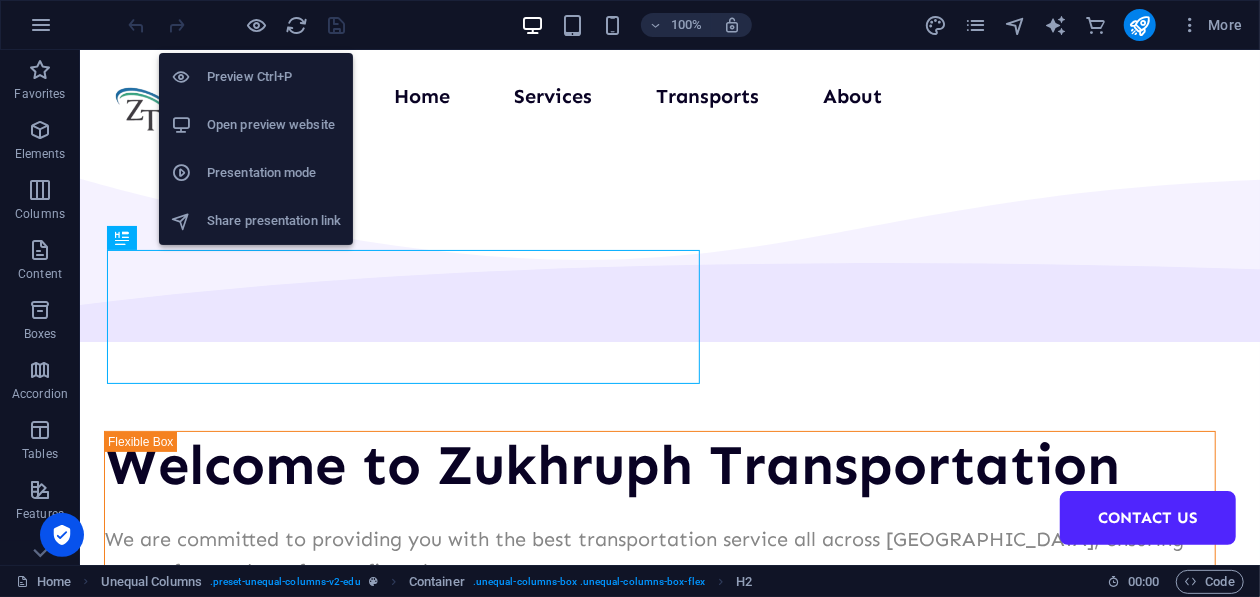 click on "Preview Ctrl+P" at bounding box center (274, 77) 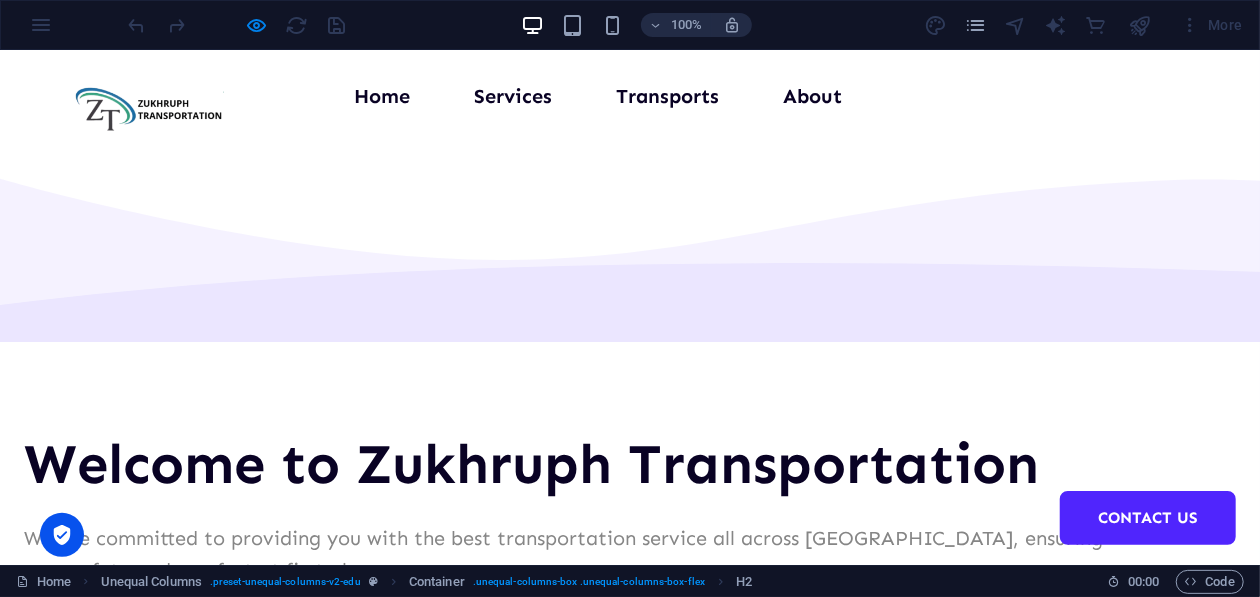 click on "Services" at bounding box center (513, 95) 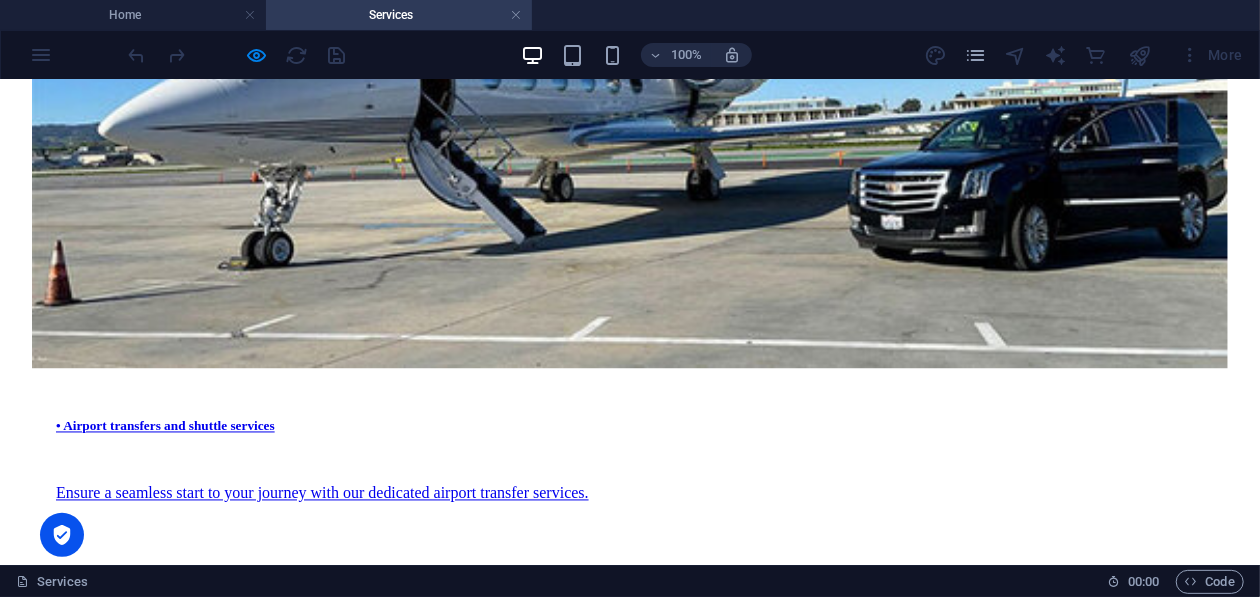 scroll, scrollTop: 2199, scrollLeft: 0, axis: vertical 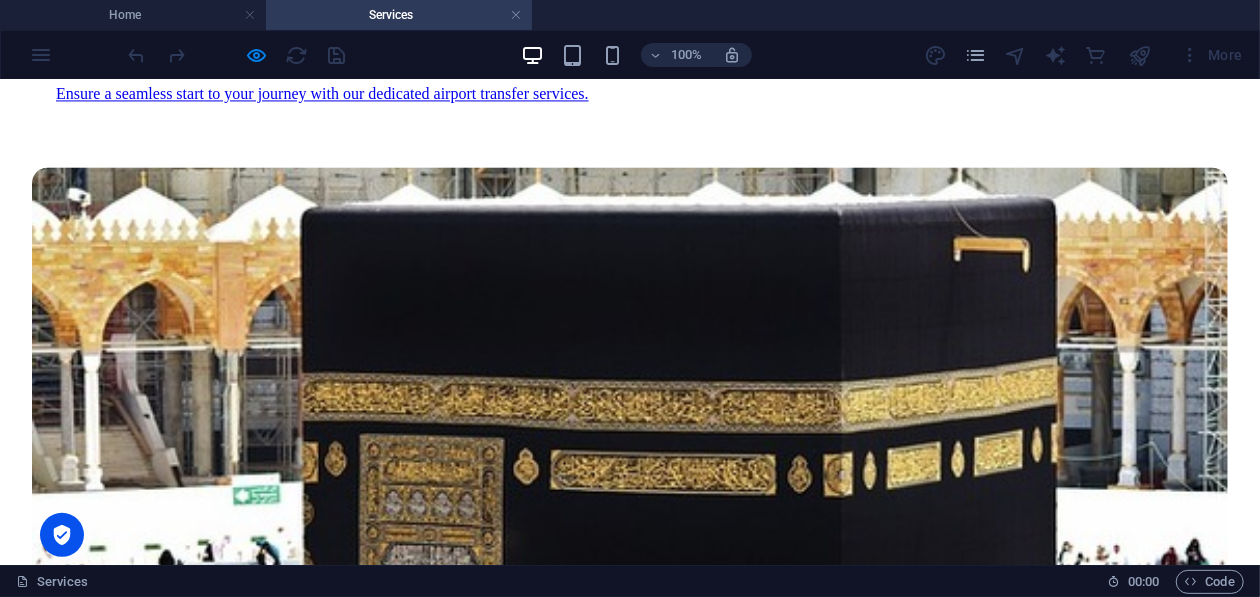 click on "Hassle-free Umrah visa processing with fast, reliable service to help you embark on your spiritual journey." at bounding box center [630, 4568] 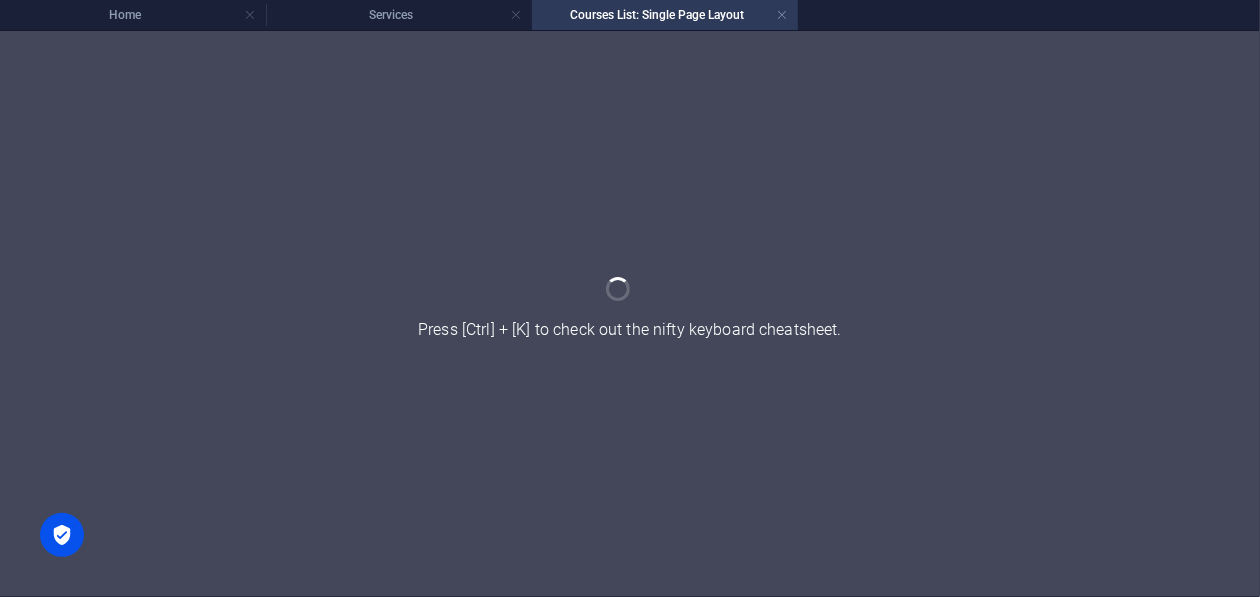 scroll, scrollTop: 0, scrollLeft: 0, axis: both 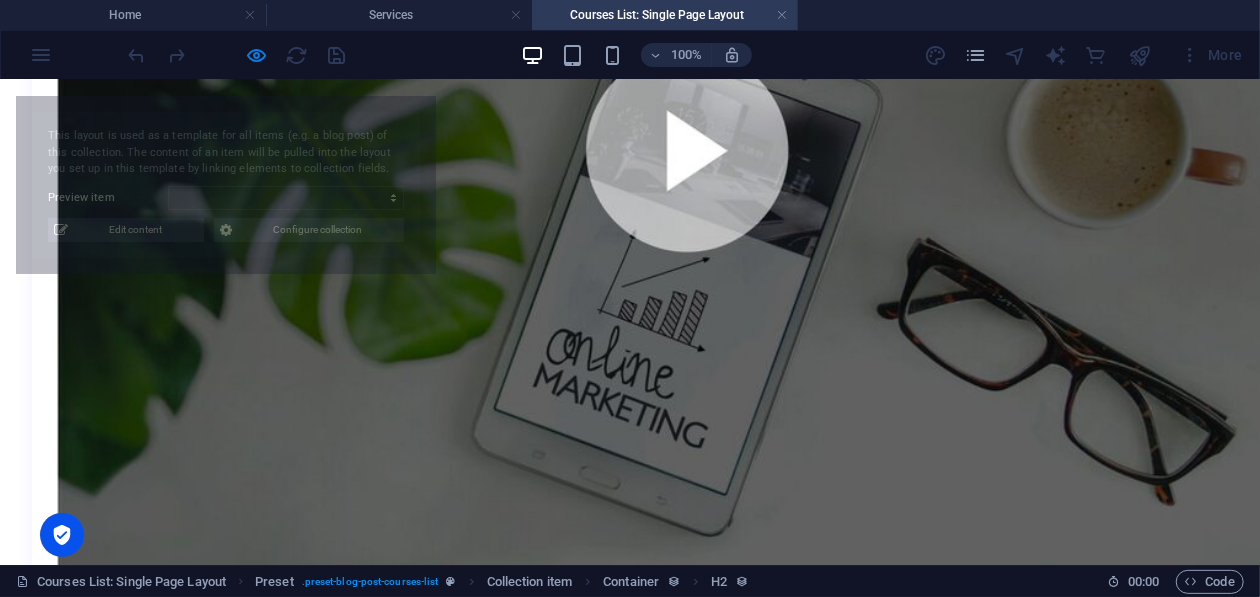 click on "Digital Marketing Nec dolor in molestie lacus. Orci cursus a in elementum aliquet. Platea risus volutpat scelerisque feugiat quis massa sollicitudin egestas. Vitae eros suspendisse nunc aliquam curabitur faucibus odio lobortis metus. Duis rhoncus scelerisque vulputate tortor. Online videos Active community Downloadable resources More about the course Lorem ipsum dolor sit amet consectetur. Sed habitant turpis vitae curabitur at. Malesuada turpis eleifend elit egestas elit at sem gravida. Egestas commodo eget enim ipsum ligula suspendisse. Pretium morbi aliquet neque consequat magna viverra commodo hendrerit odio. Lorem ipsum dolor sit amet consectetur. Sed habitant turpis vitae curabitur at. Malesuada turpis eleifend elit egestas elit at sem gravida. Egestas commodo eget enim ipsum ligula suspendisse. Pretium morbi aliquet neque consequat magna viverra commodo hendrerit odio. $499.00 USD Contact Us Level:  Begginer Duration:  5h 42min Videos:  67 Downloadable files:  8 Lifetime access What will you learn" at bounding box center [630, 772] 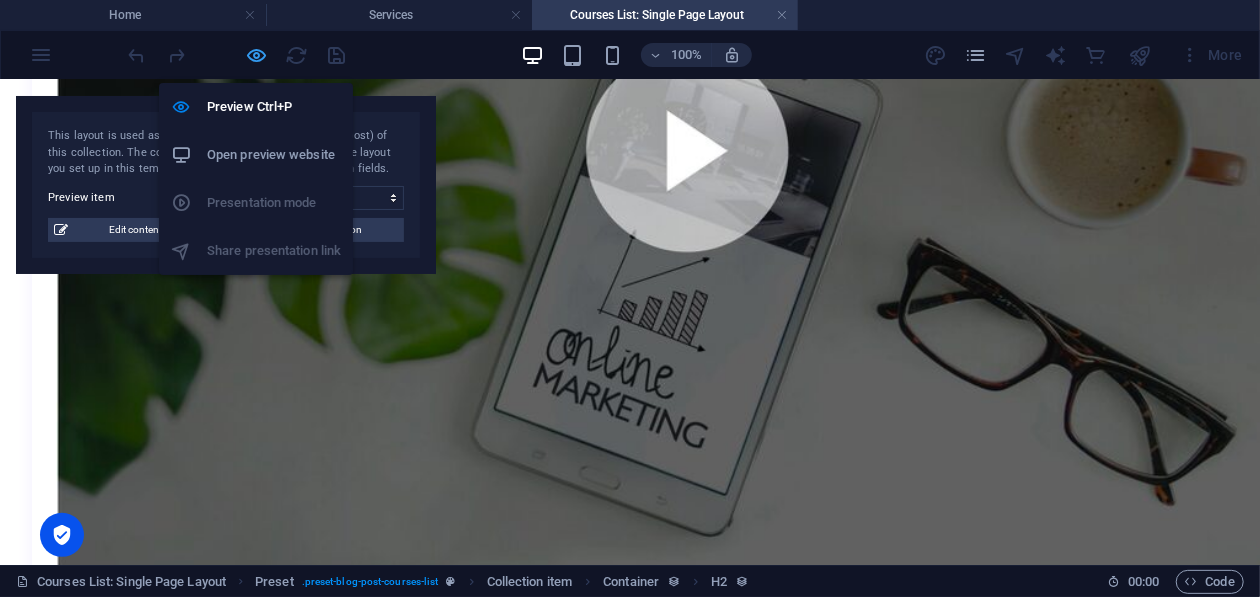 click at bounding box center (257, 55) 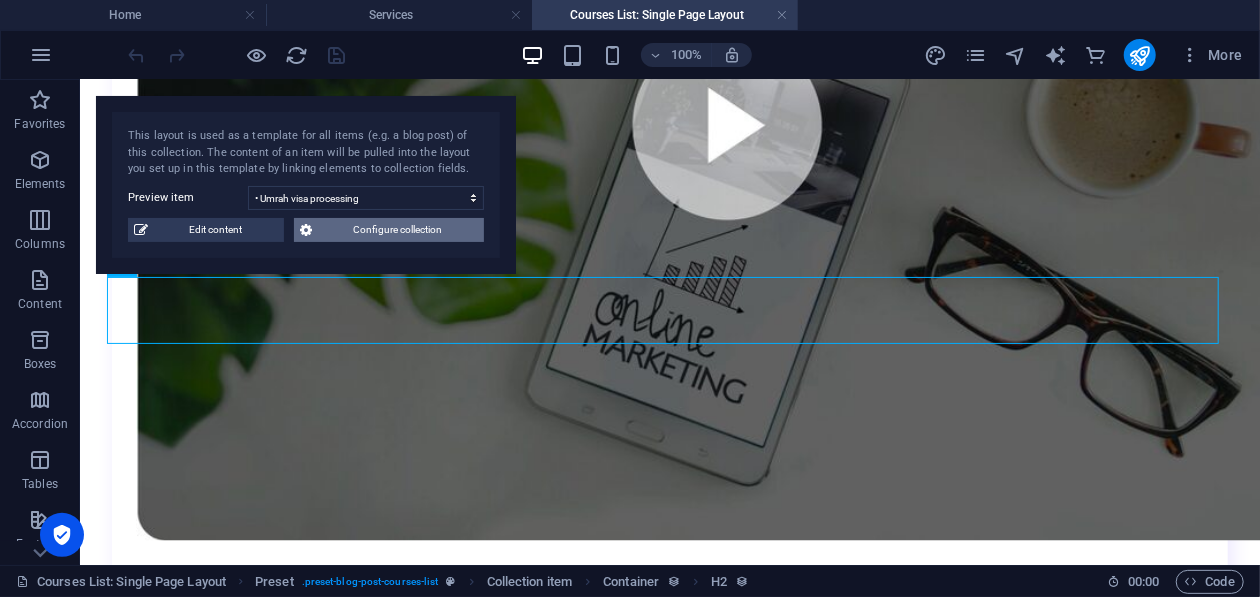 click on "Configure collection" at bounding box center (398, 230) 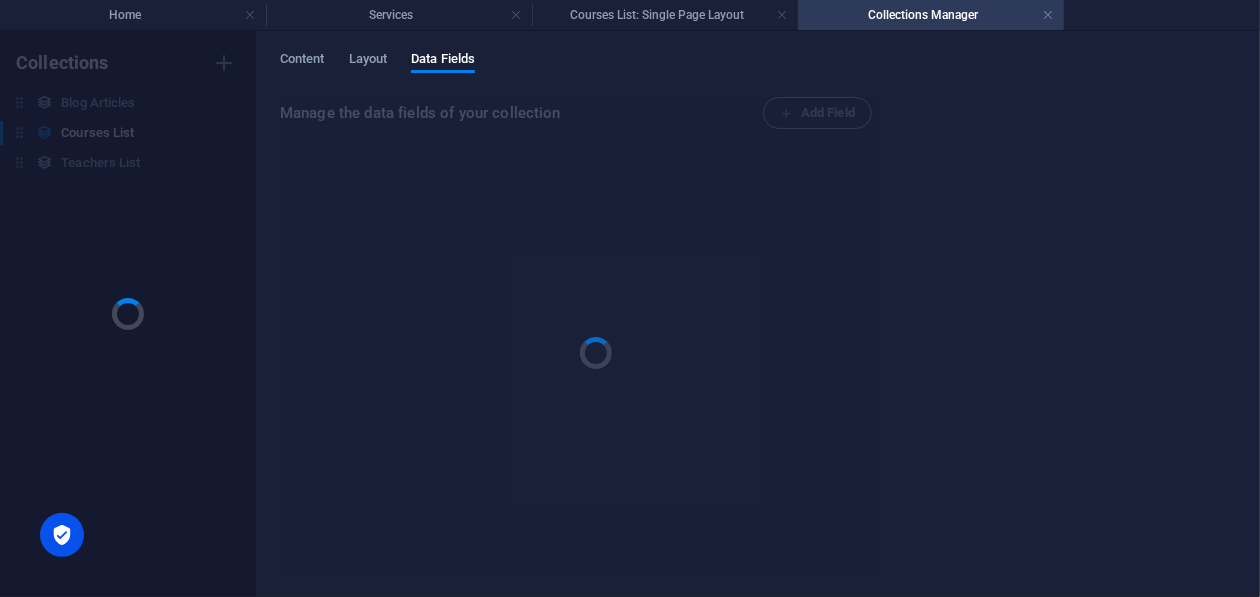 scroll, scrollTop: 0, scrollLeft: 0, axis: both 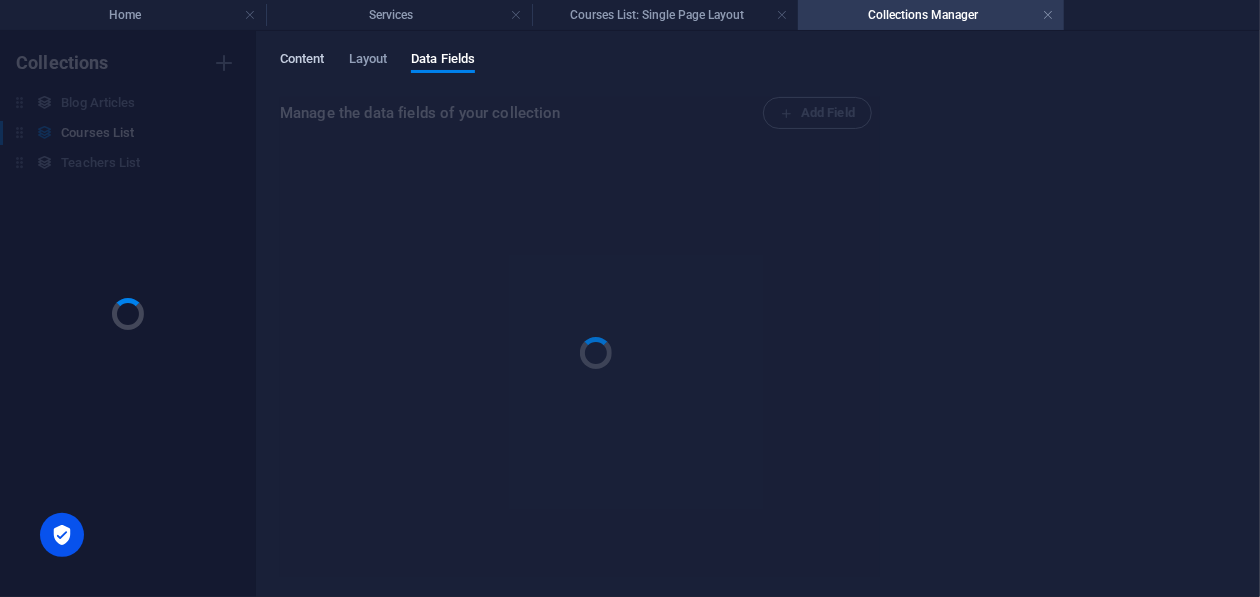 click on "Content" at bounding box center [302, 61] 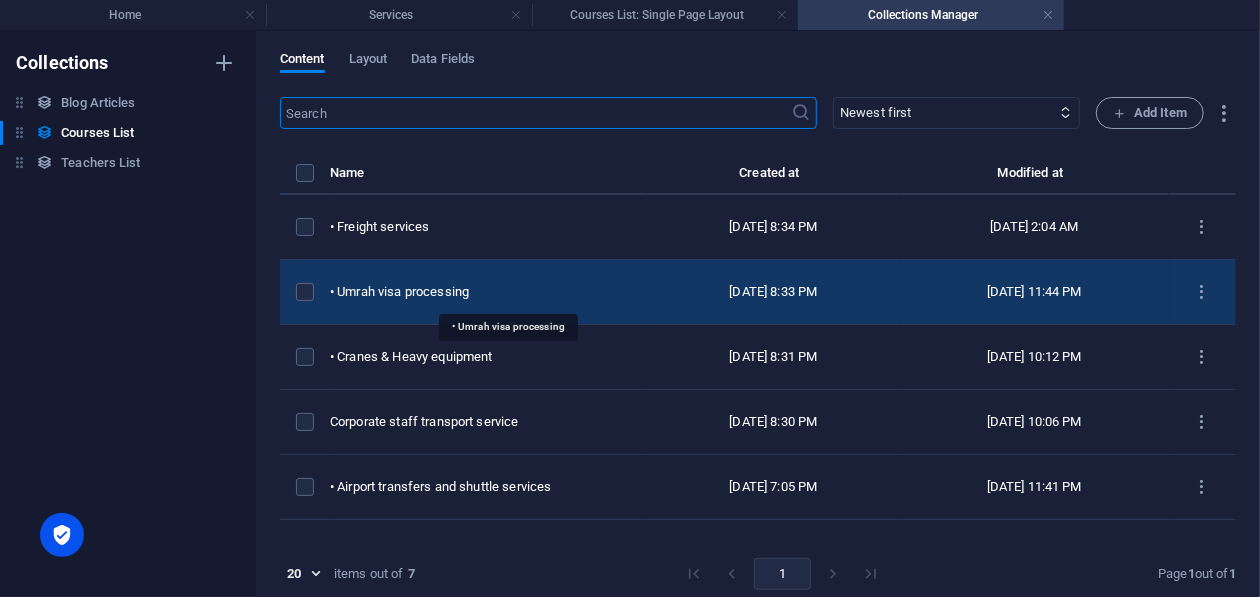 click on "•	Umrah visa processing" at bounding box center (480, 292) 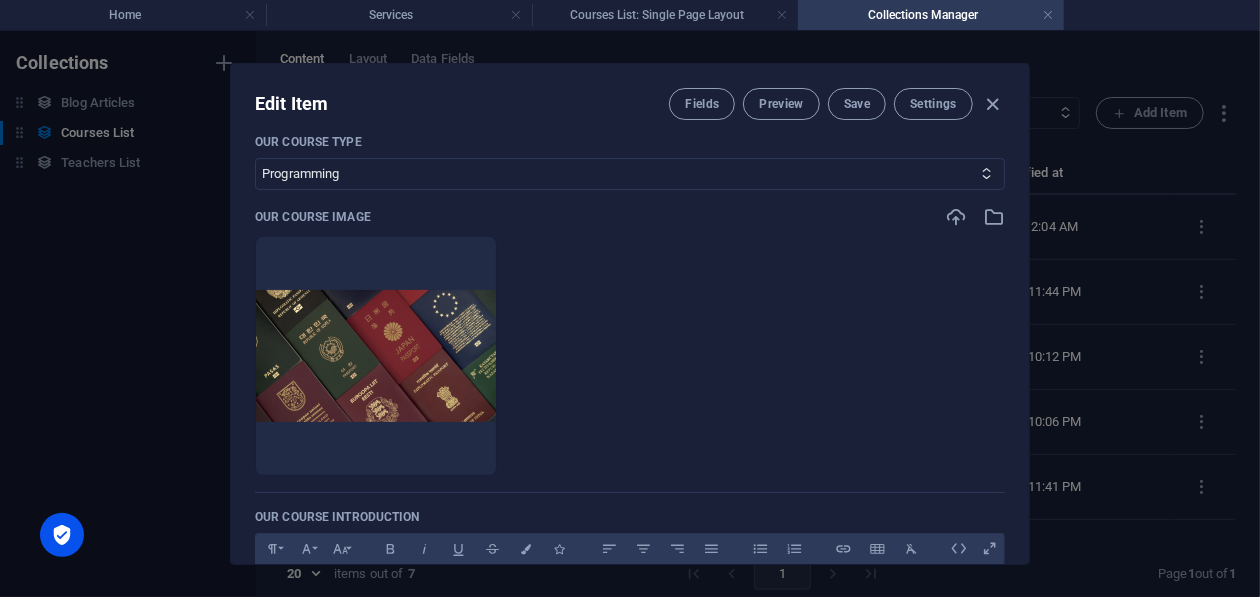 scroll, scrollTop: 599, scrollLeft: 0, axis: vertical 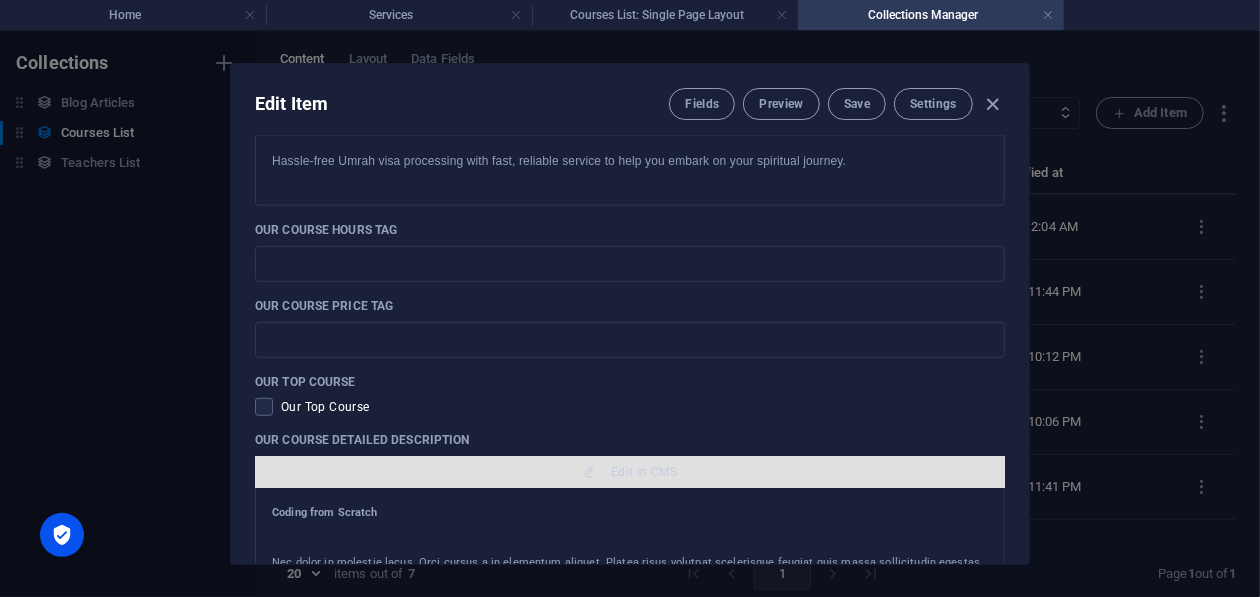 click on "Edit in CMS" at bounding box center [644, 472] 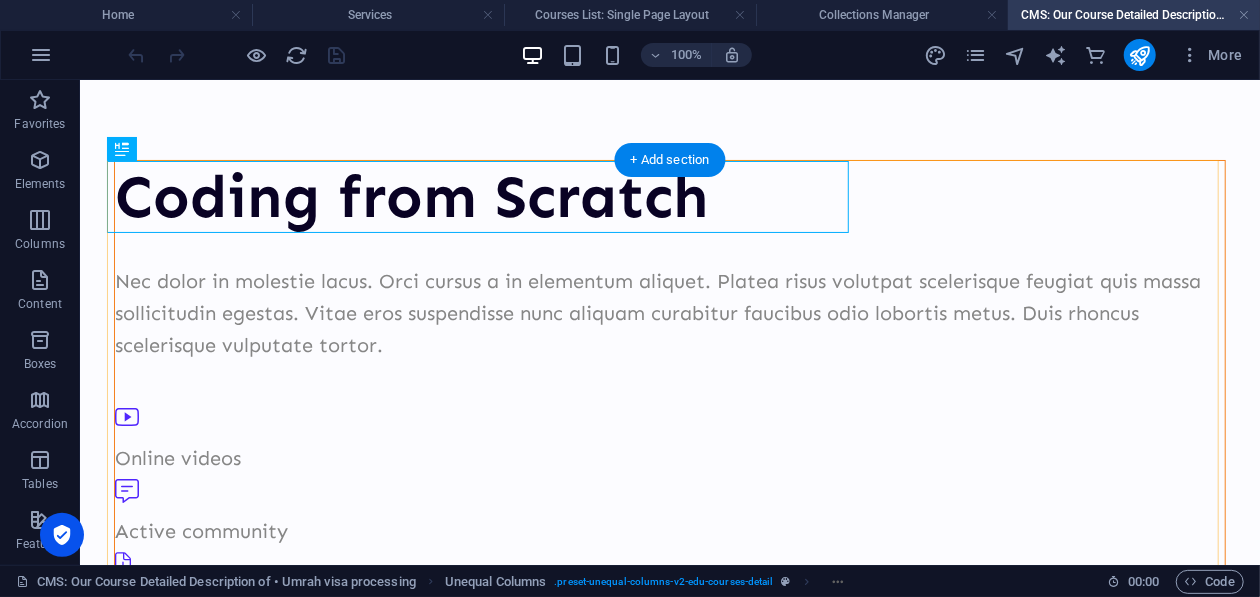 scroll, scrollTop: 0, scrollLeft: 0, axis: both 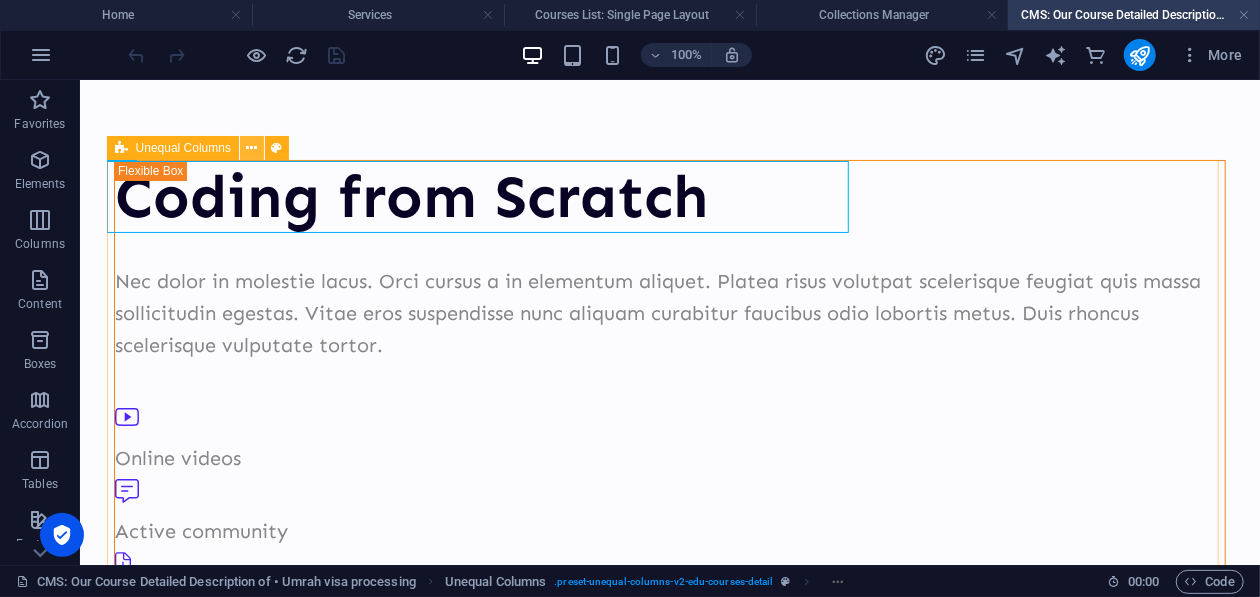 drag, startPoint x: 241, startPoint y: 150, endPoint x: 161, endPoint y: 85, distance: 103.077644 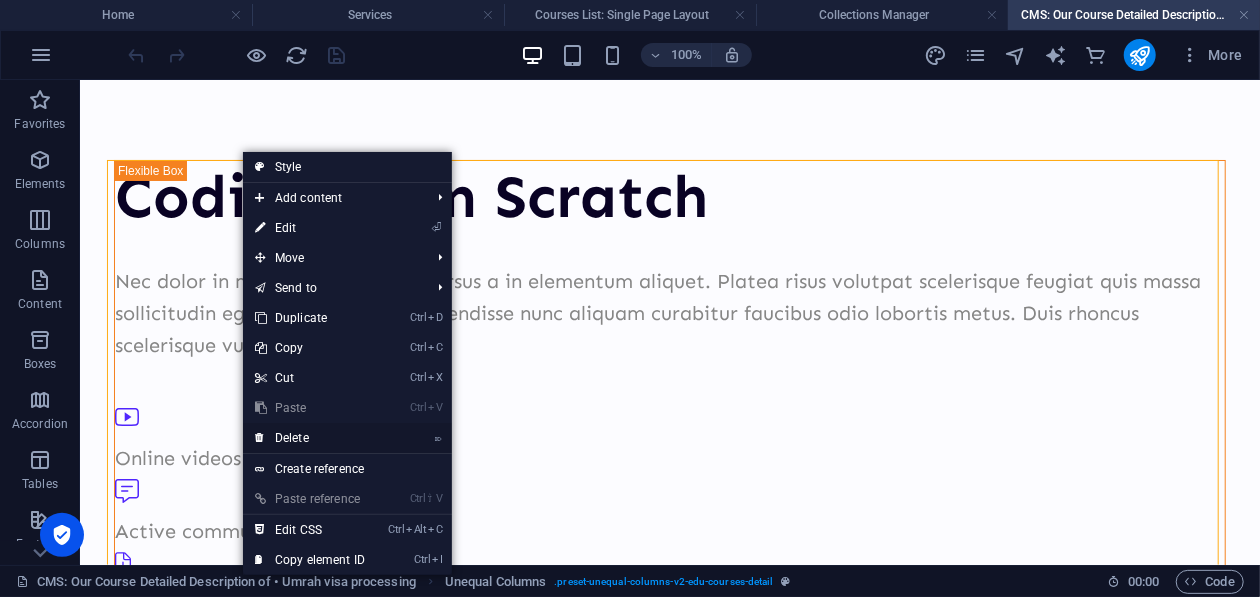 click on "⌦  Delete" at bounding box center (310, 438) 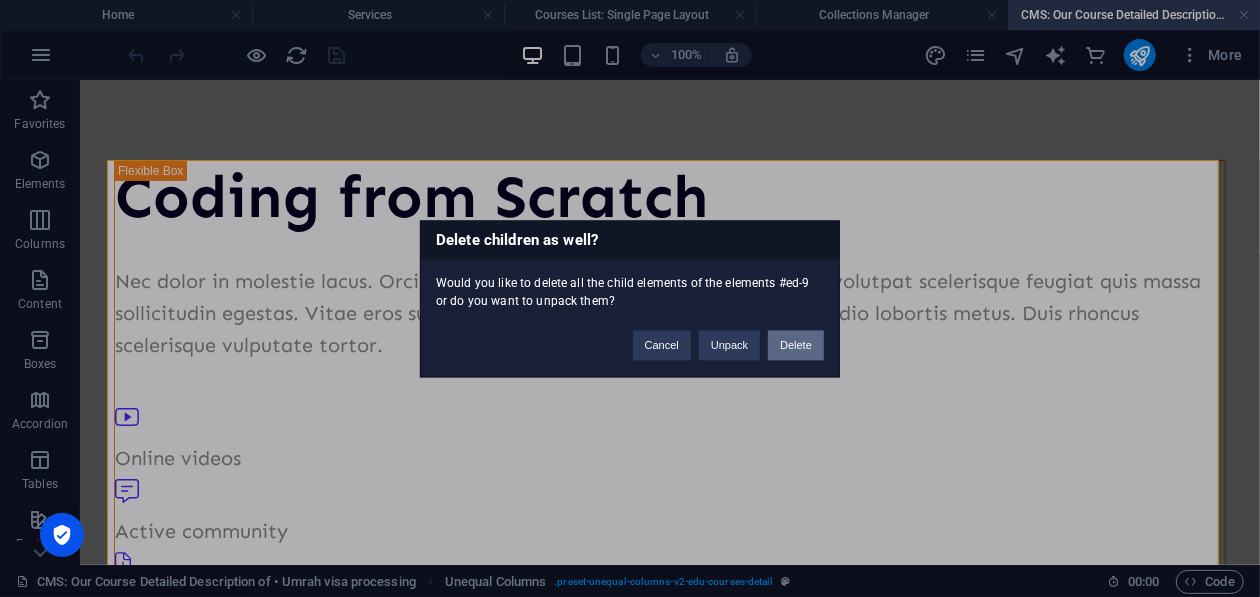click on "Delete" at bounding box center [796, 345] 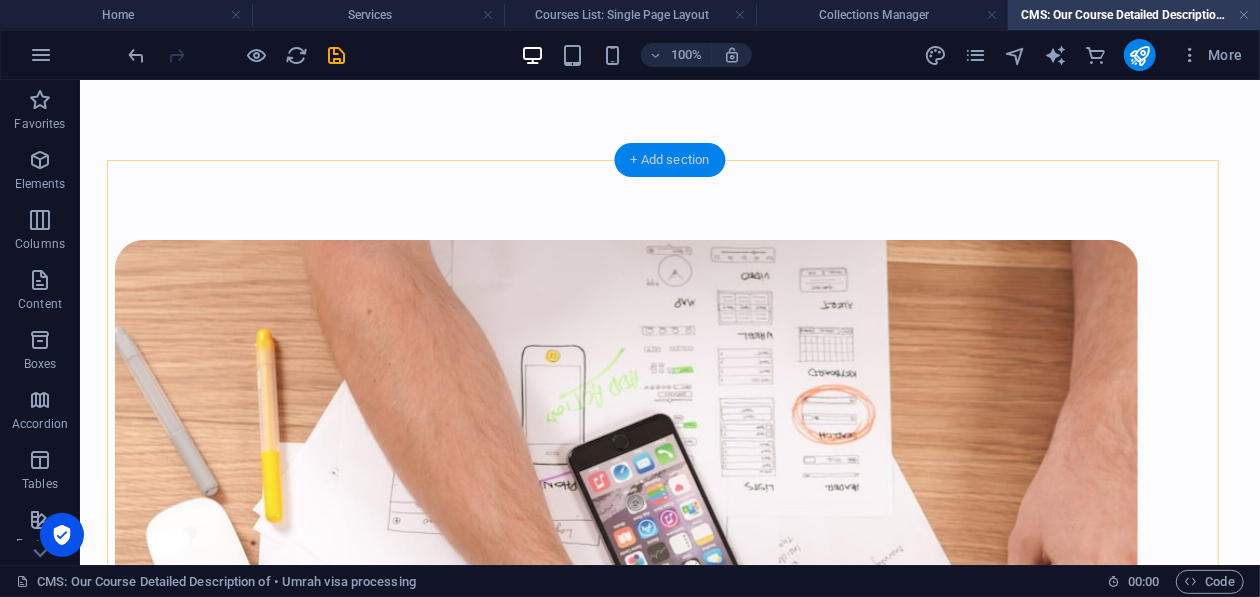 drag, startPoint x: 656, startPoint y: 164, endPoint x: 217, endPoint y: 91, distance: 445.02808 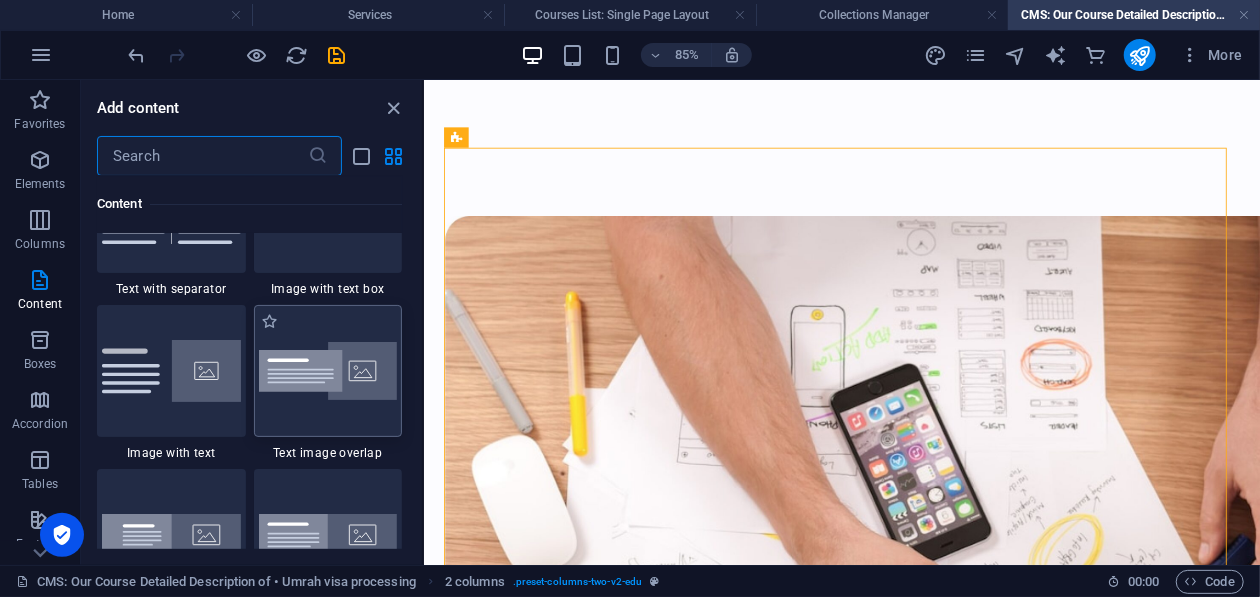 scroll, scrollTop: 3771, scrollLeft: 0, axis: vertical 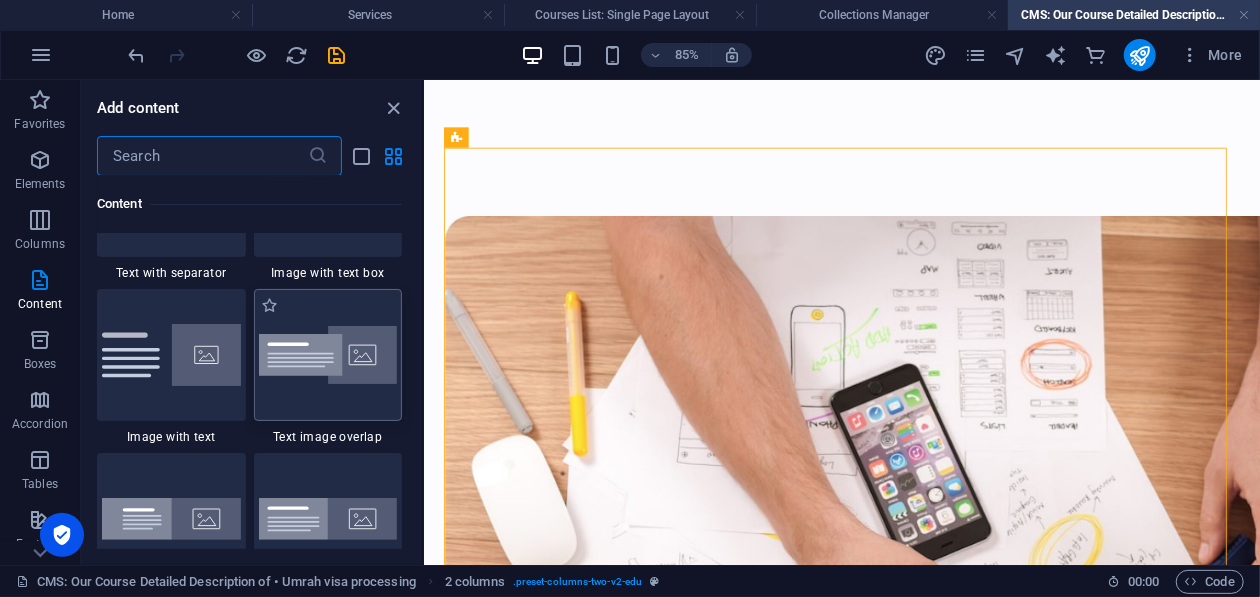 click at bounding box center (328, 355) 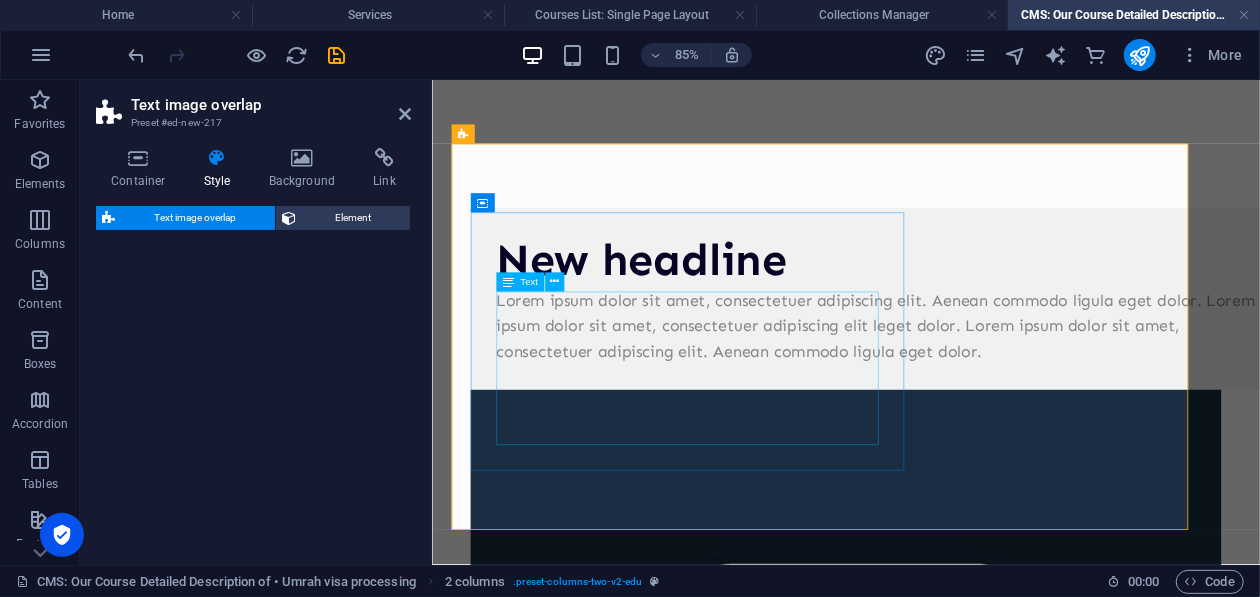 select on "rem" 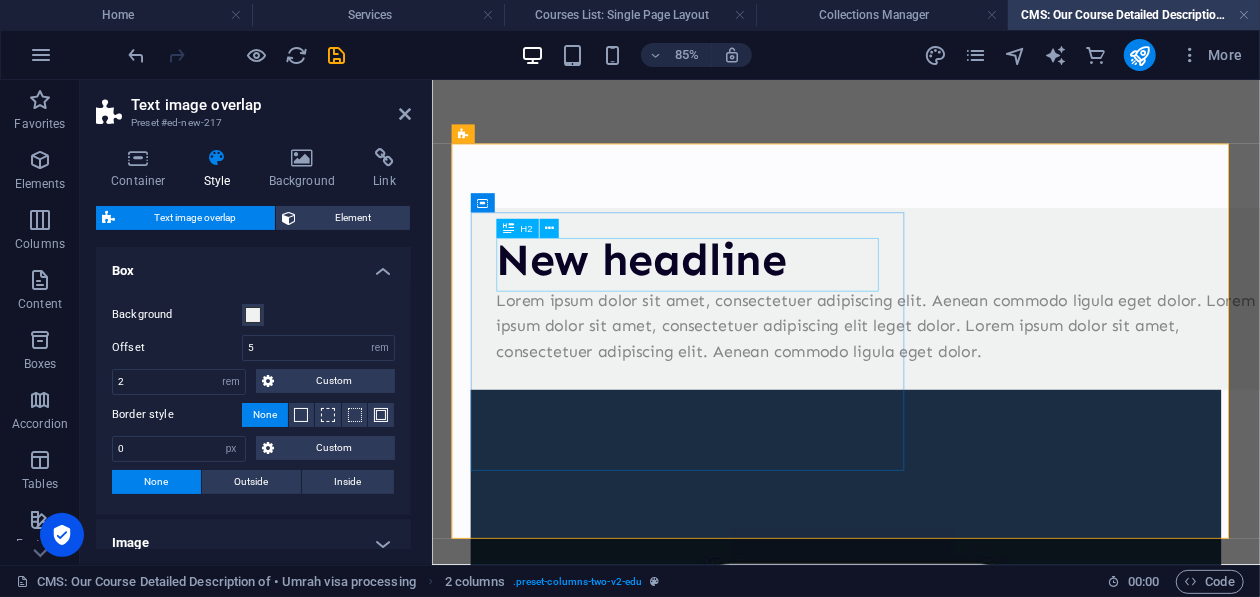click on "New headline" at bounding box center (988, 304) 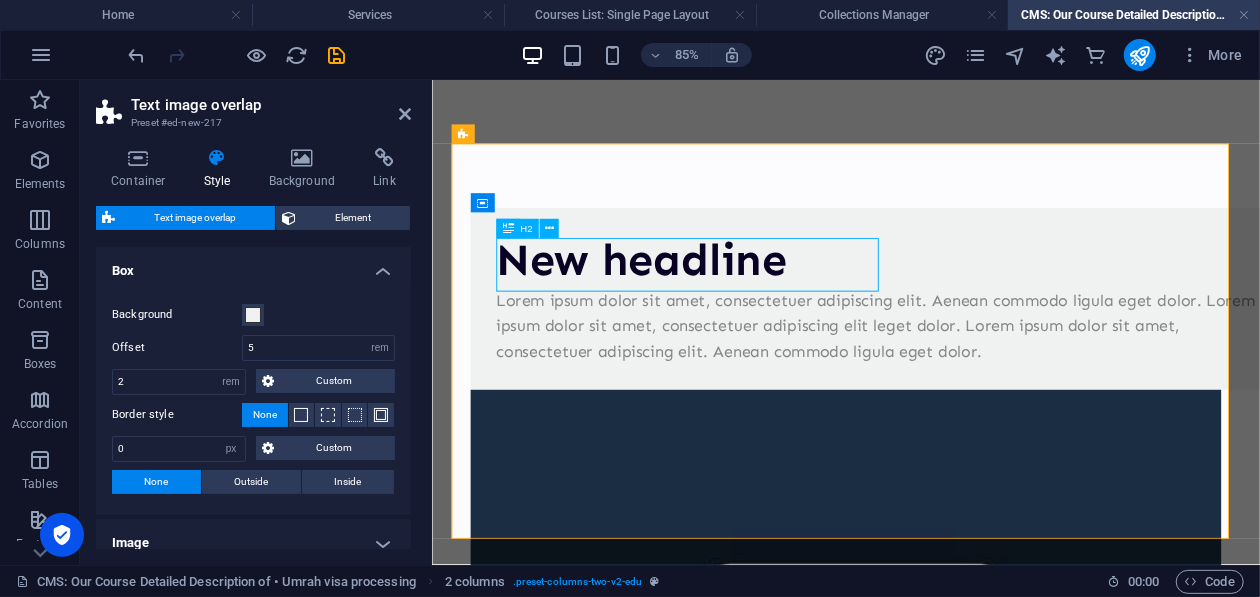 click on "New headline" at bounding box center (988, 304) 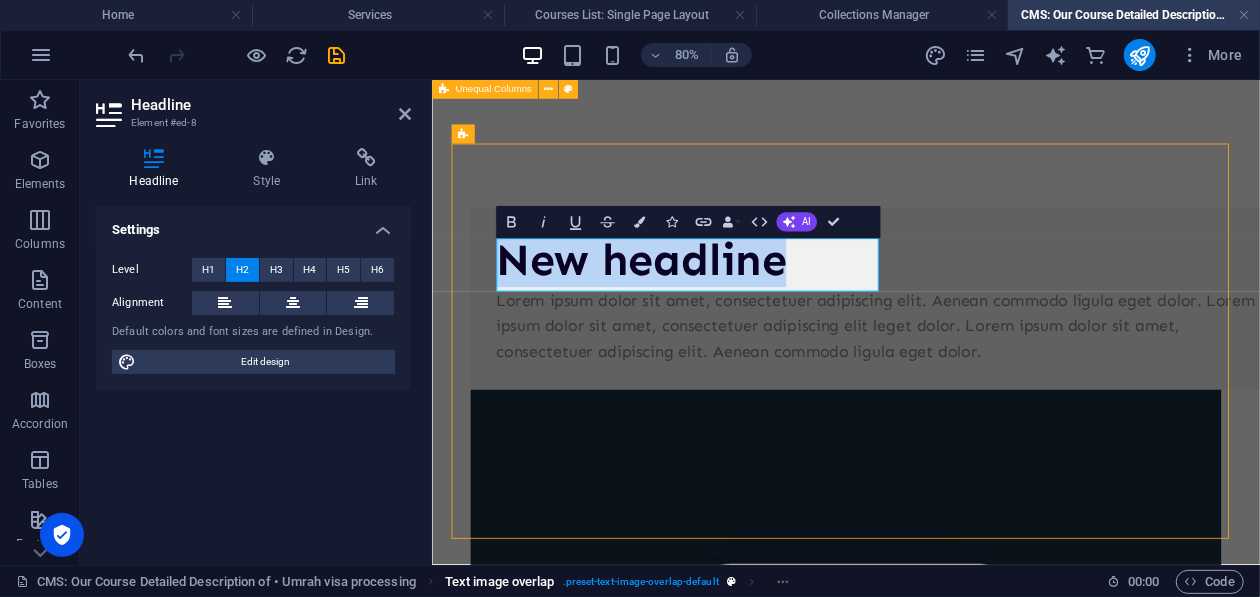 type 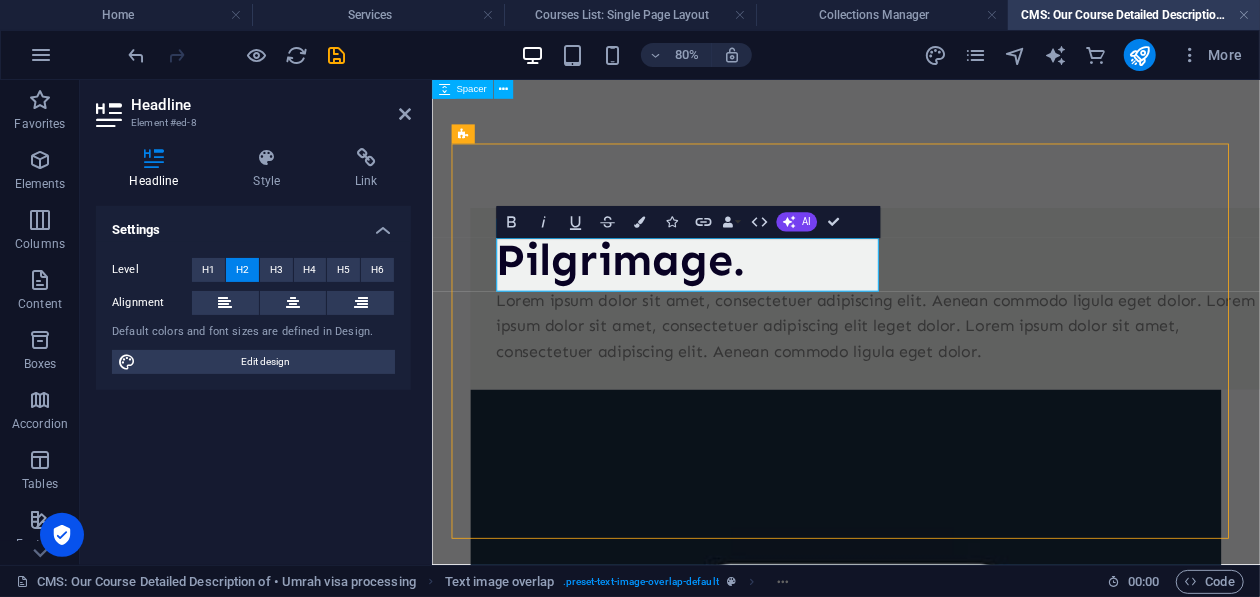 click on "Pilgrimage. Lorem ipsum dolor sit amet, consectetuer adipiscing elit. Aenean commodo ligula eget dolor. Lorem ipsum dolor sit amet, consectetuer adipiscing elit leget dolor. Lorem ipsum dolor sit amet, consectetuer adipiscing elit. Aenean commodo ligula eget dolor. What will you learn Lorem ipsum dolor sit amet consectetur Lorem ipsum dolor sit amet consectetur Lorem ipsum dolor sit amet consectetur Lorem ipsum dolor sit amet consectetur Lorem ipsum dolor sit amet consectetur" at bounding box center (948, 1314) 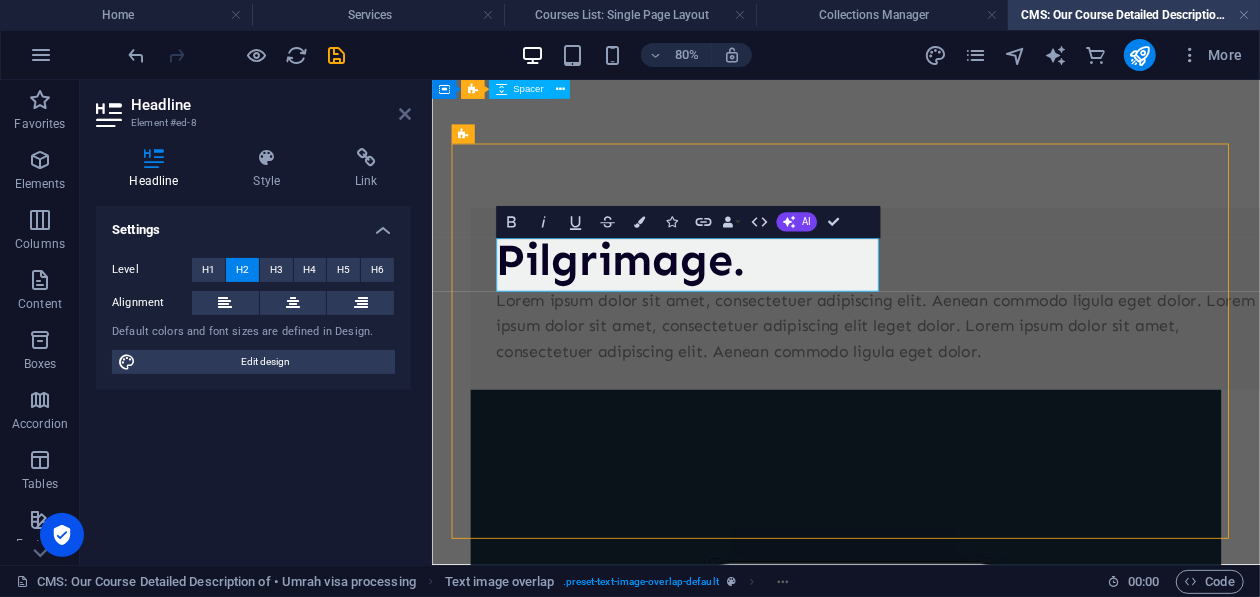 click at bounding box center [405, 114] 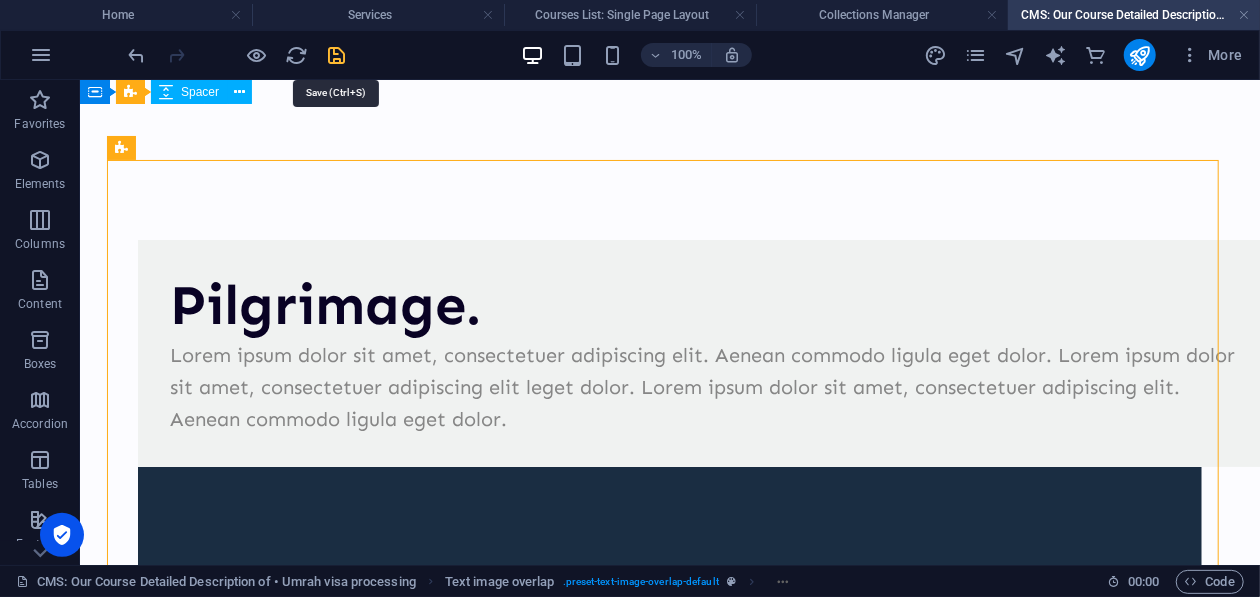 click at bounding box center (337, 55) 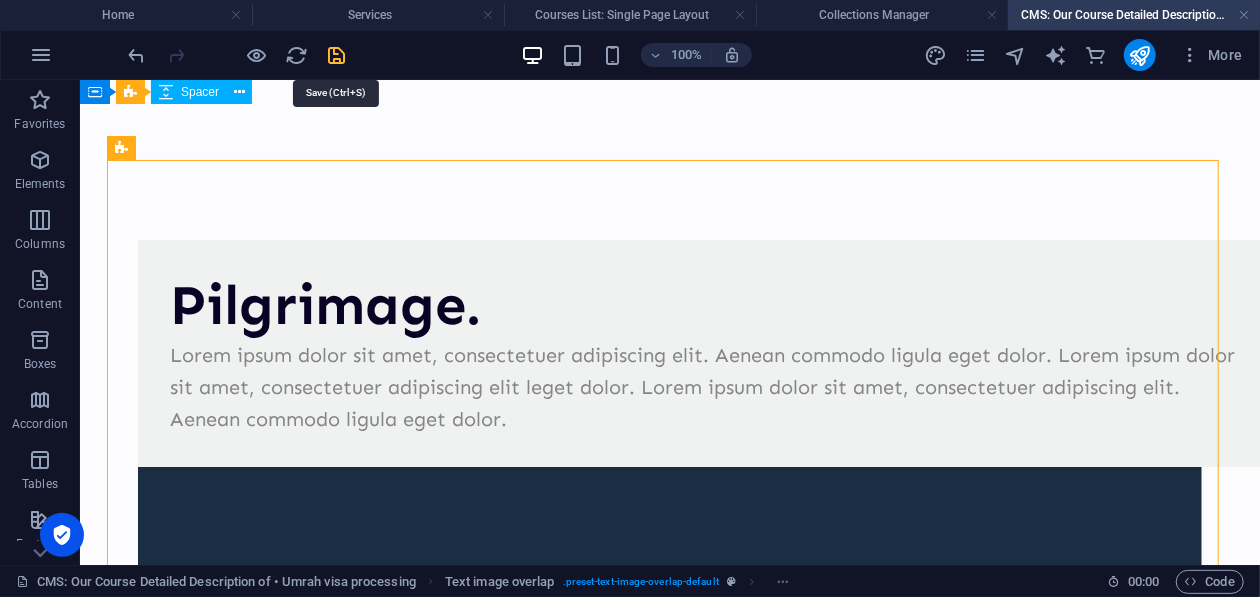 click at bounding box center (337, 55) 